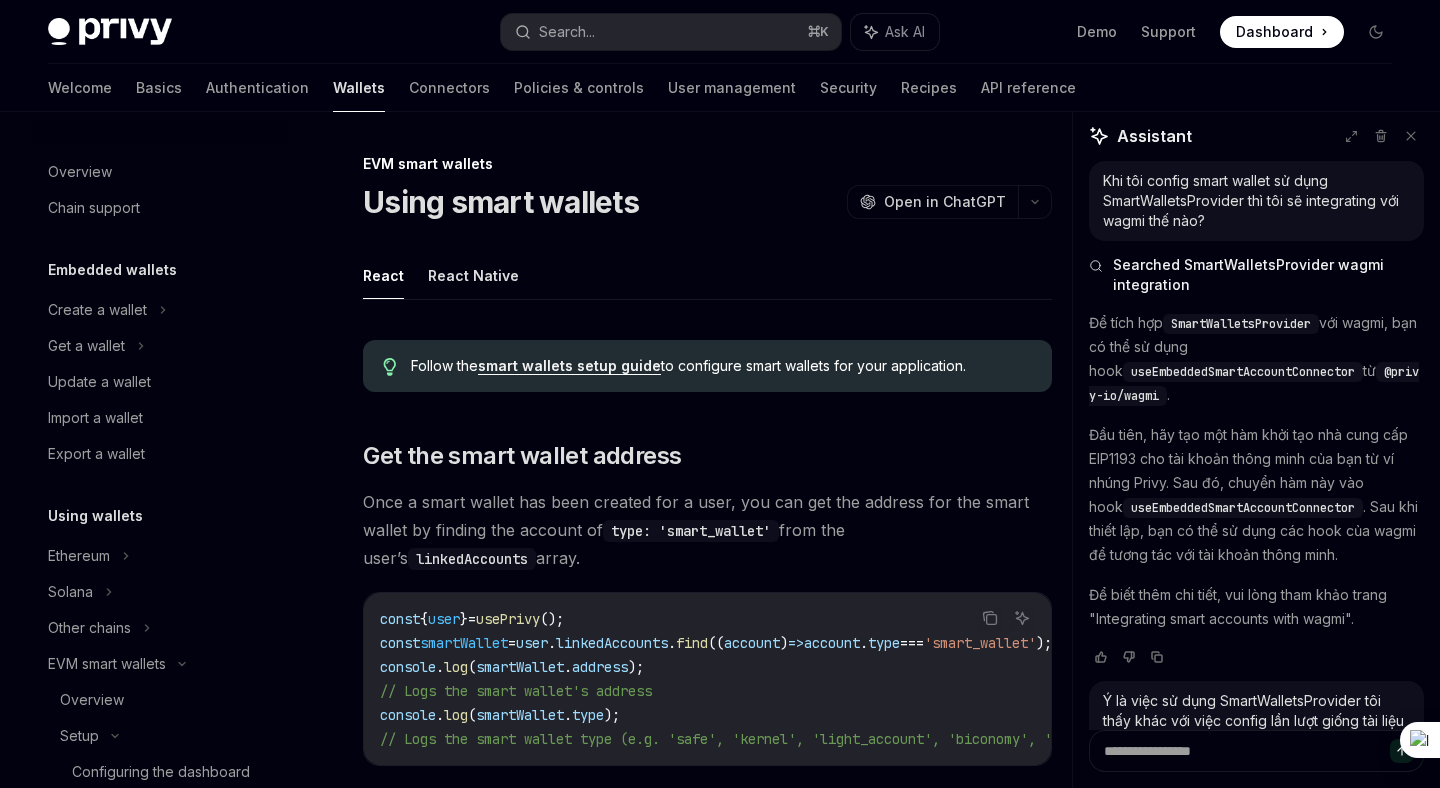 scroll, scrollTop: 1274, scrollLeft: 0, axis: vertical 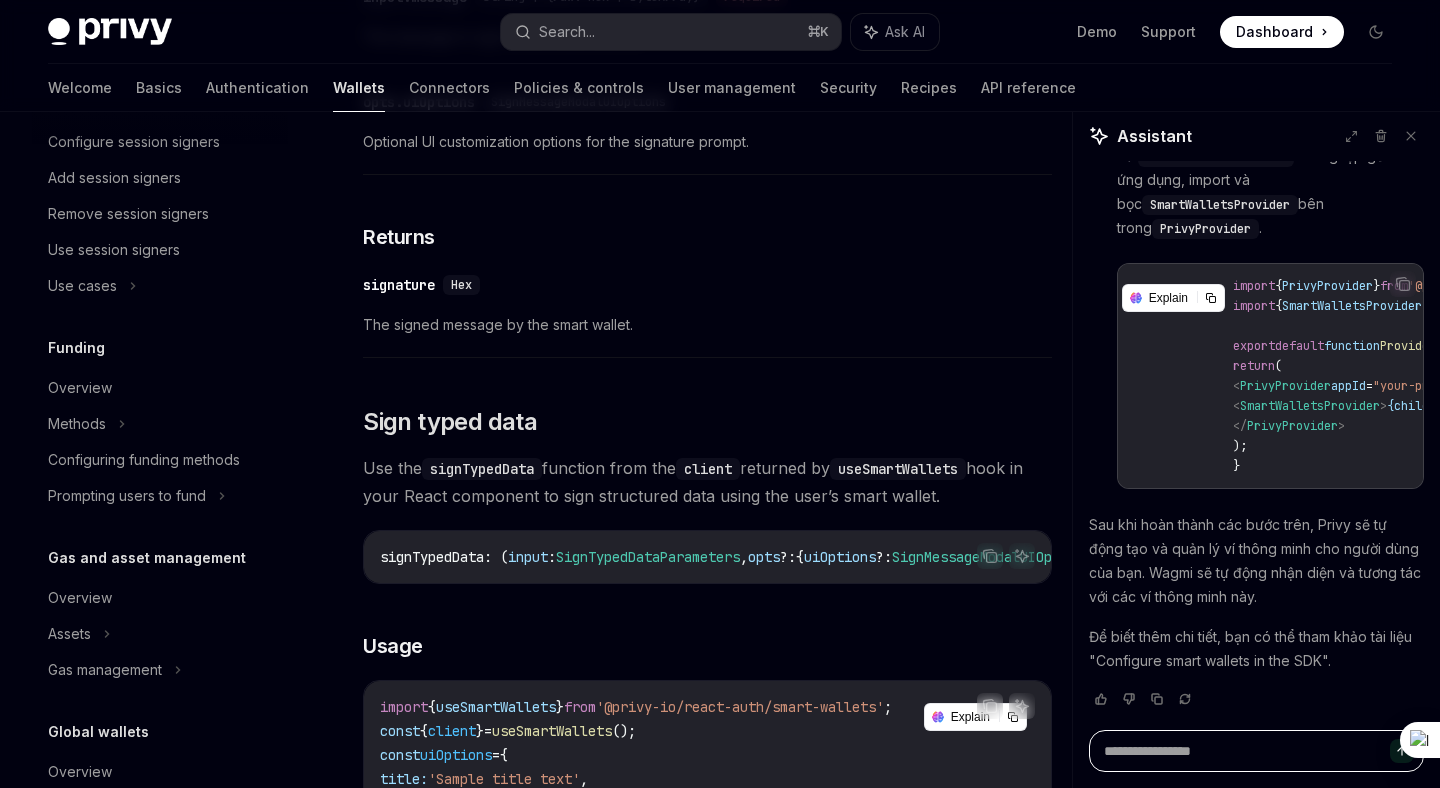 click at bounding box center (1256, 751) 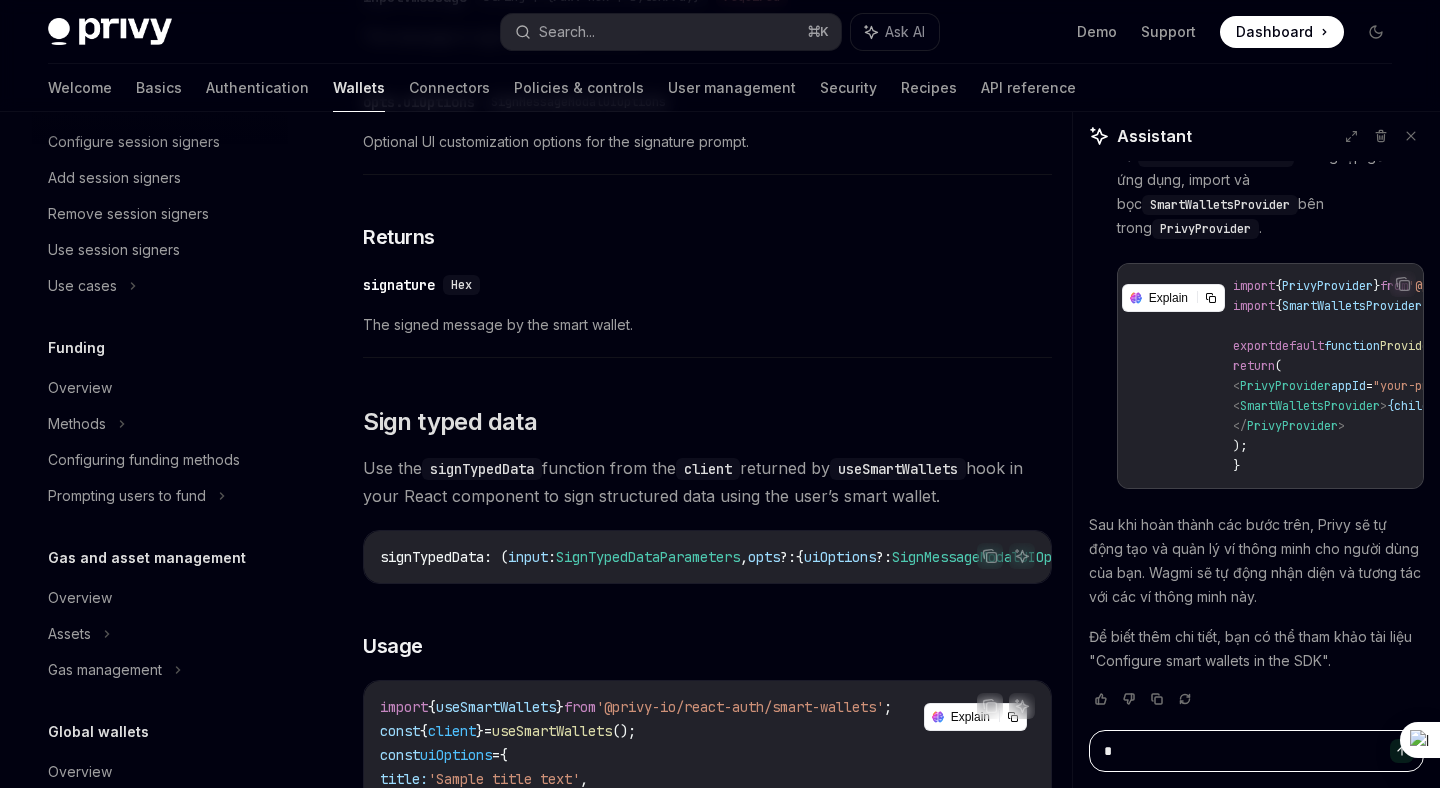 type on "*" 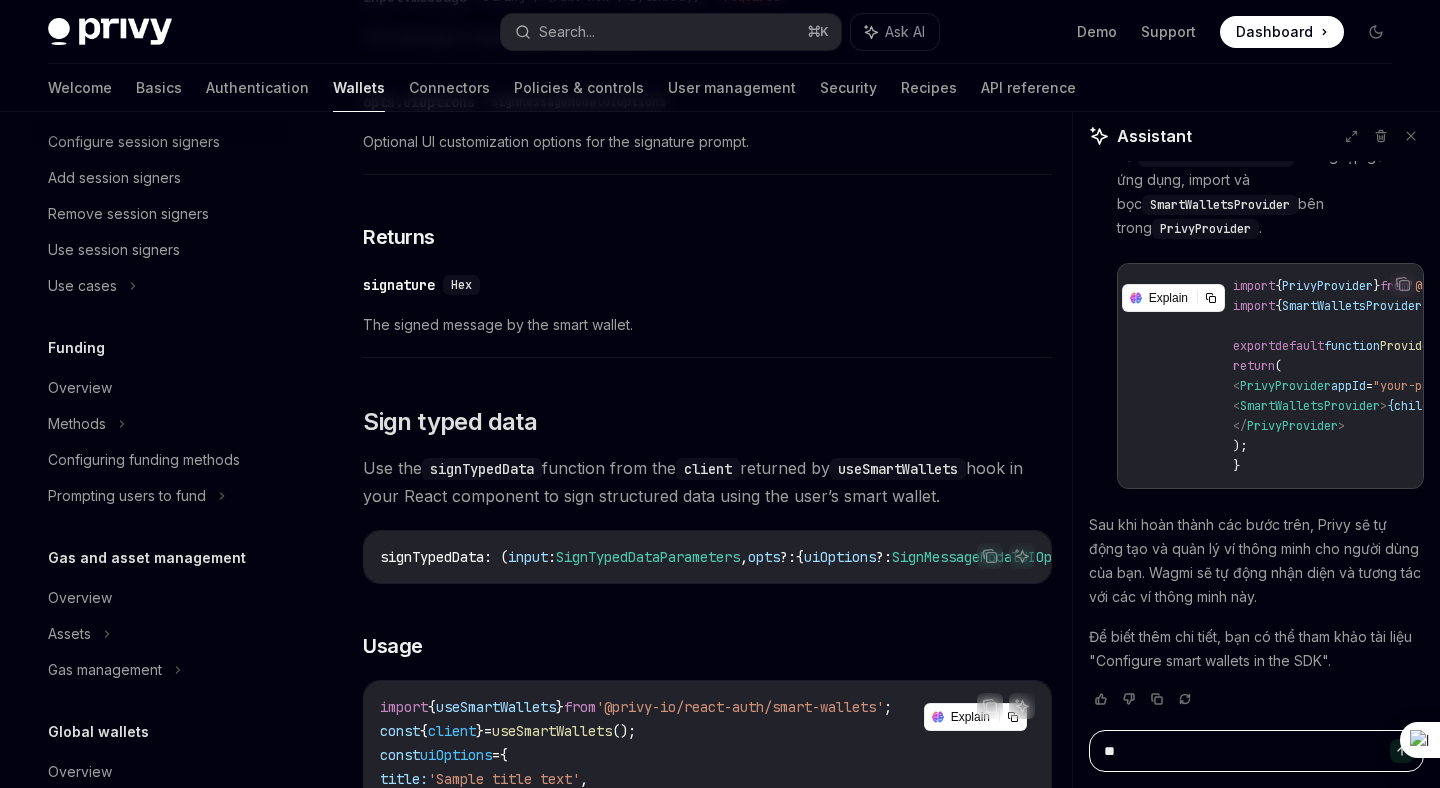 type on "*" 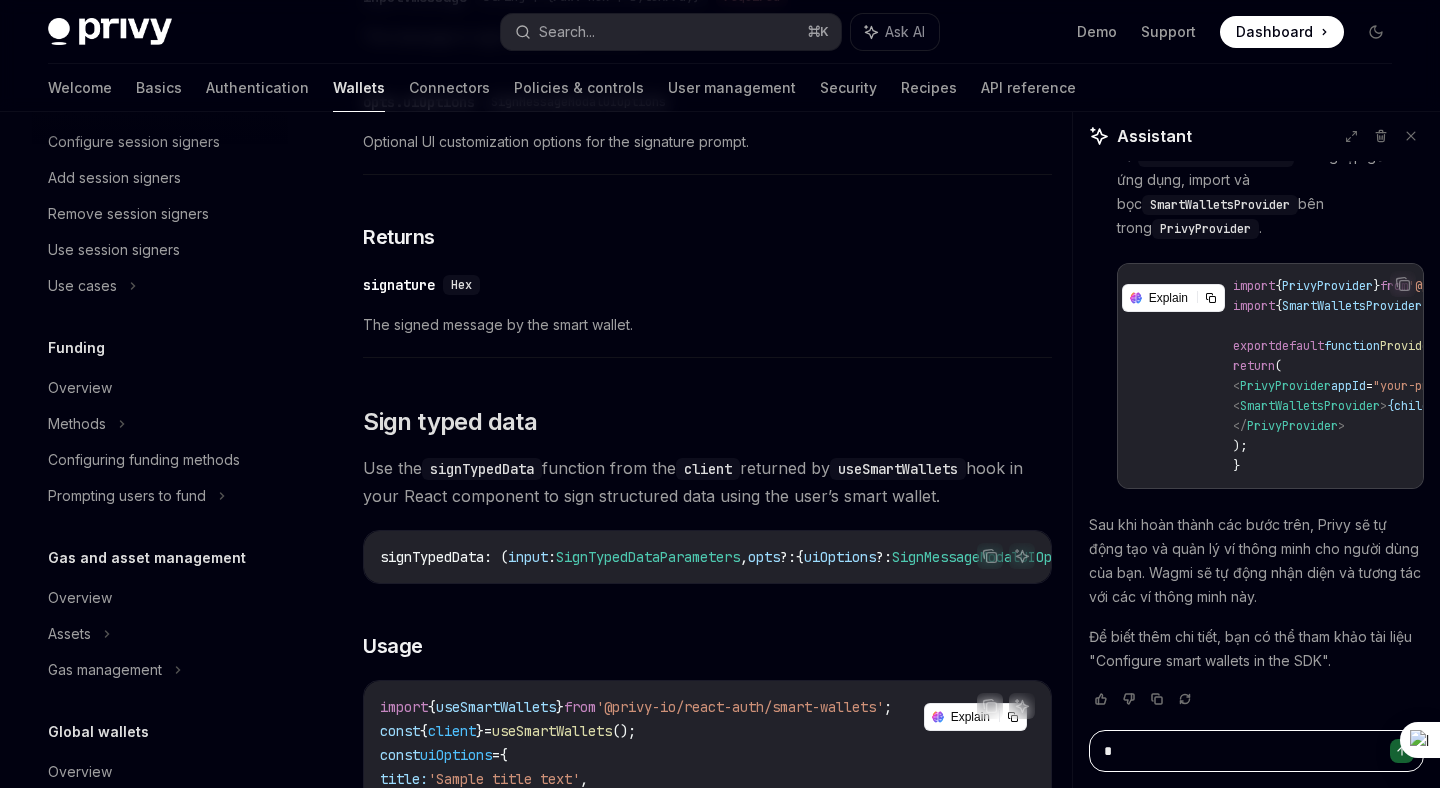 type on "**" 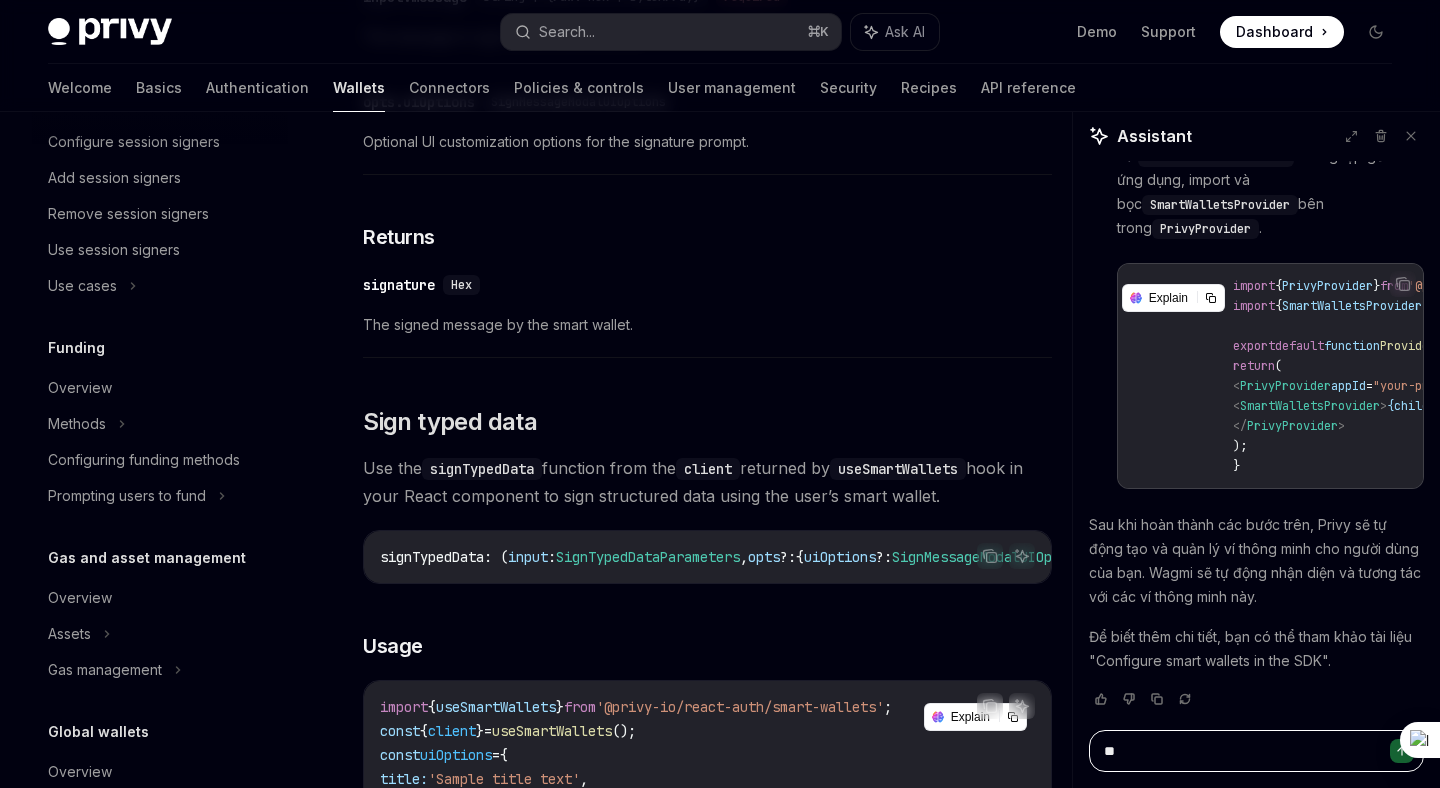 type on "*" 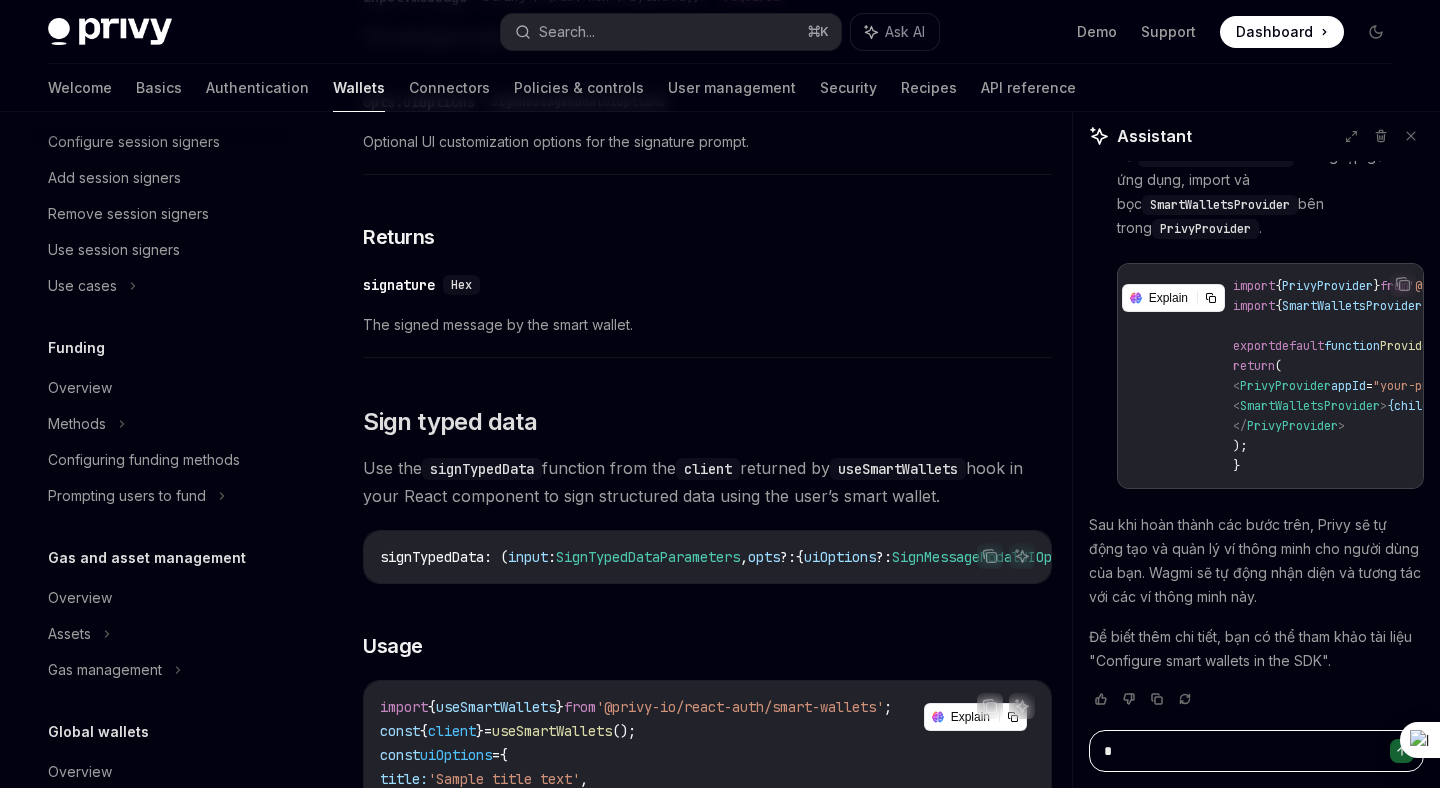 type on "**" 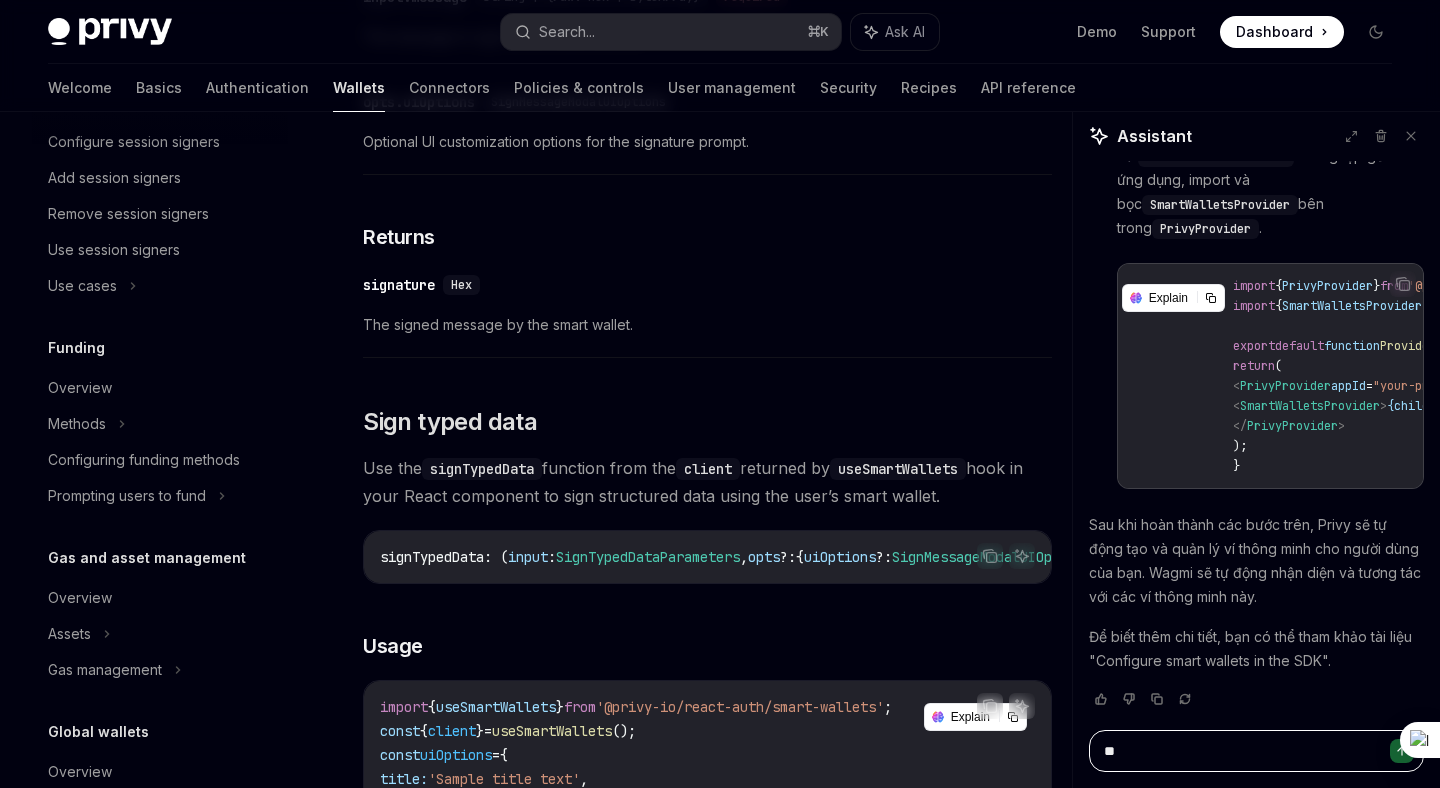 type on "*" 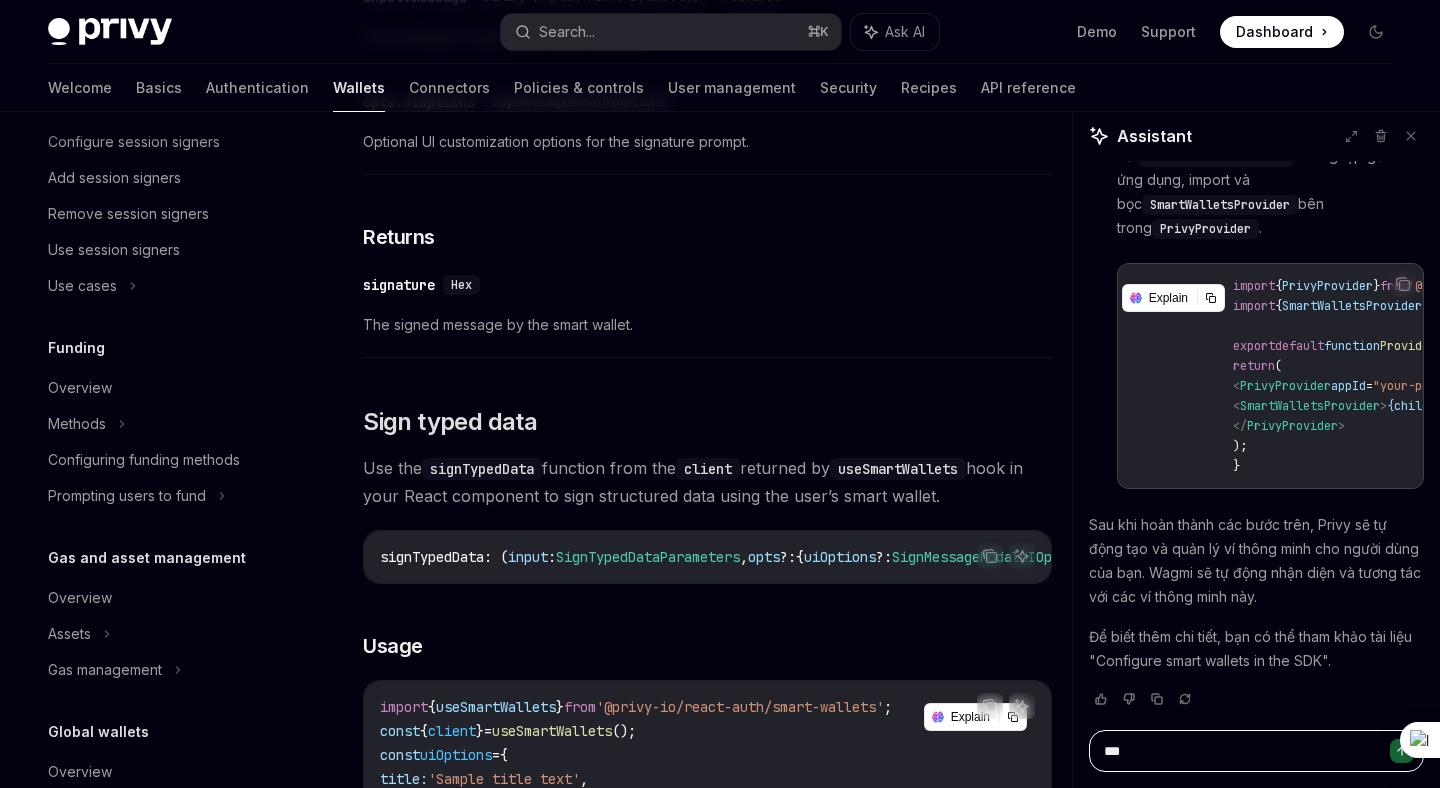 type on "*" 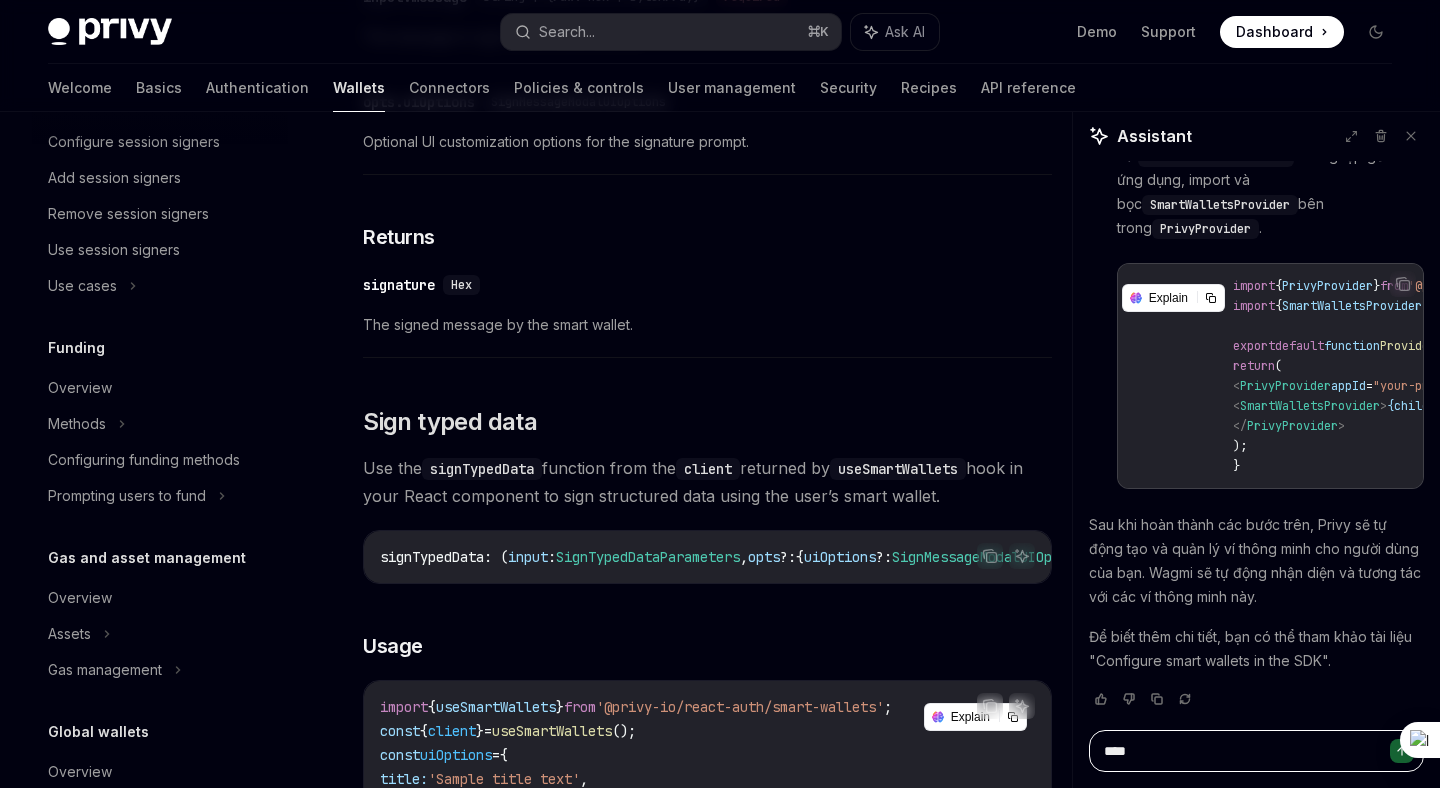 type on "*" 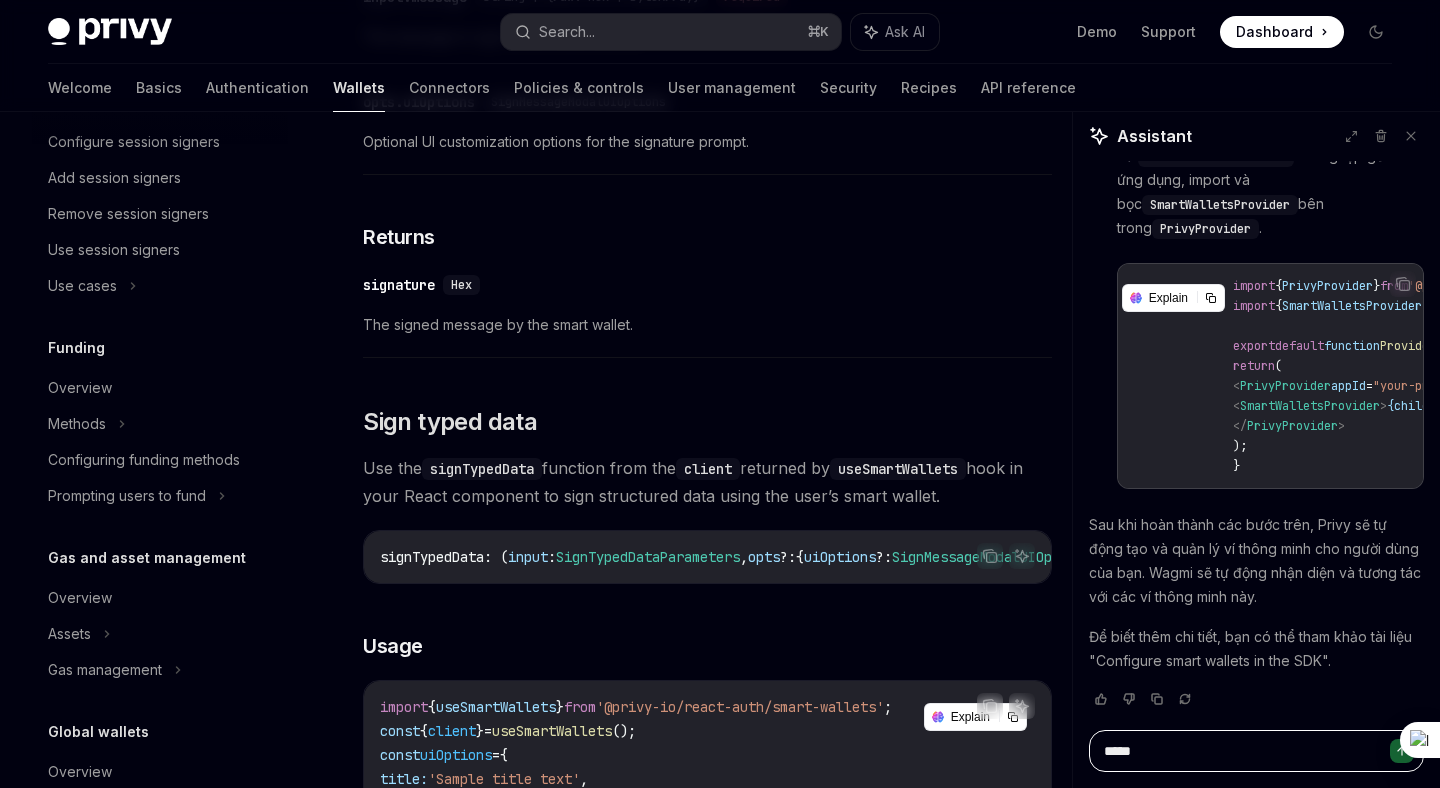 type on "*" 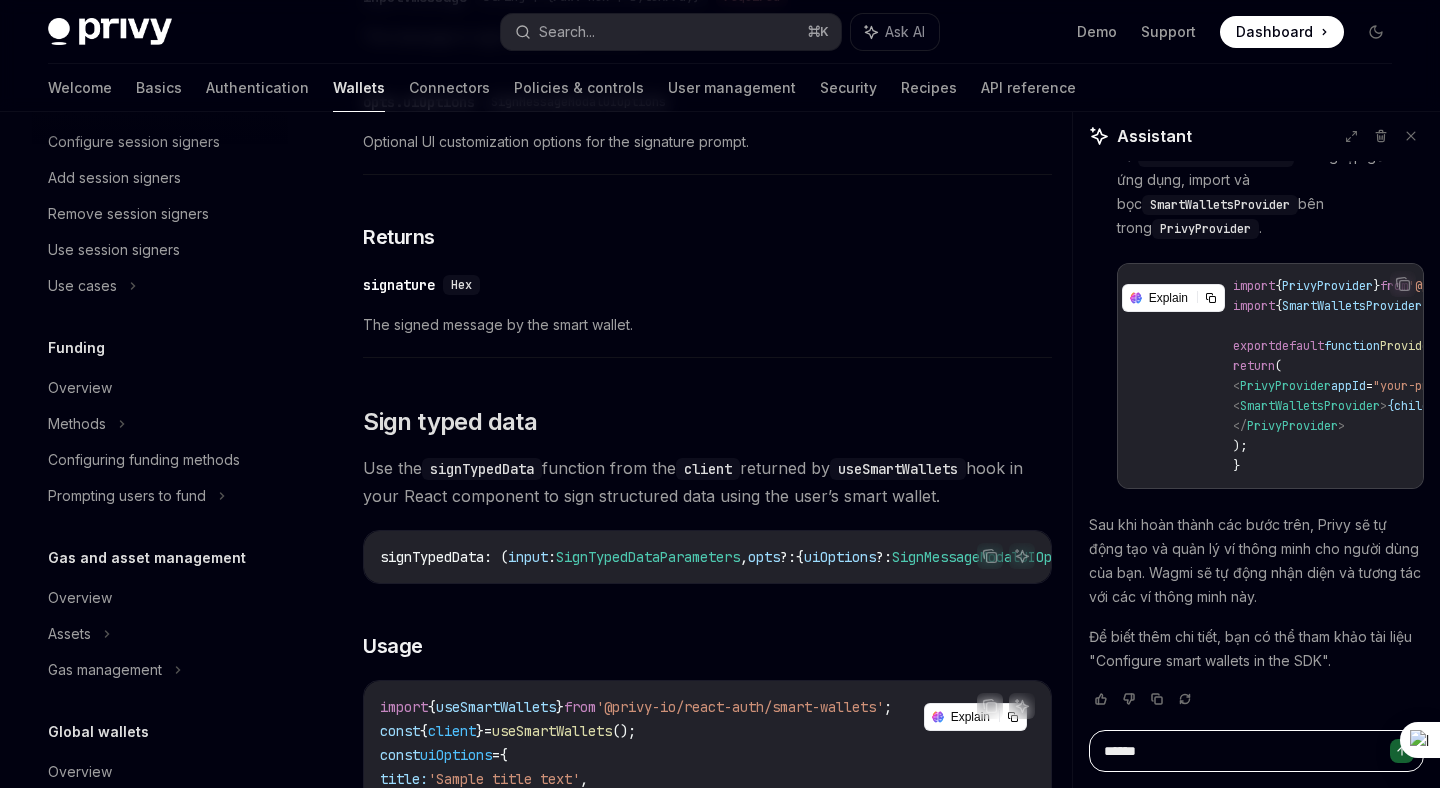 type on "*" 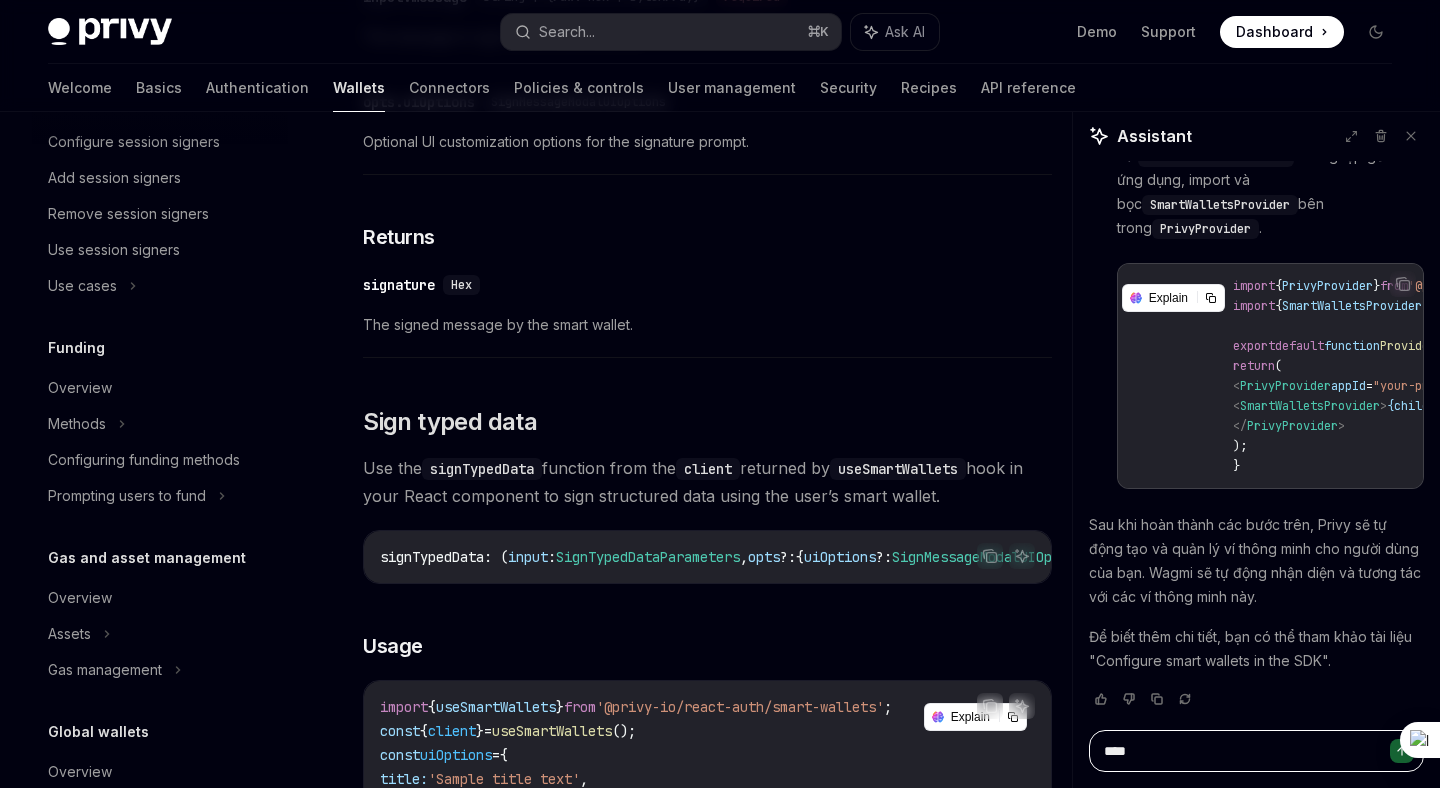 type on "******" 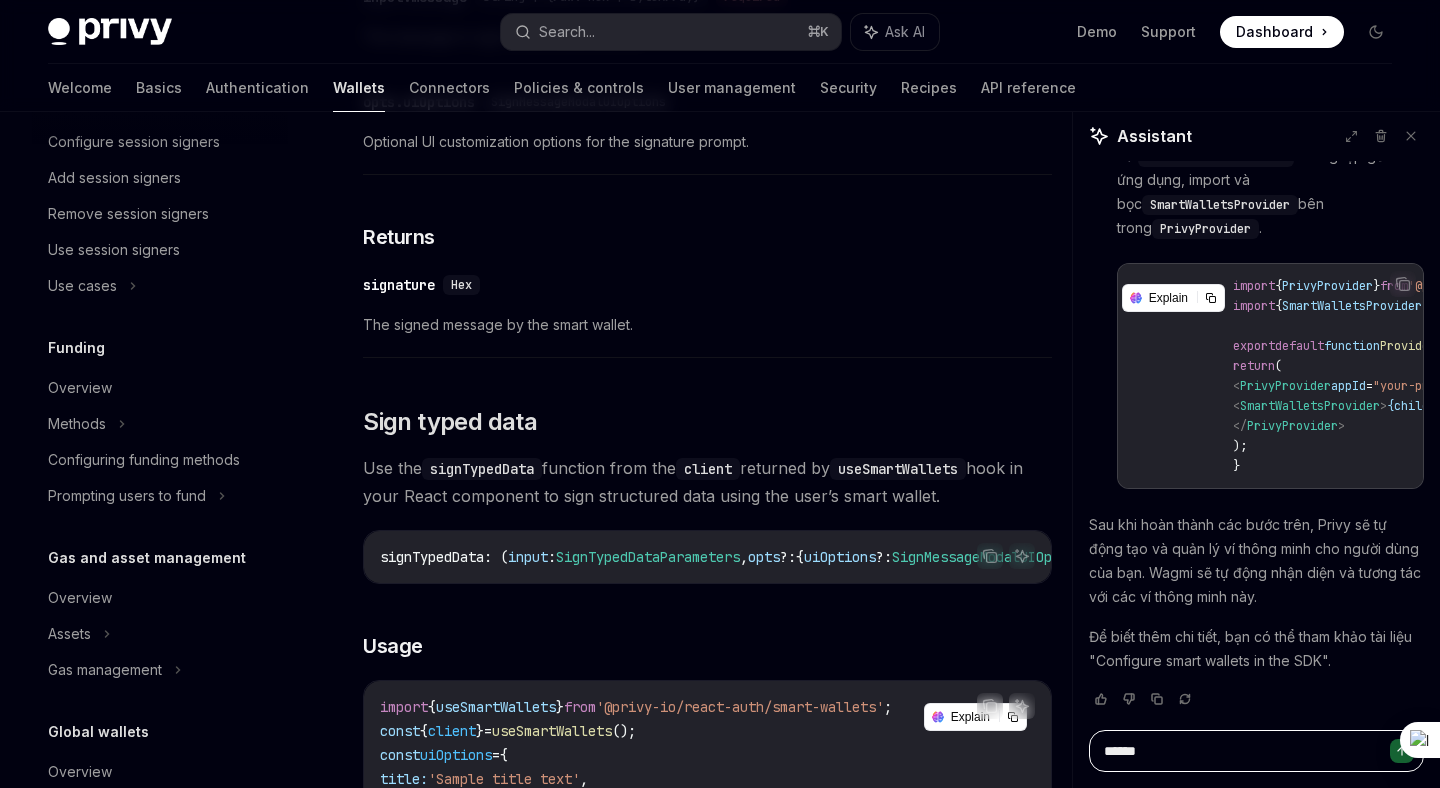 type on "*" 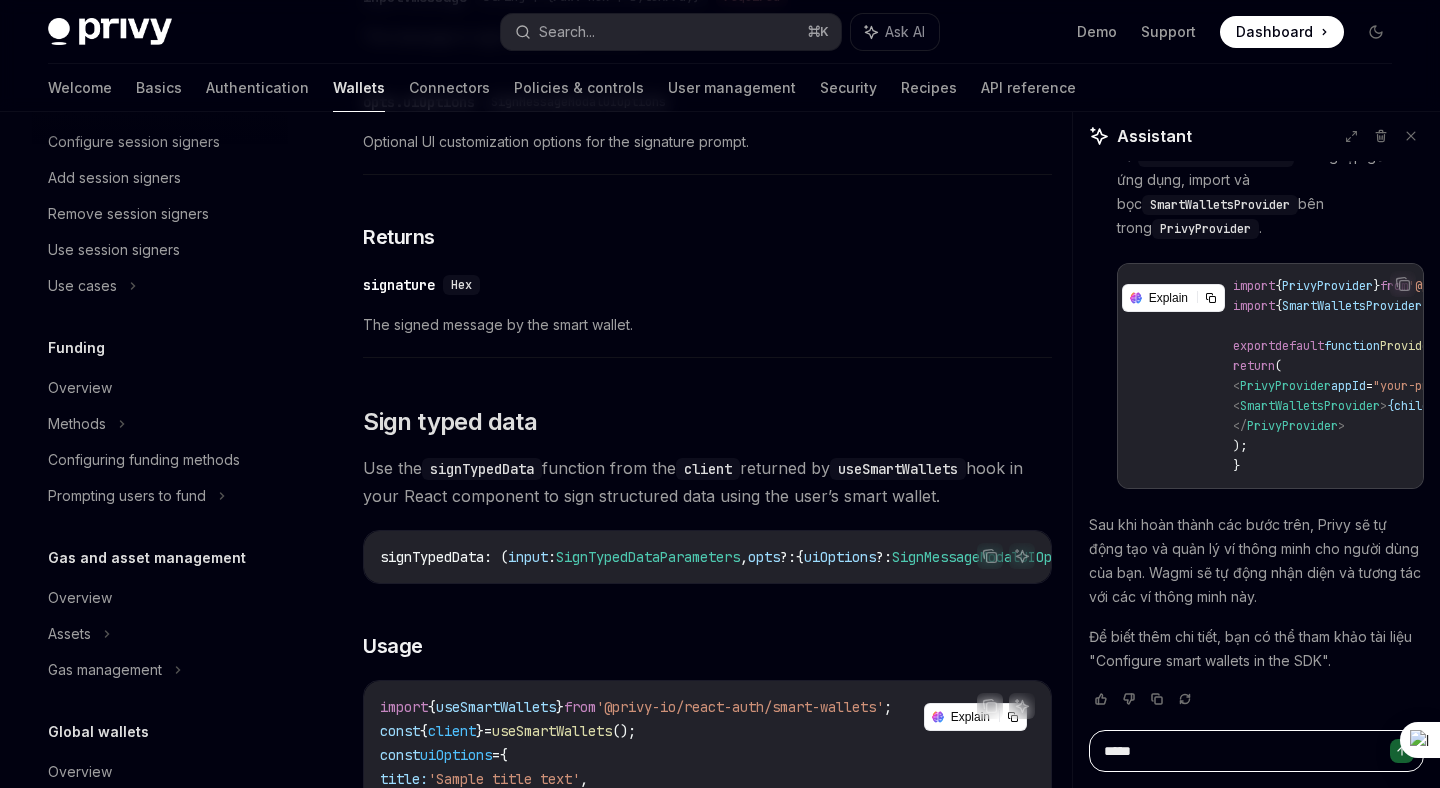 type on "******" 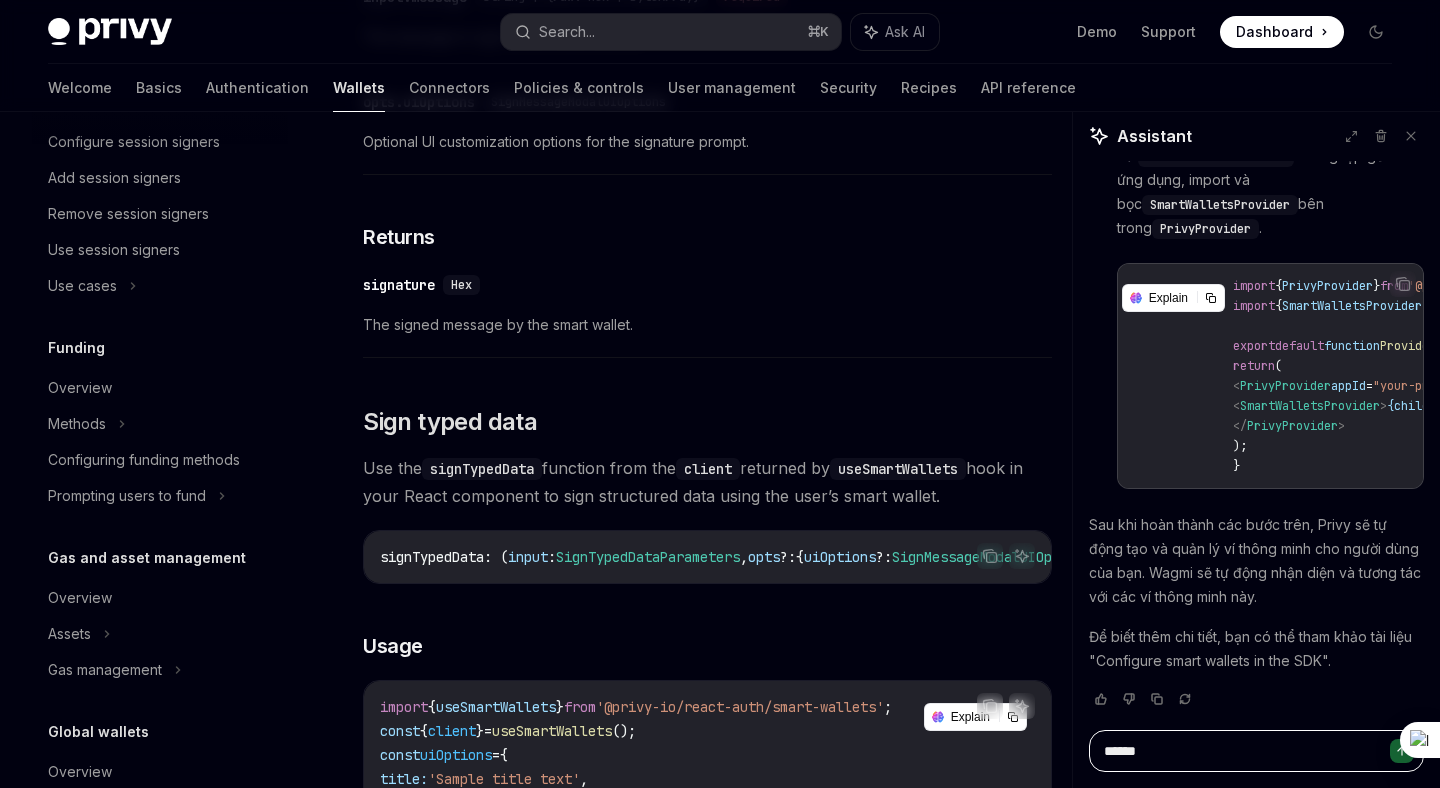 type on "*" 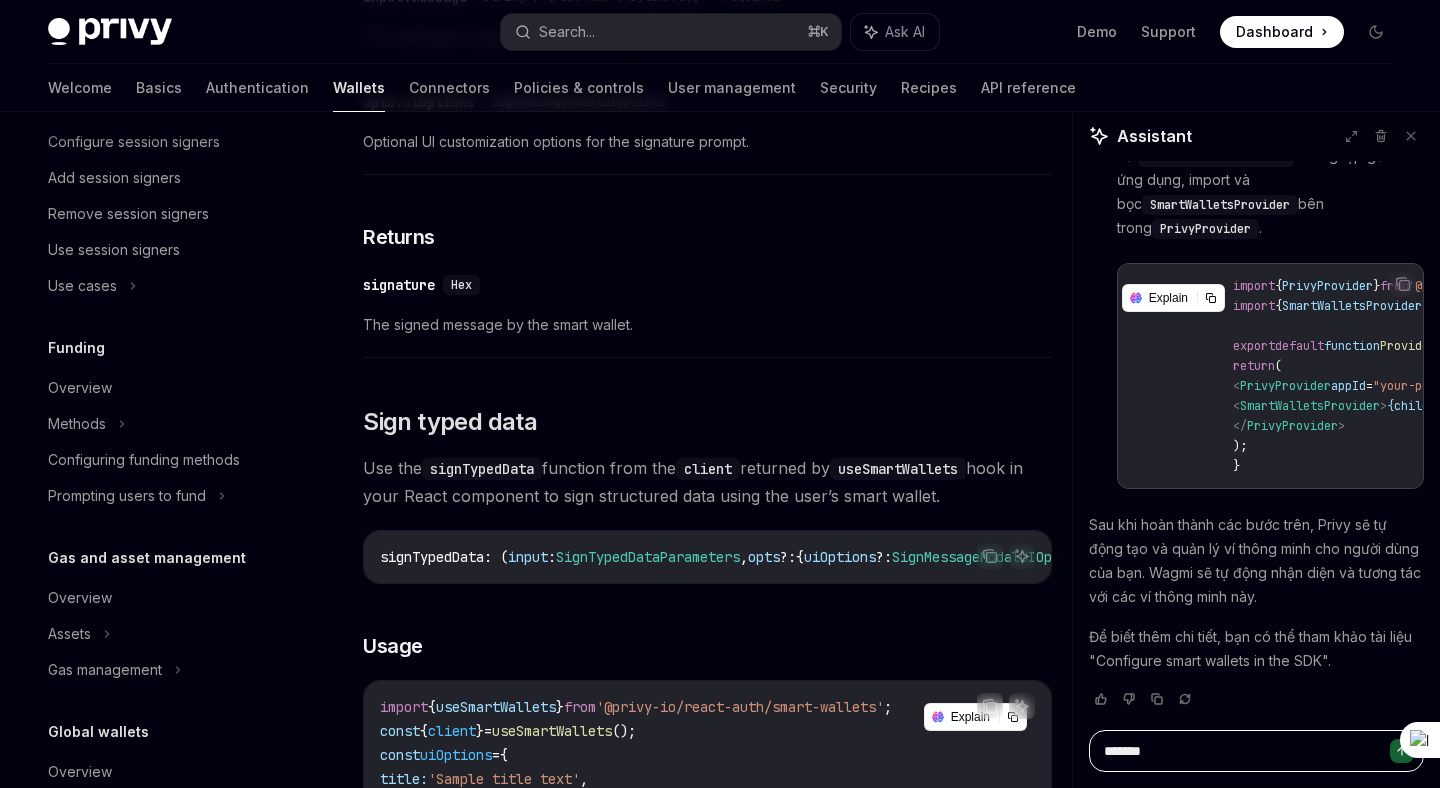 type on "*" 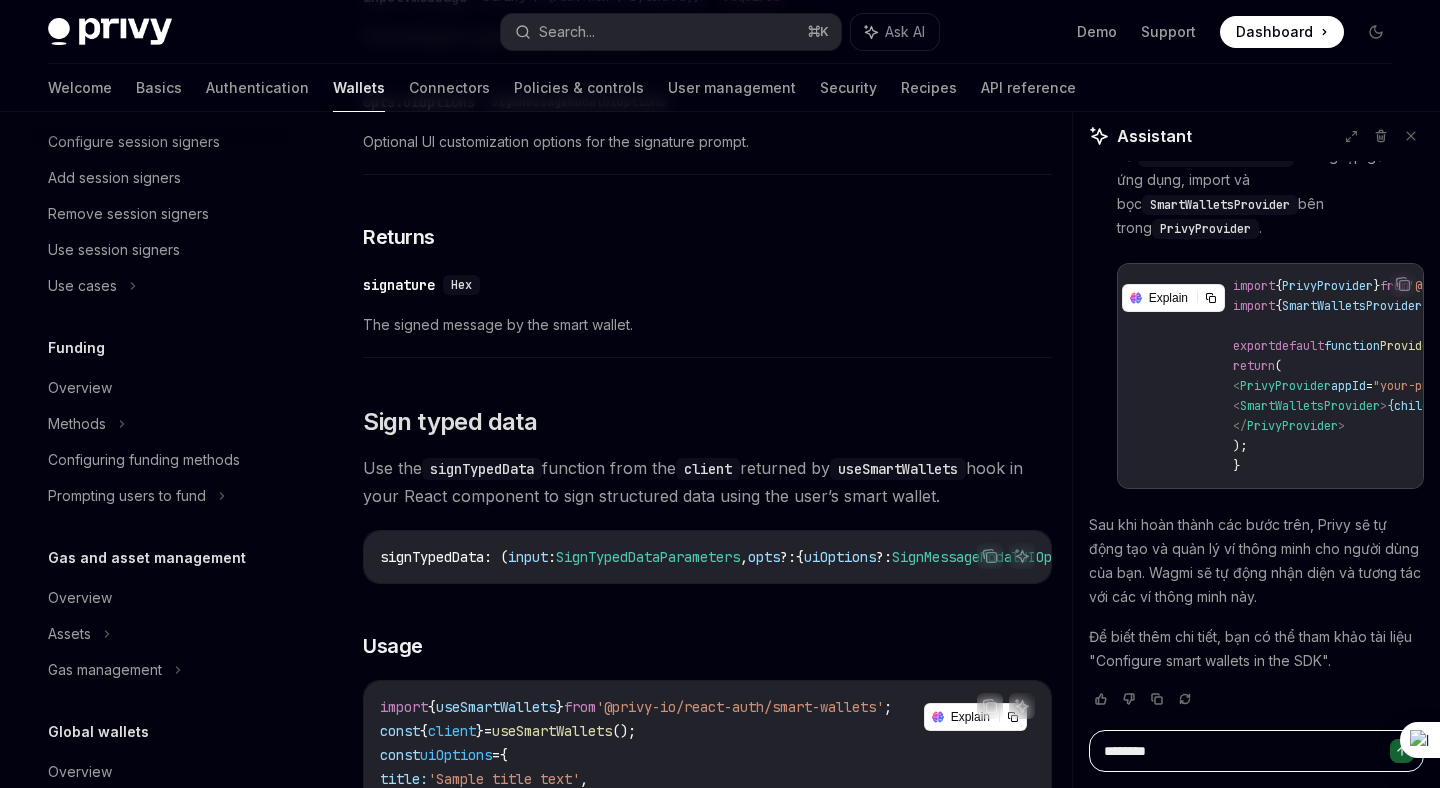 type on "*" 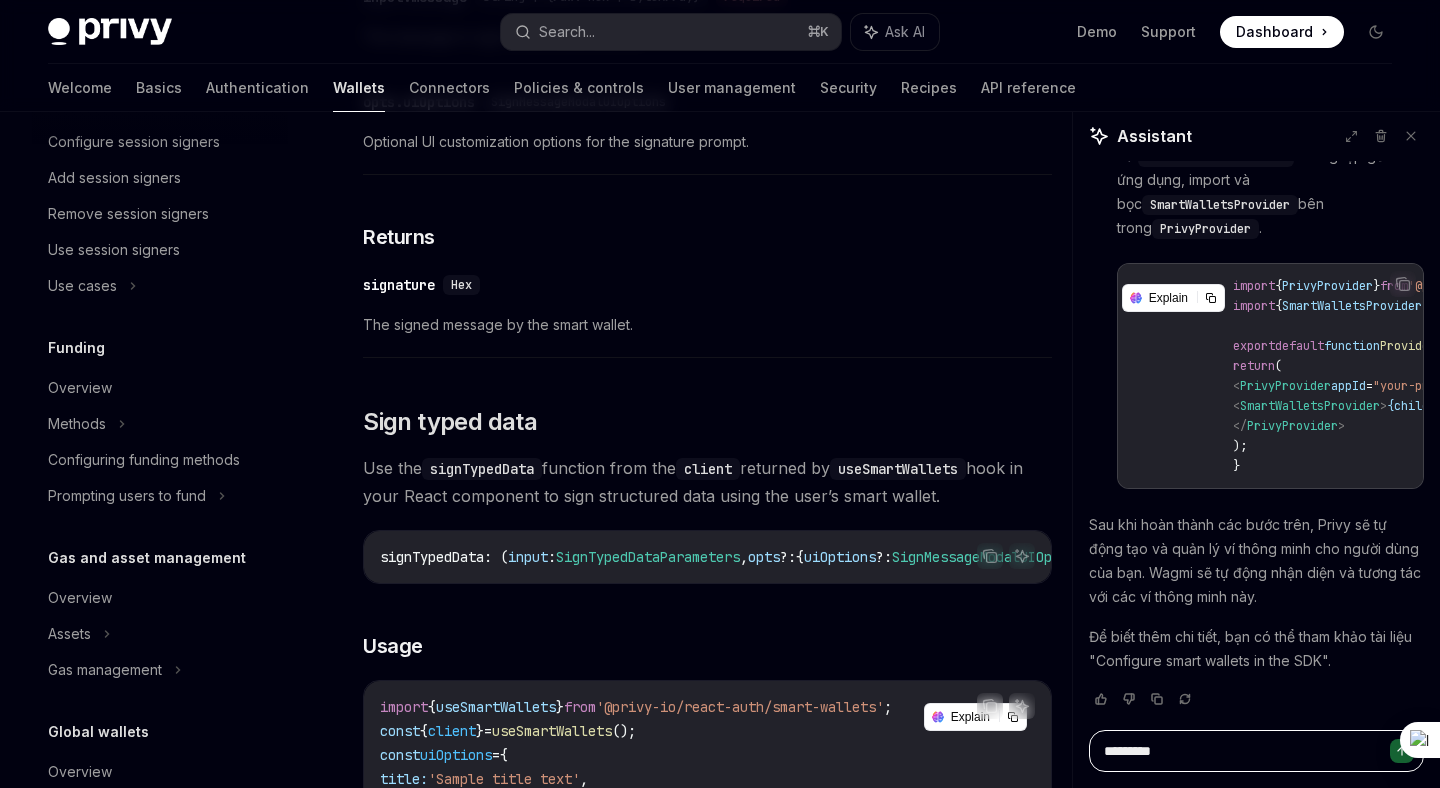 type on "*" 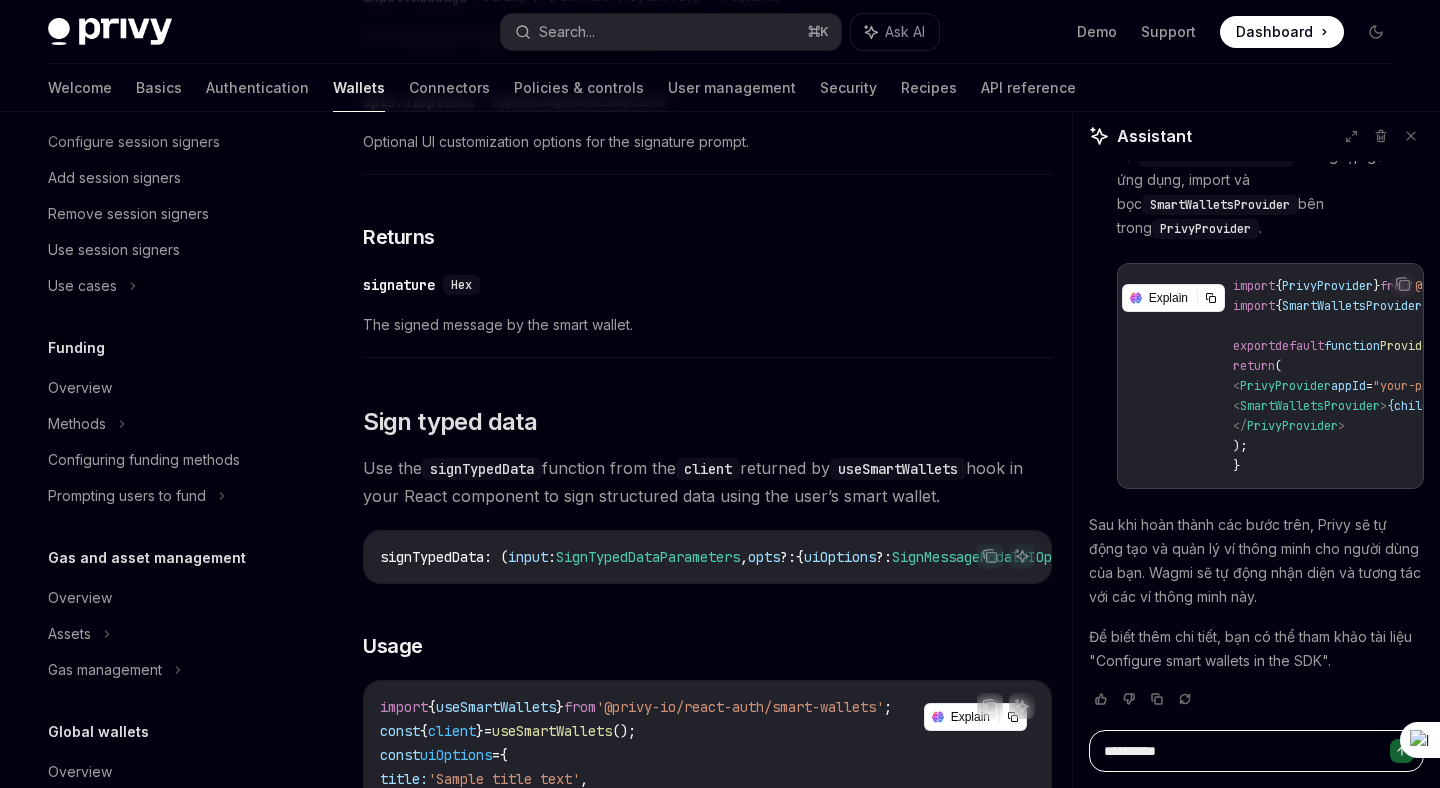 type on "*" 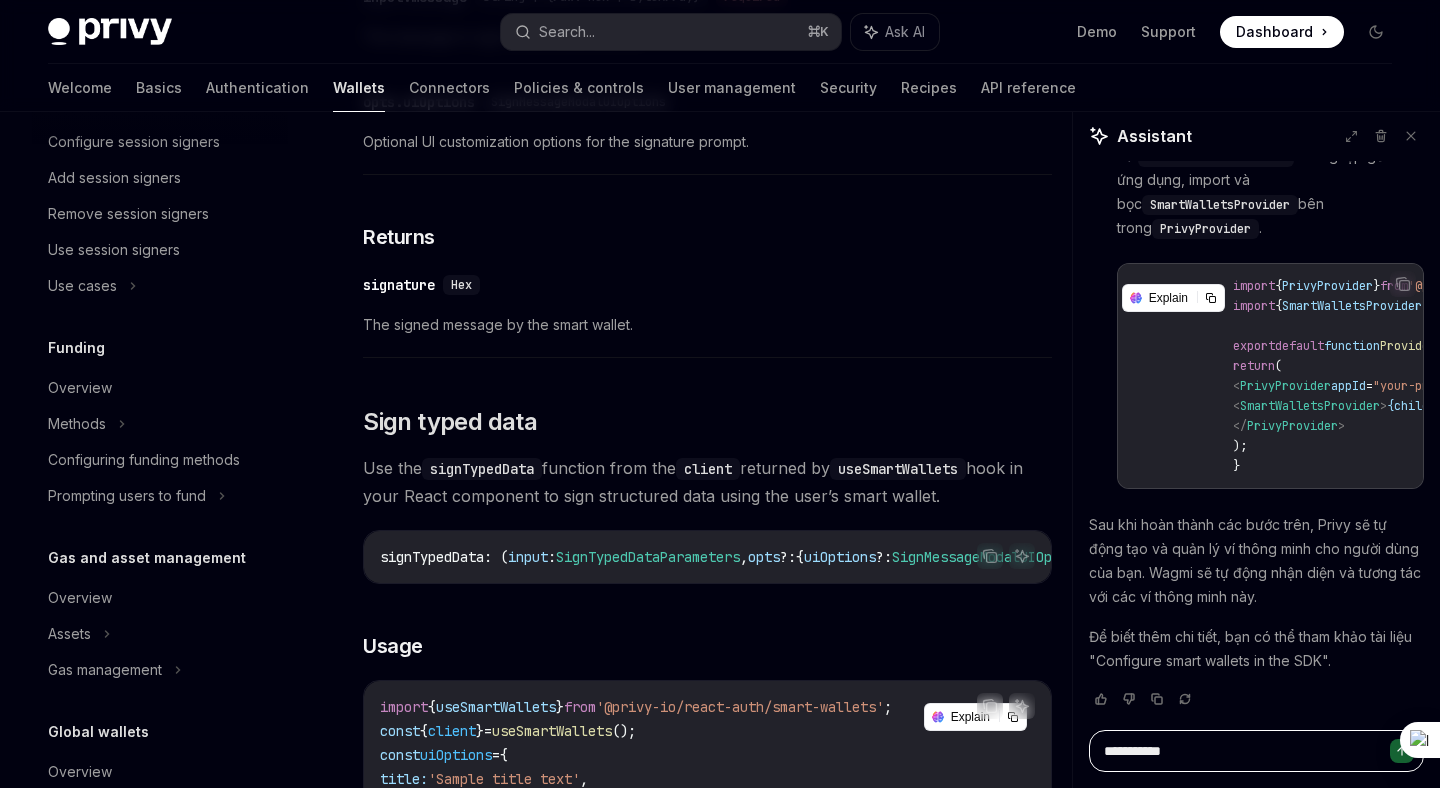 type on "*" 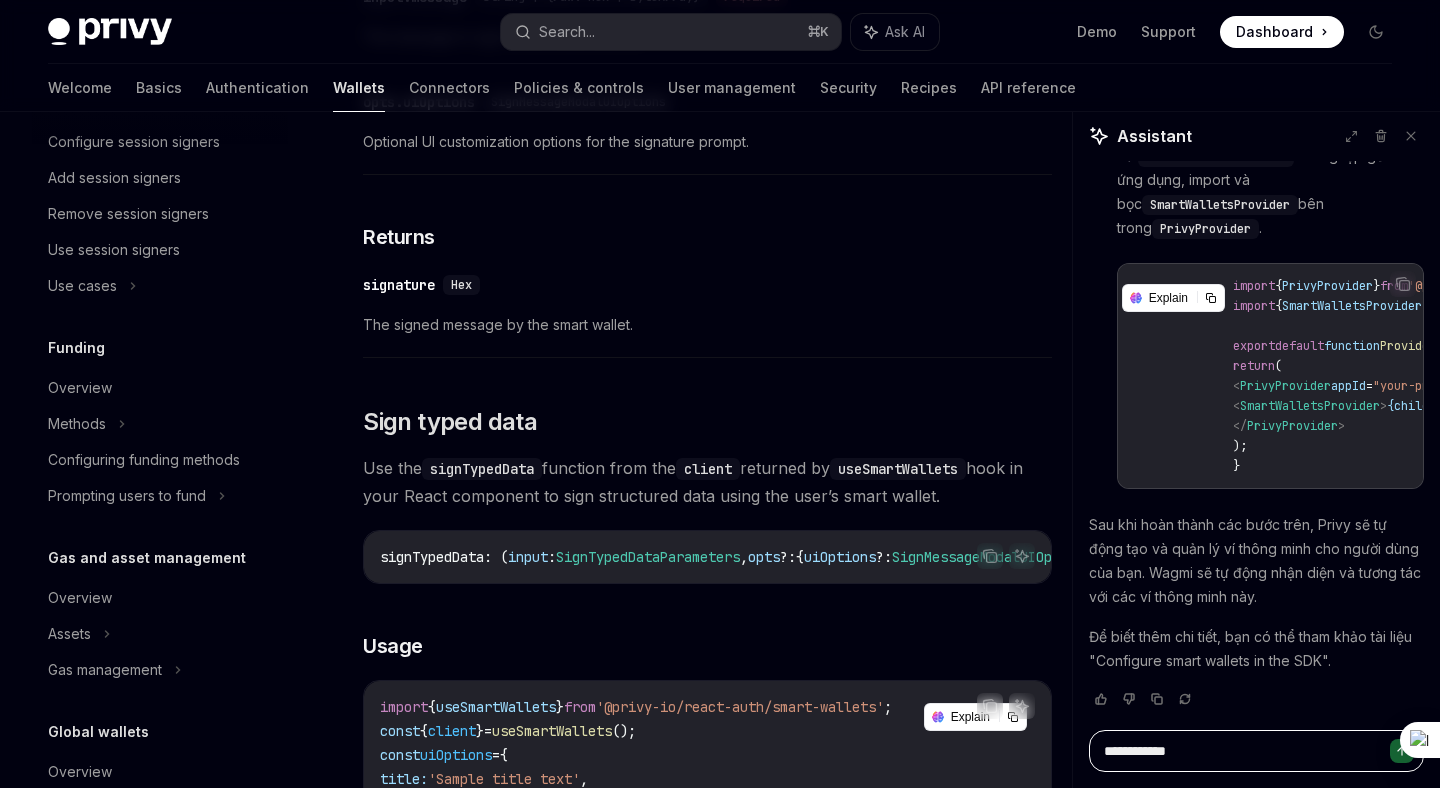 type on "*" 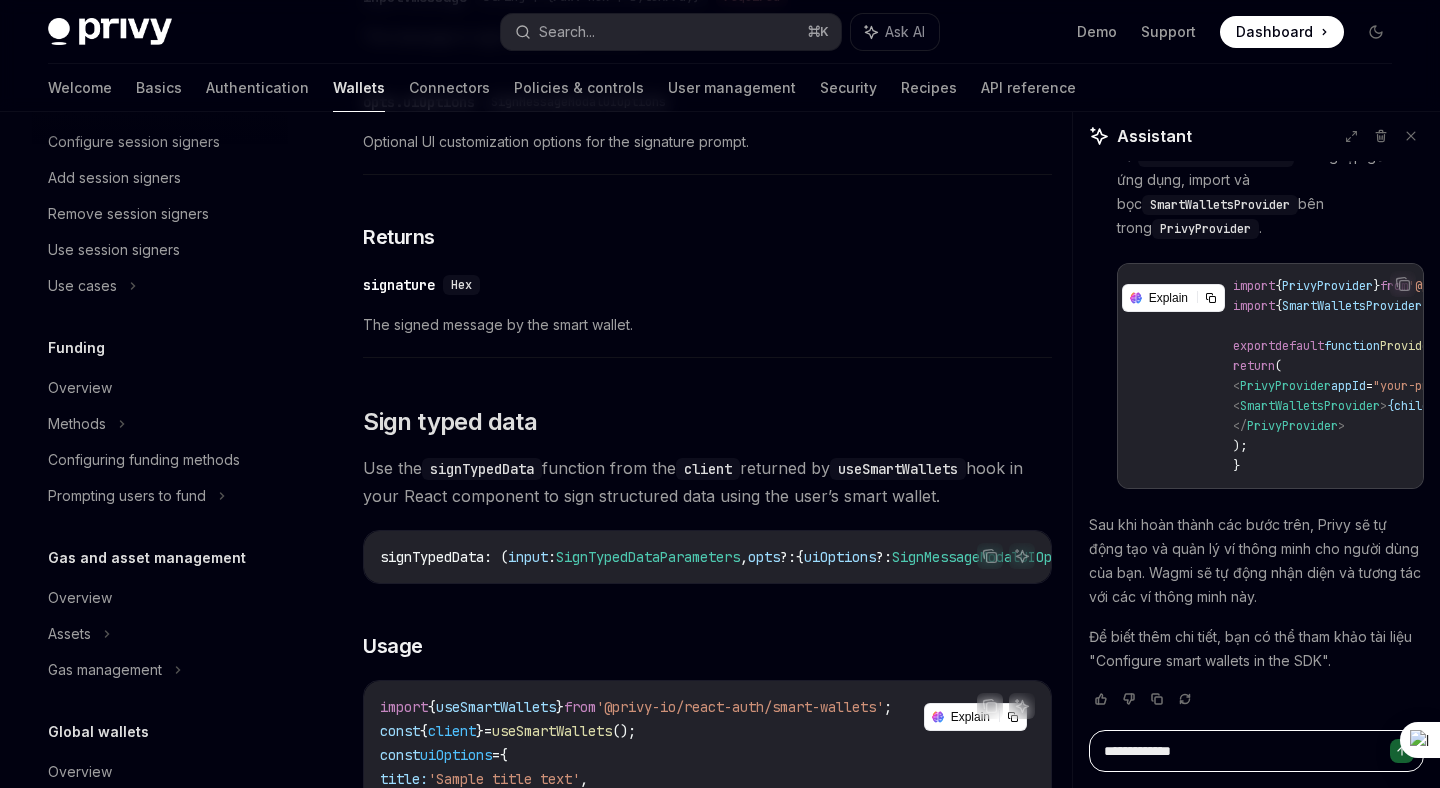 type on "*" 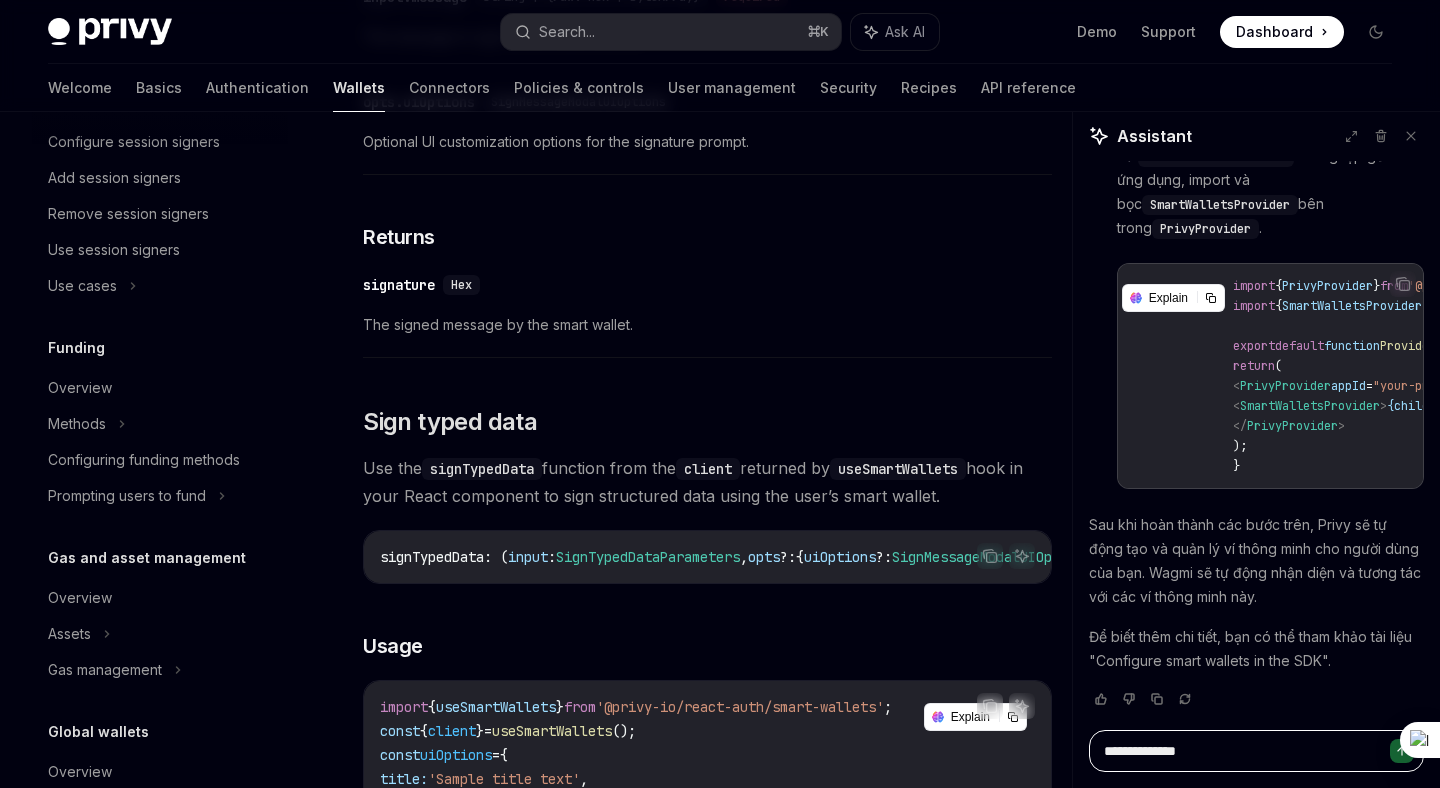 type on "*" 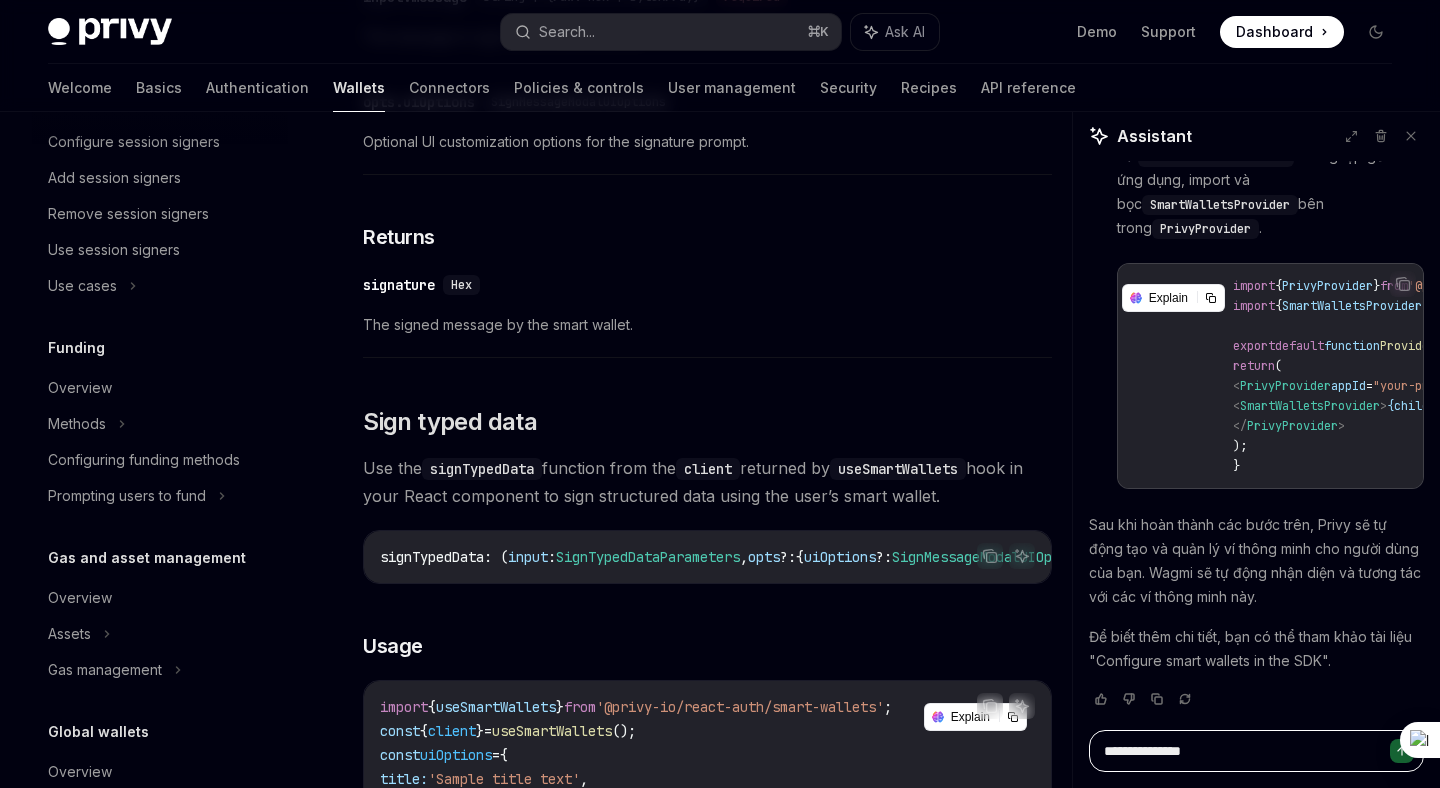type on "*" 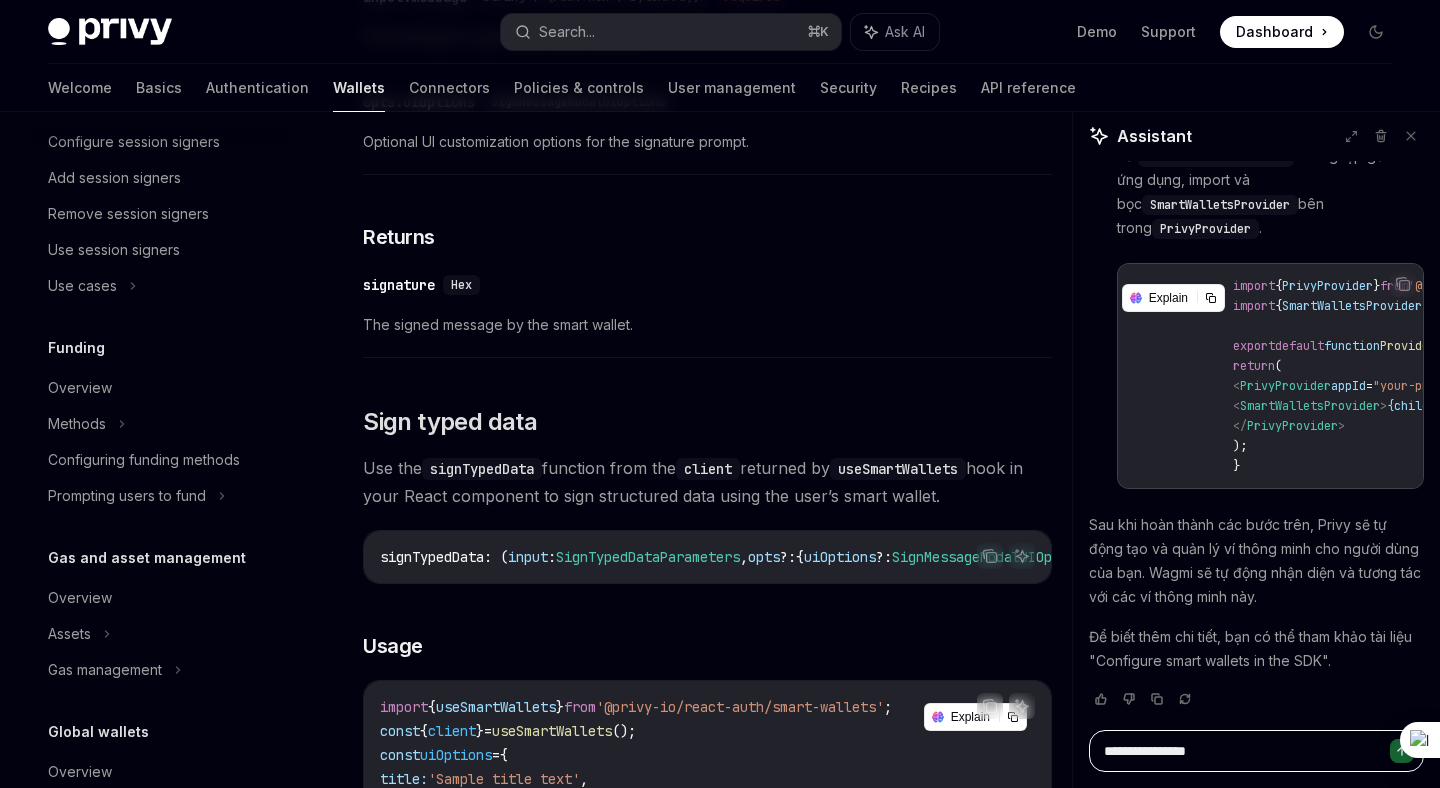 type on "*" 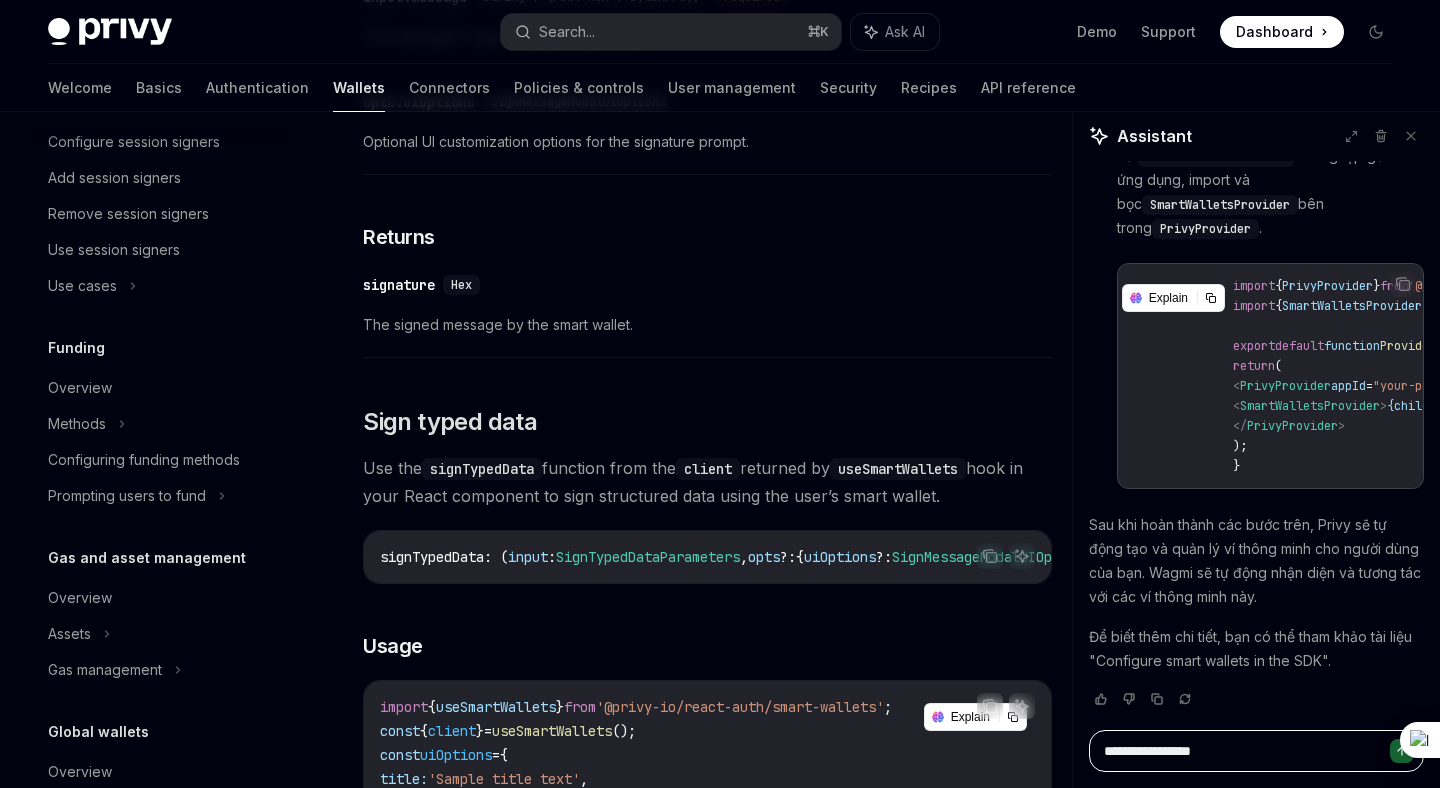 type on "*" 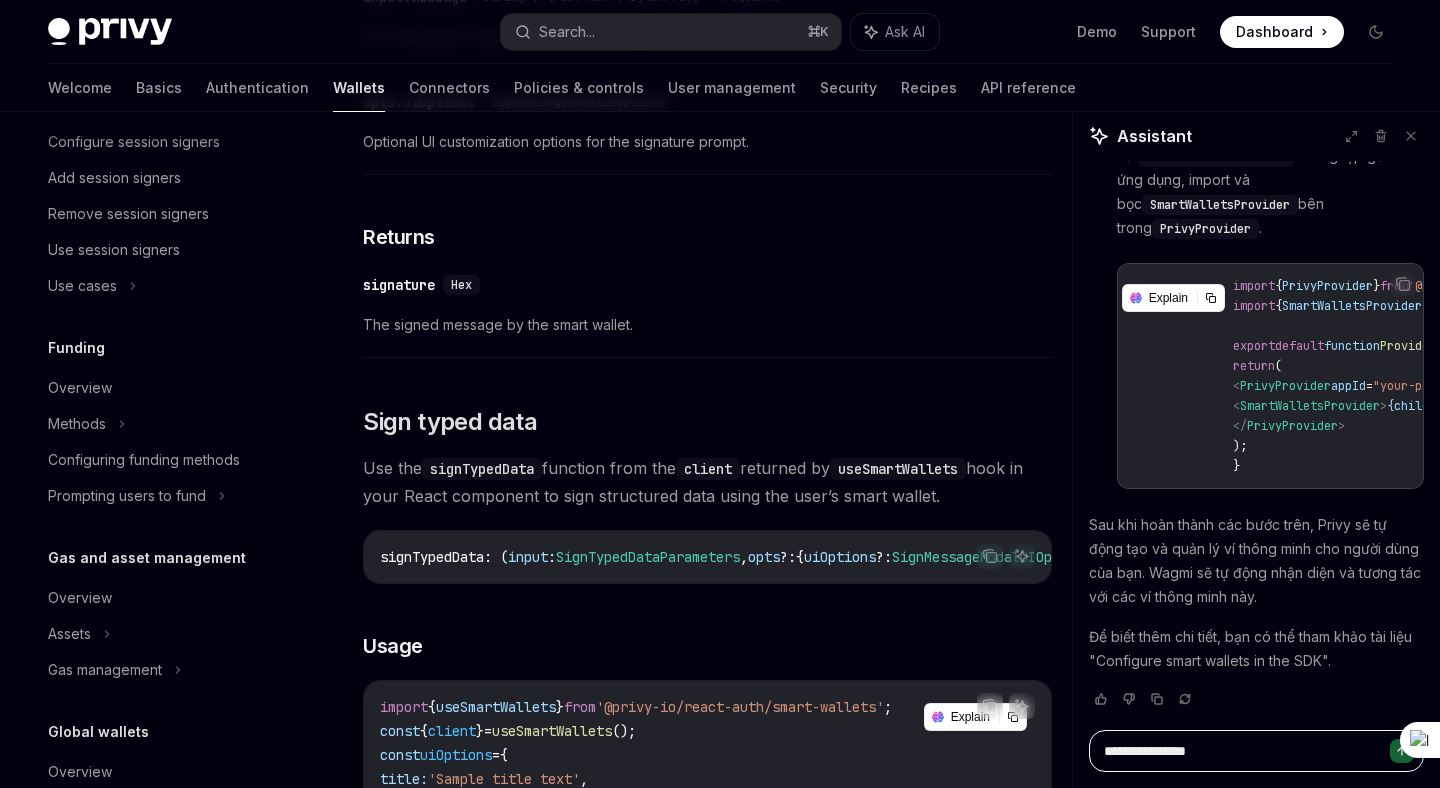 type on "*" 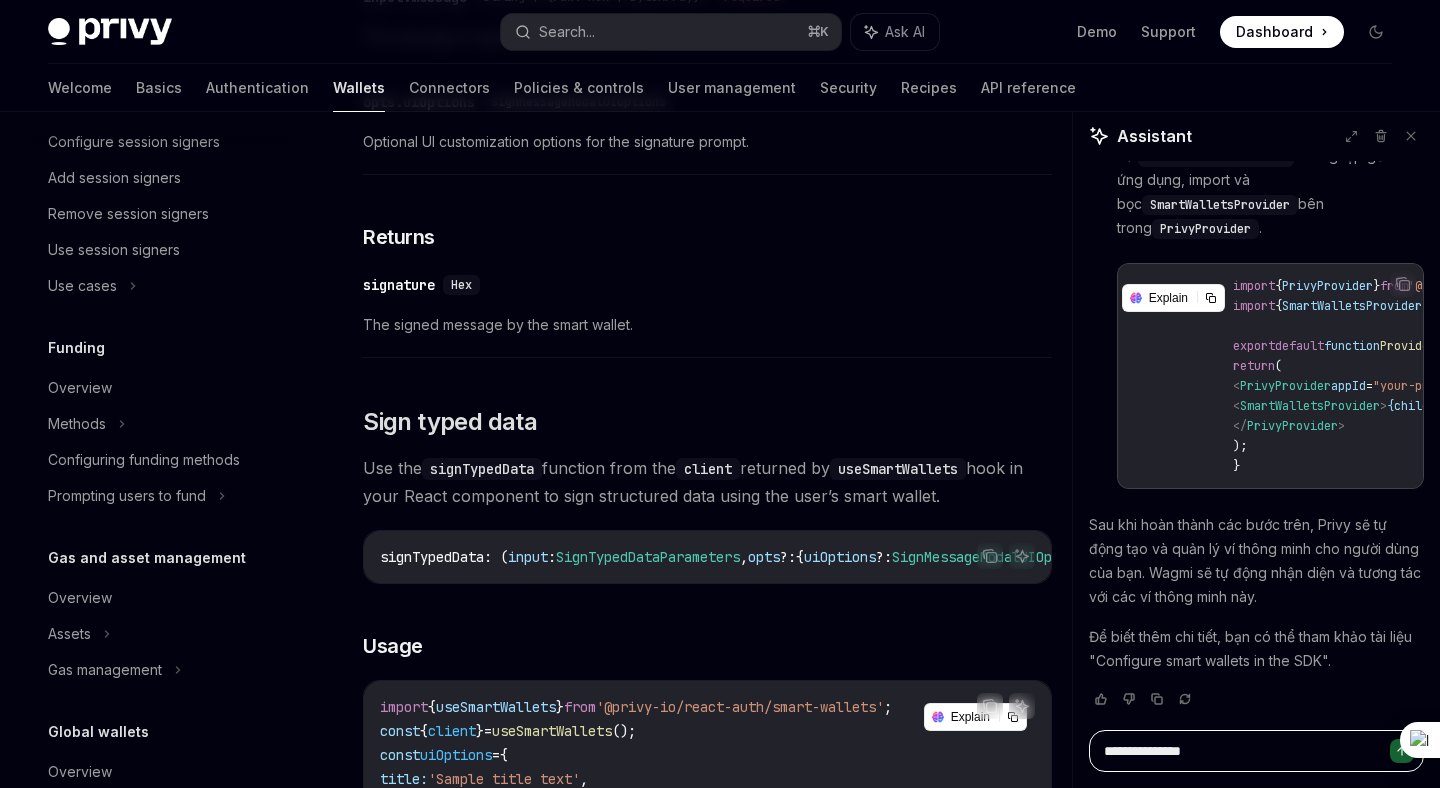 type on "*" 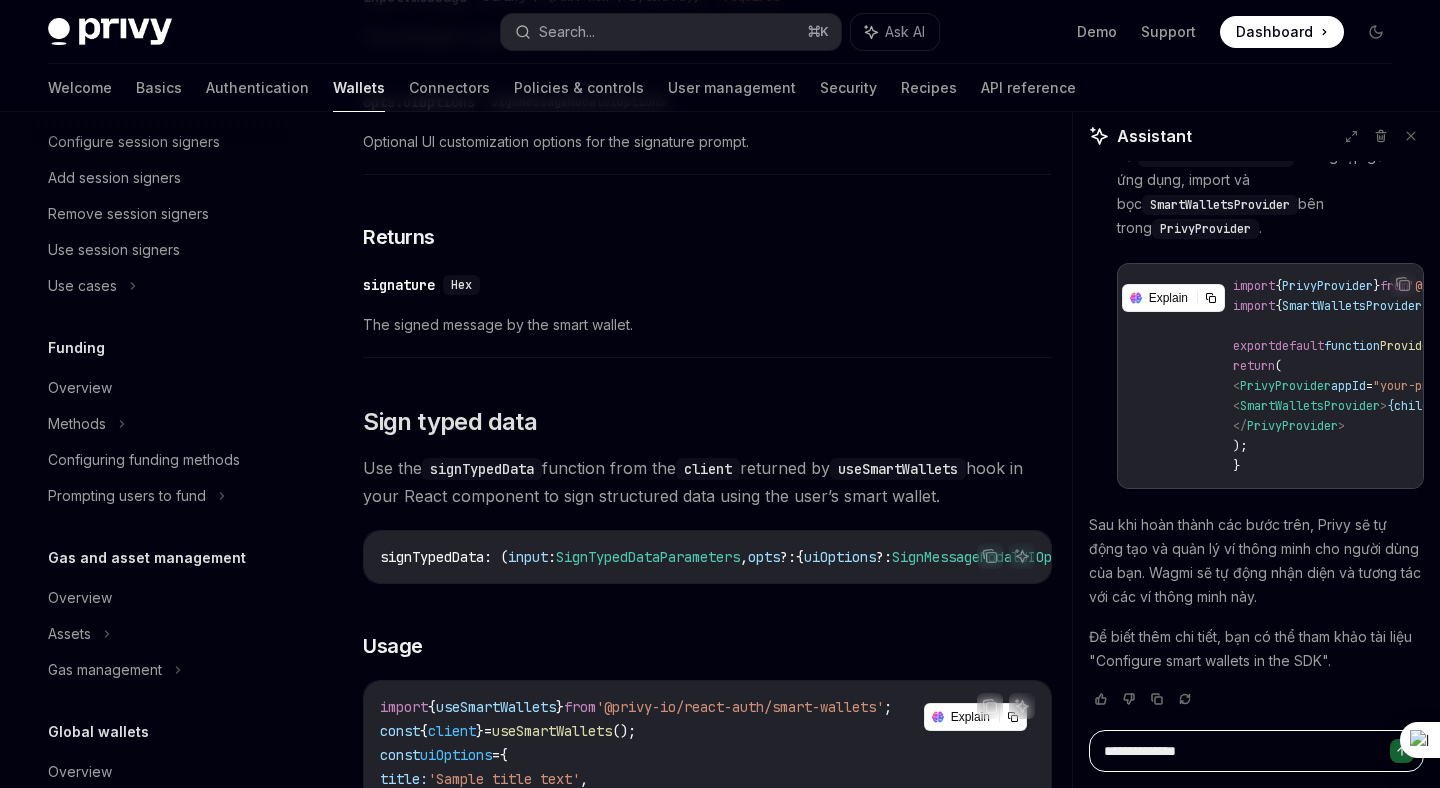 type on "*" 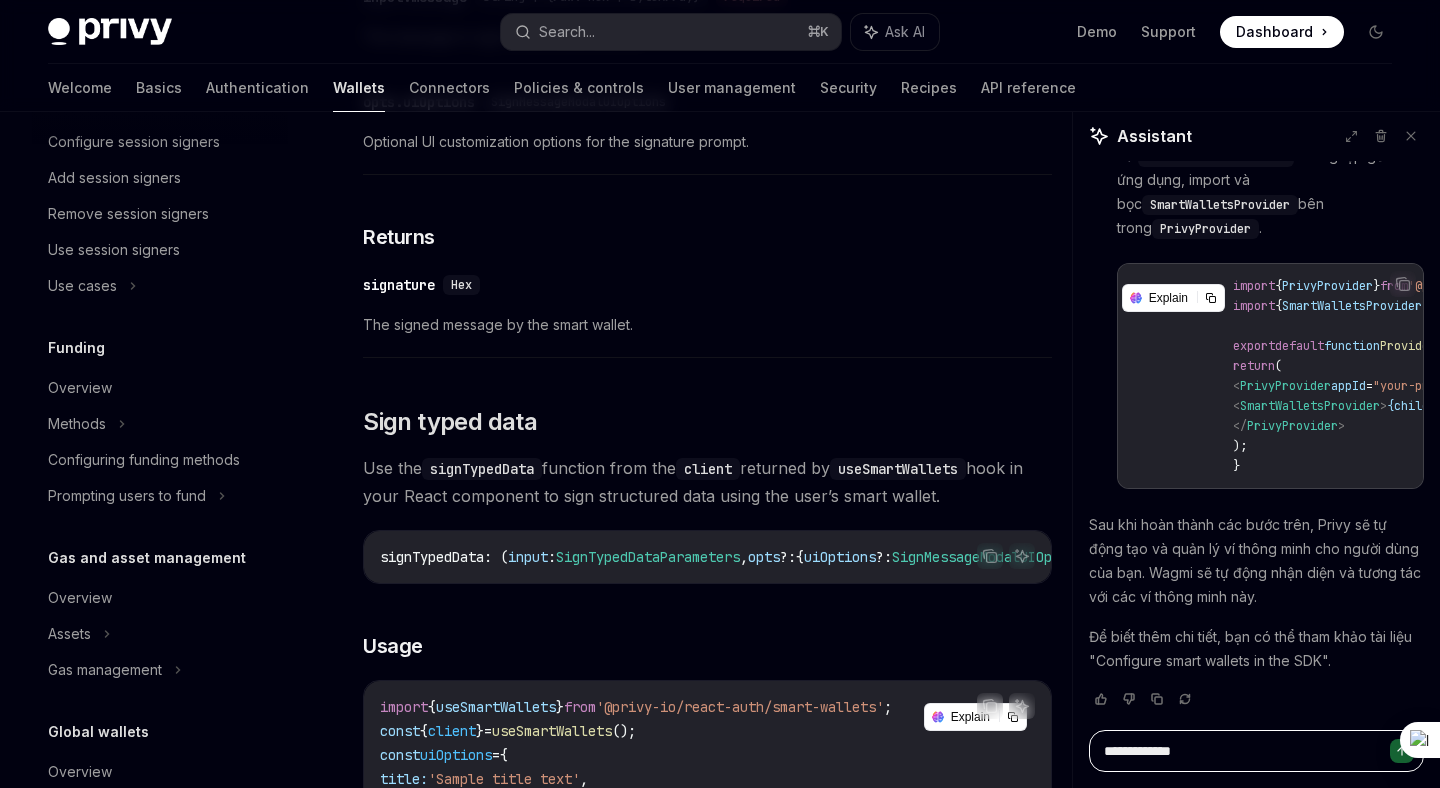 type on "*" 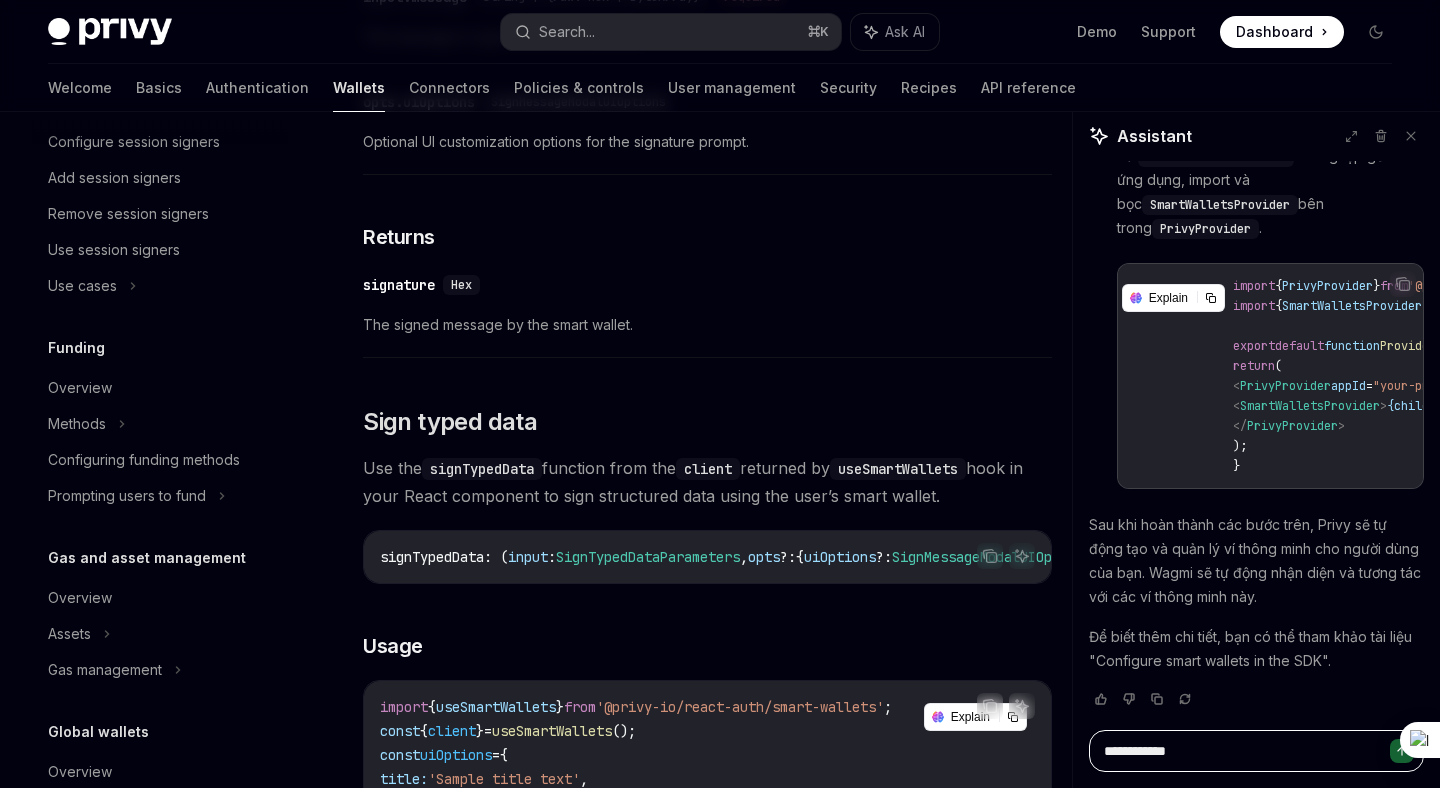 type on "*" 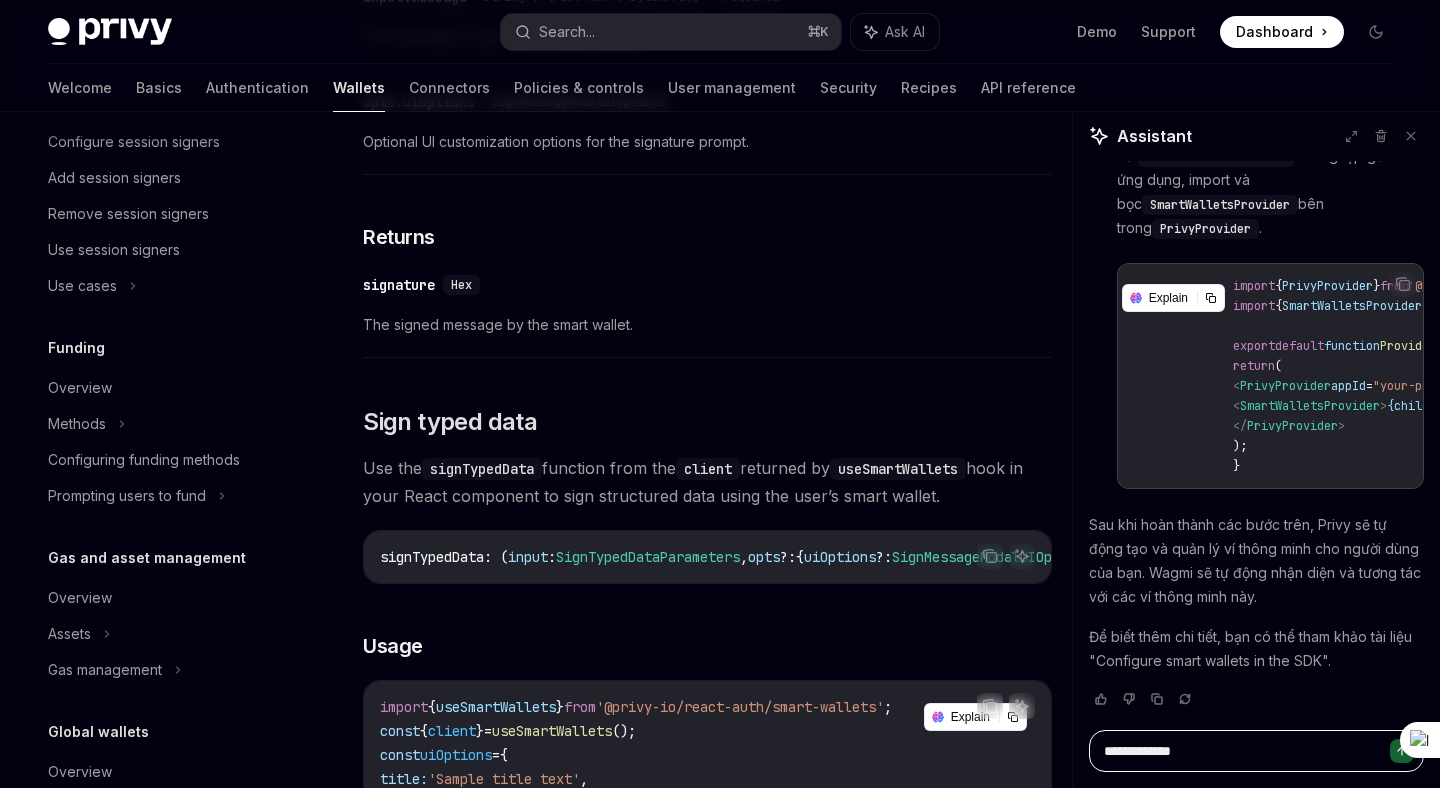 type on "*" 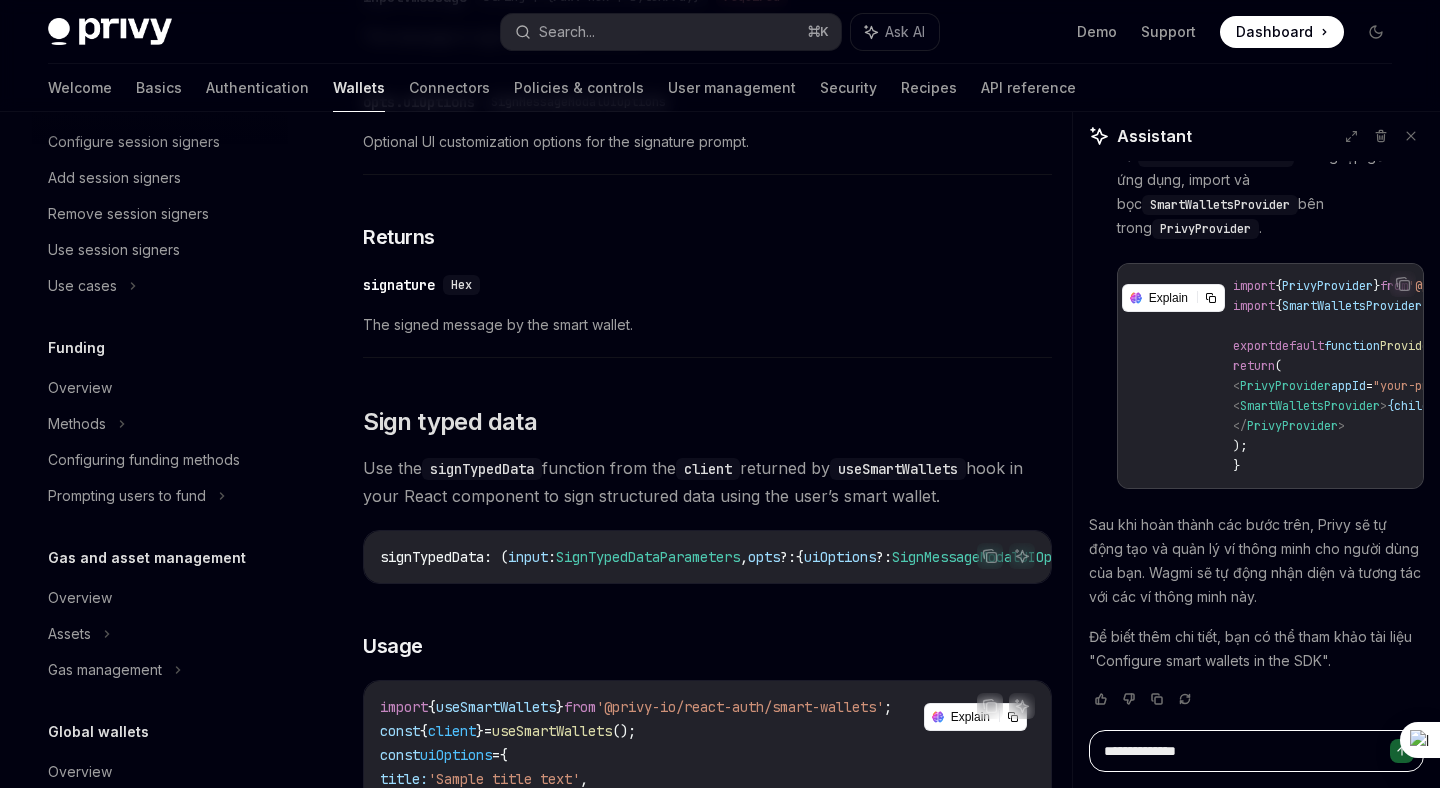 type on "*" 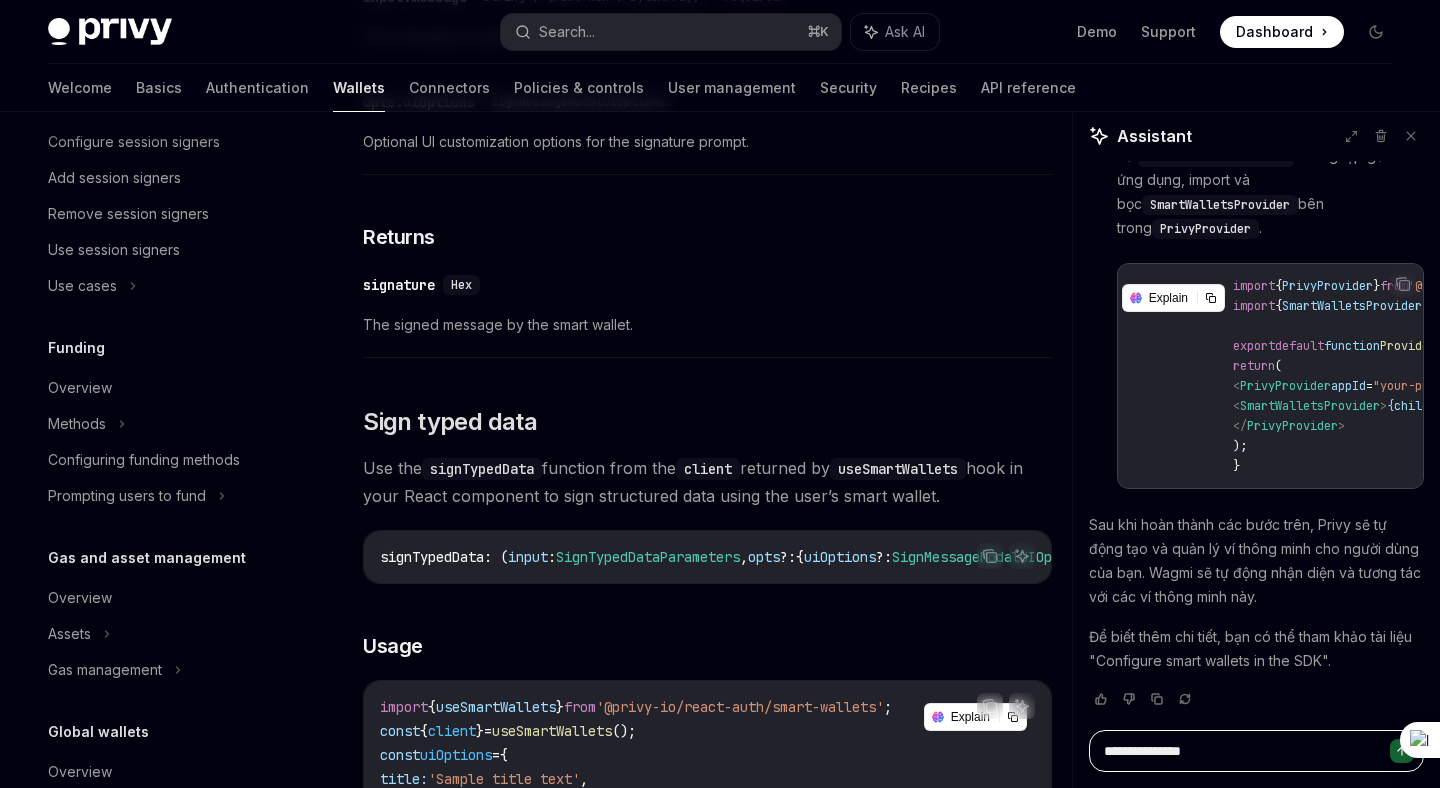 type on "*" 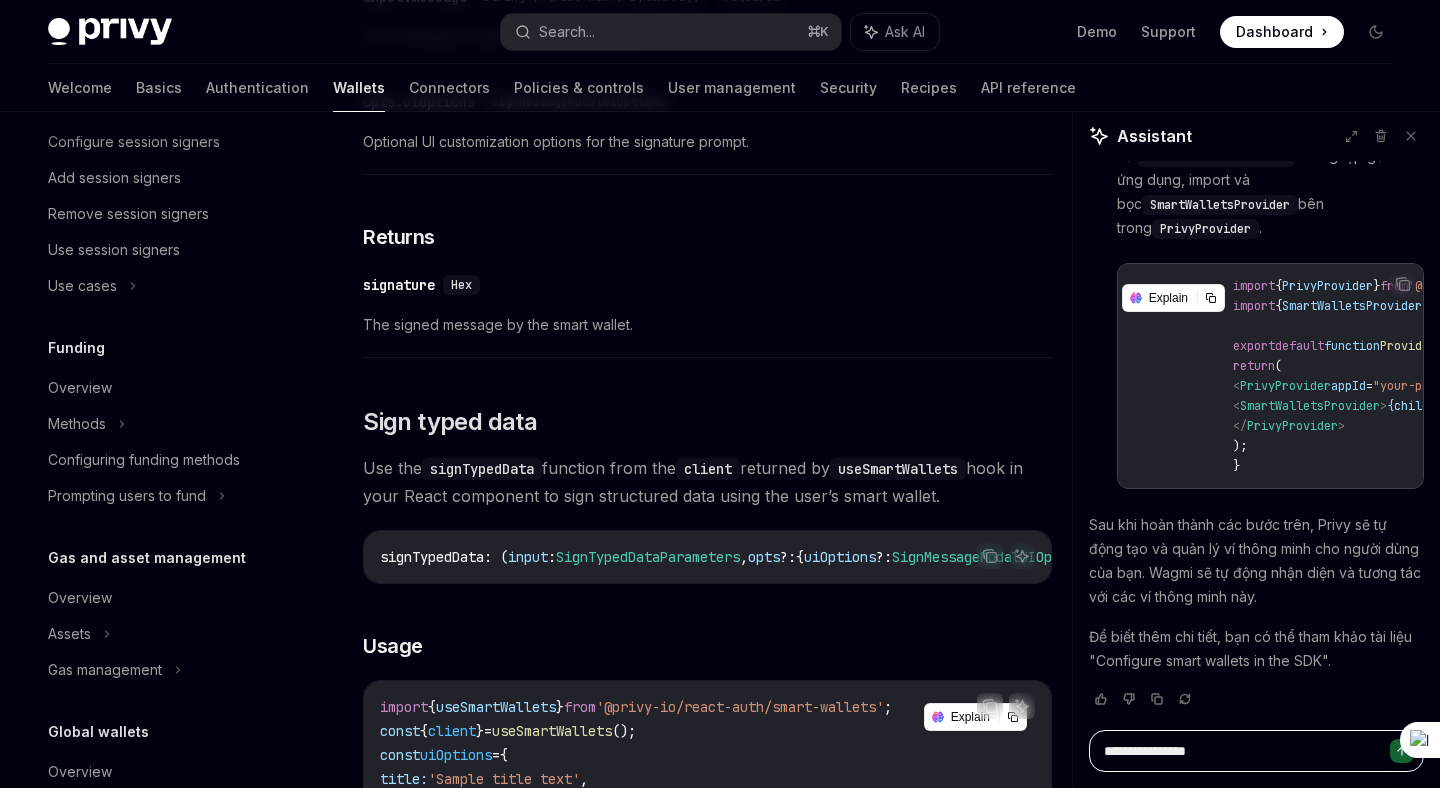 type on "*" 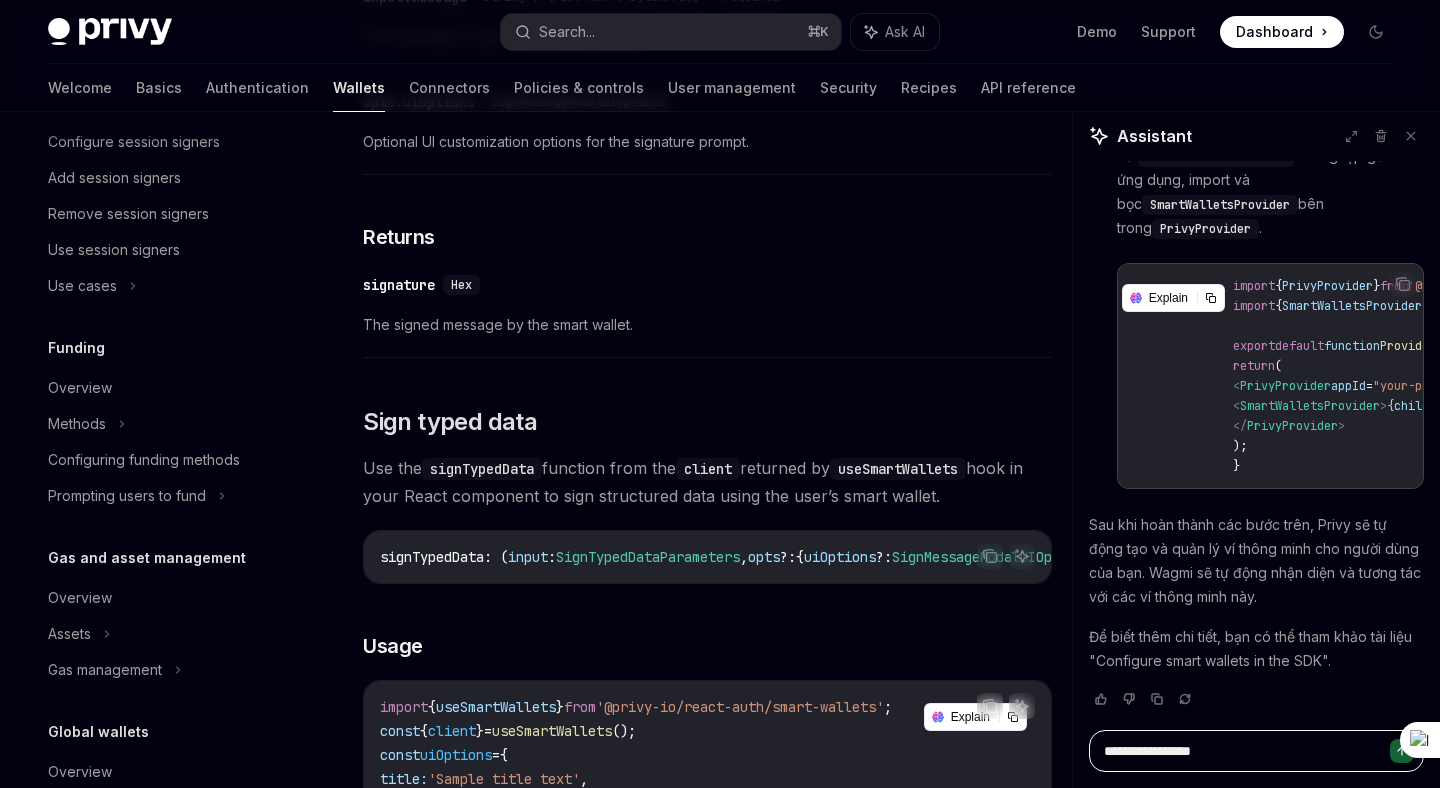 type on "*" 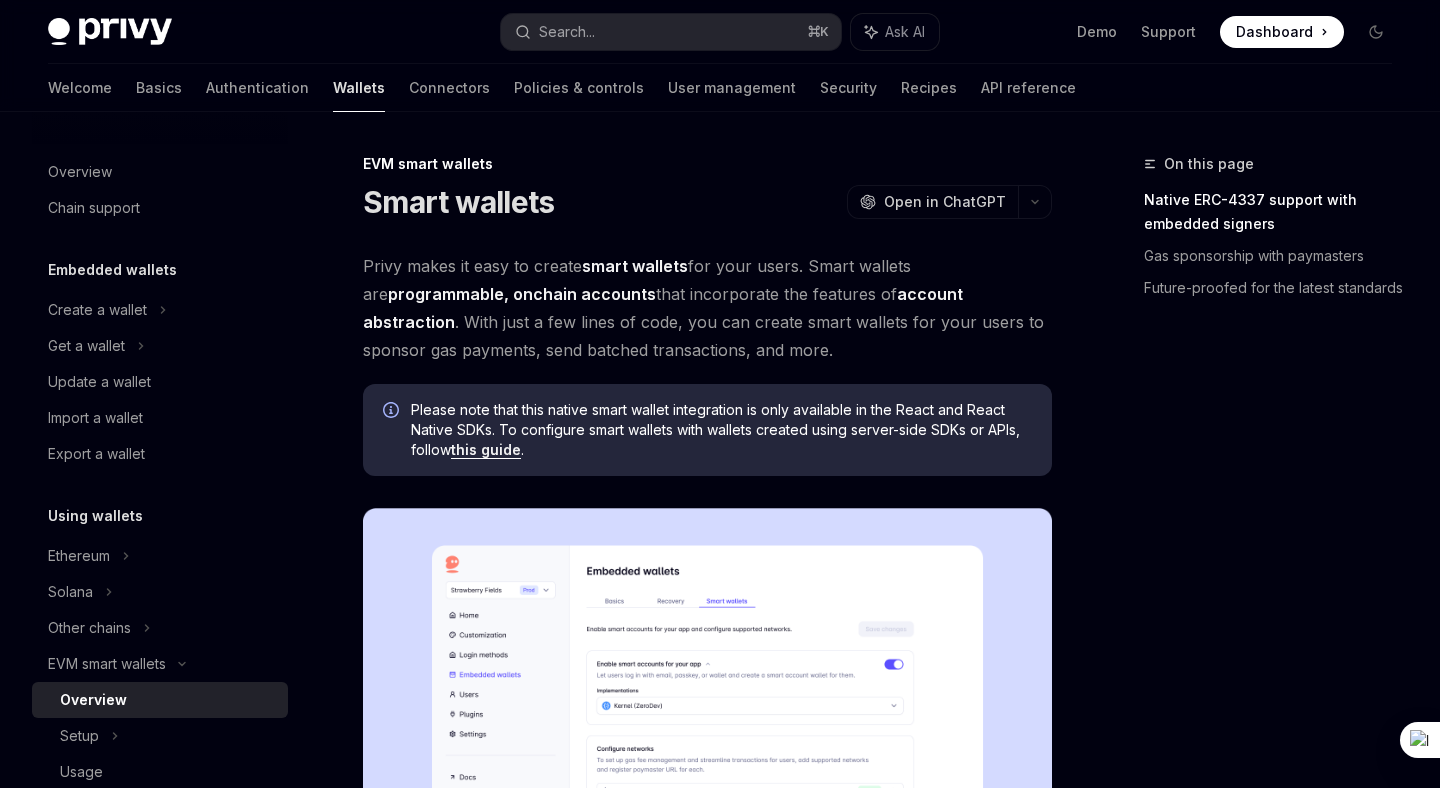 scroll, scrollTop: 966, scrollLeft: 0, axis: vertical 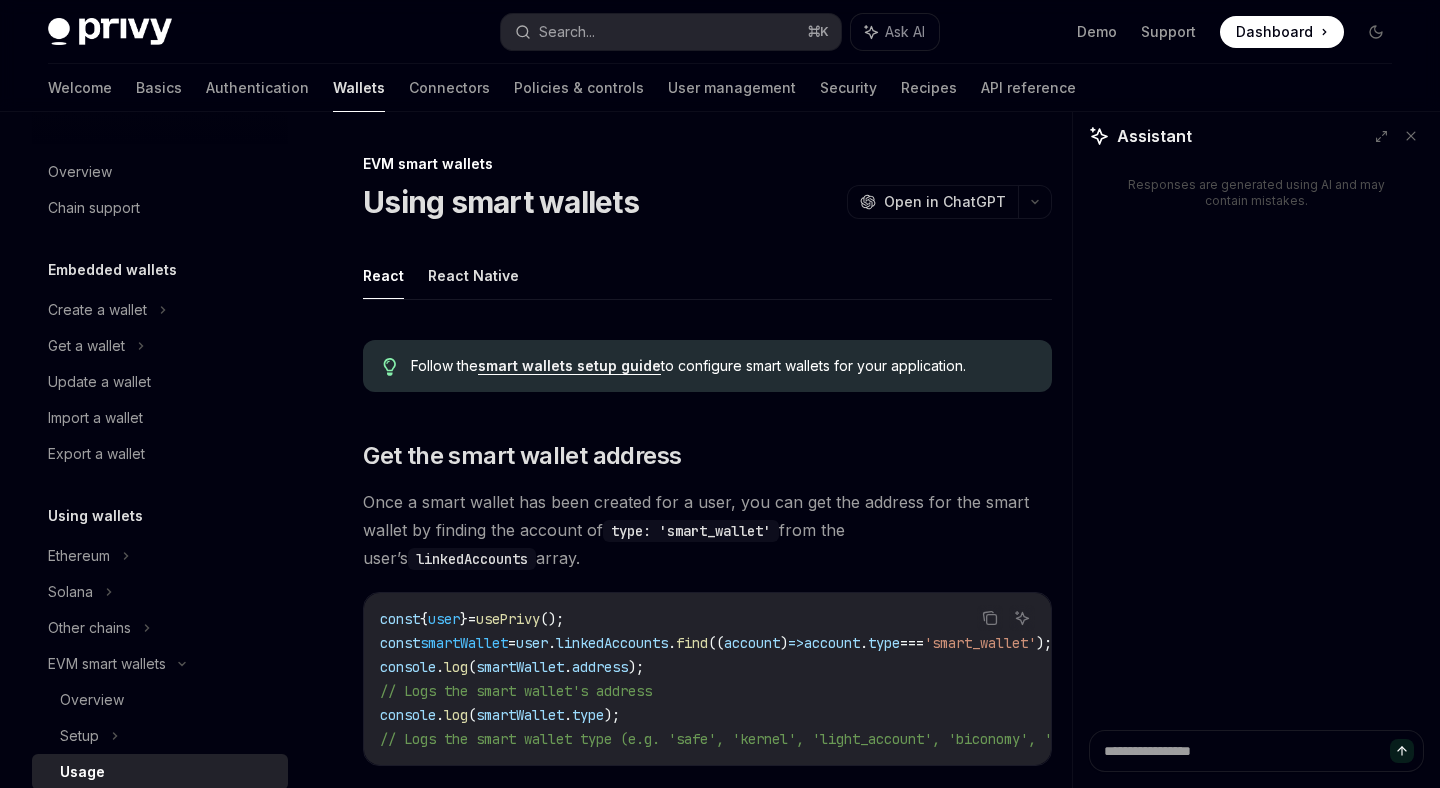 type on "*" 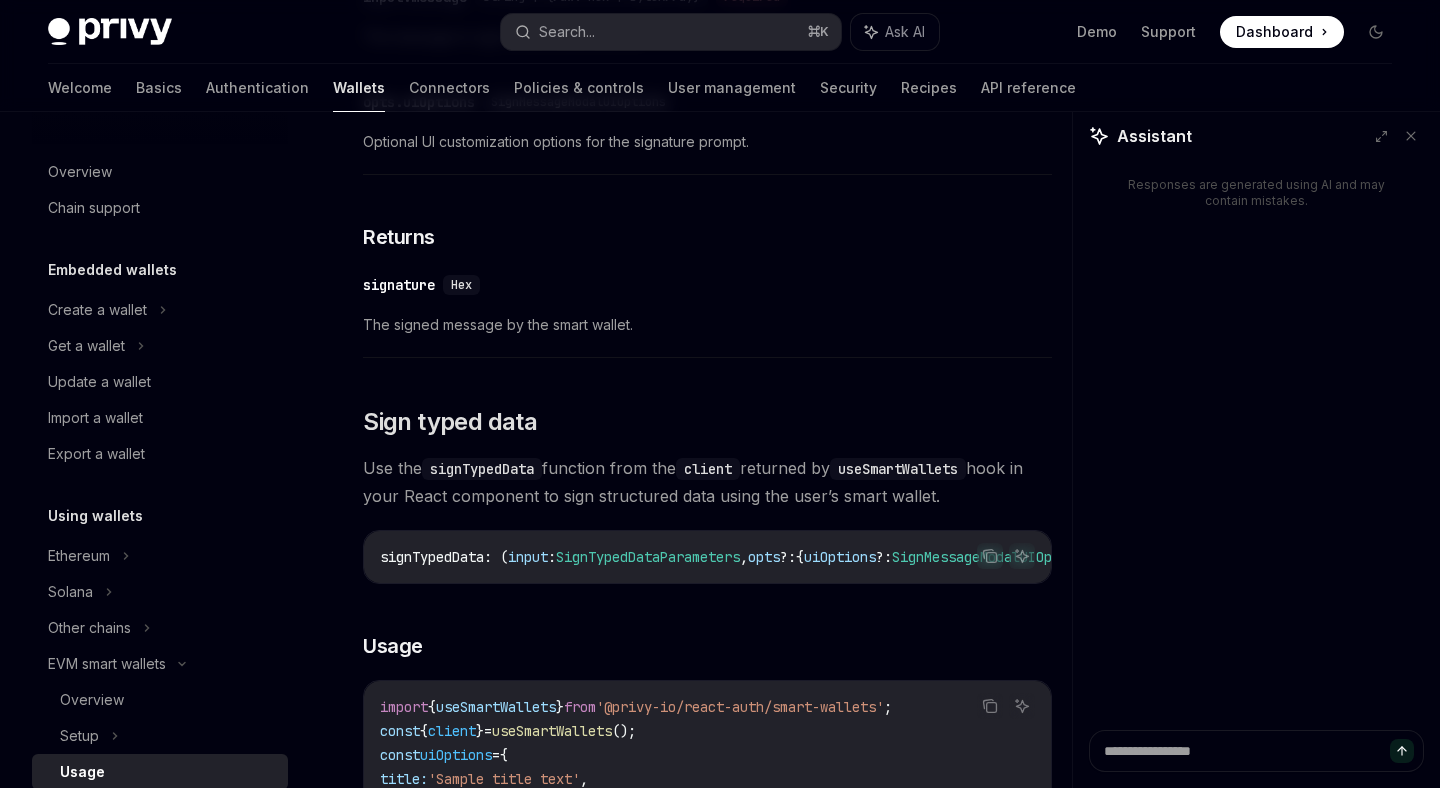 scroll, scrollTop: 322, scrollLeft: 0, axis: vertical 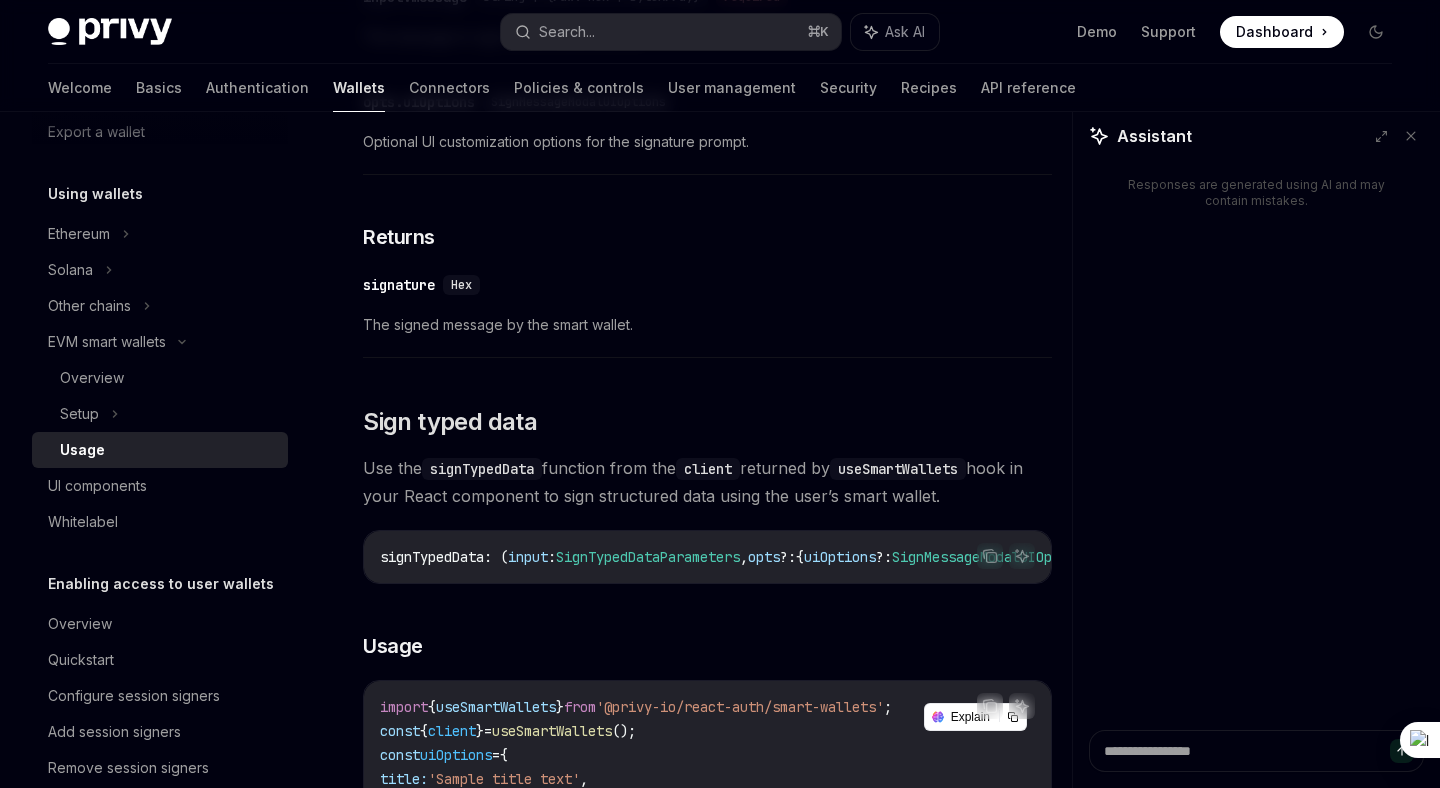 click at bounding box center (1256, 751) 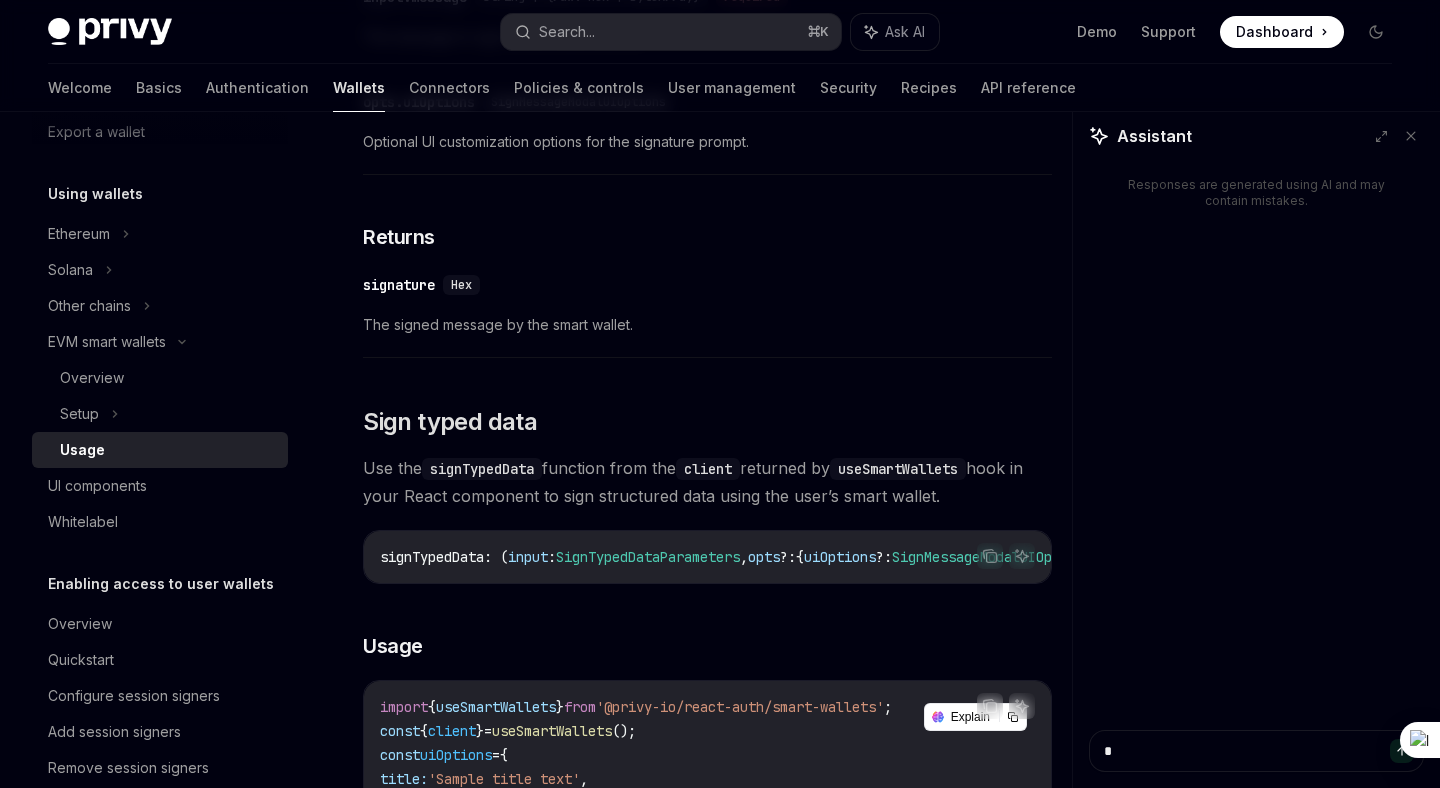 type on "*" 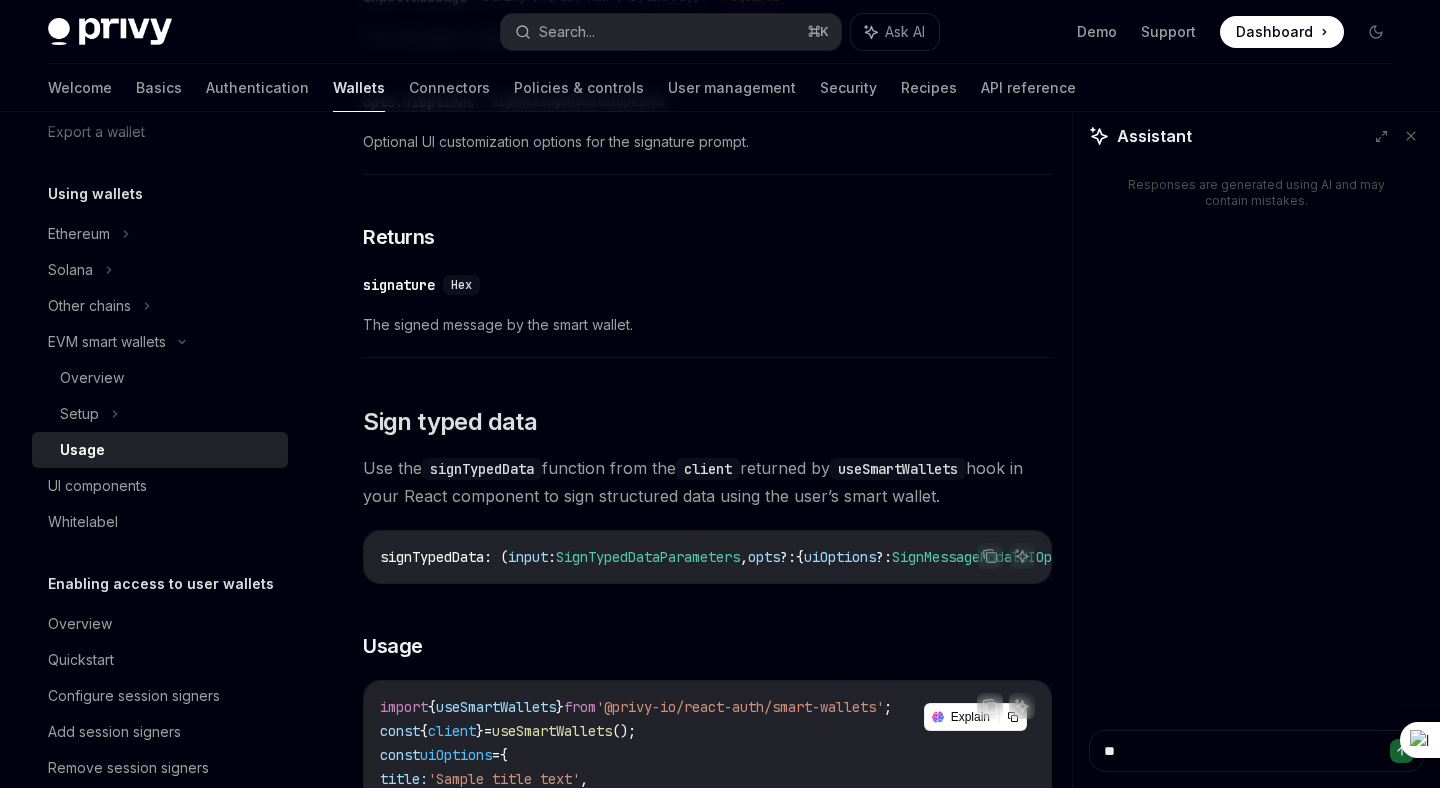 type on "*" 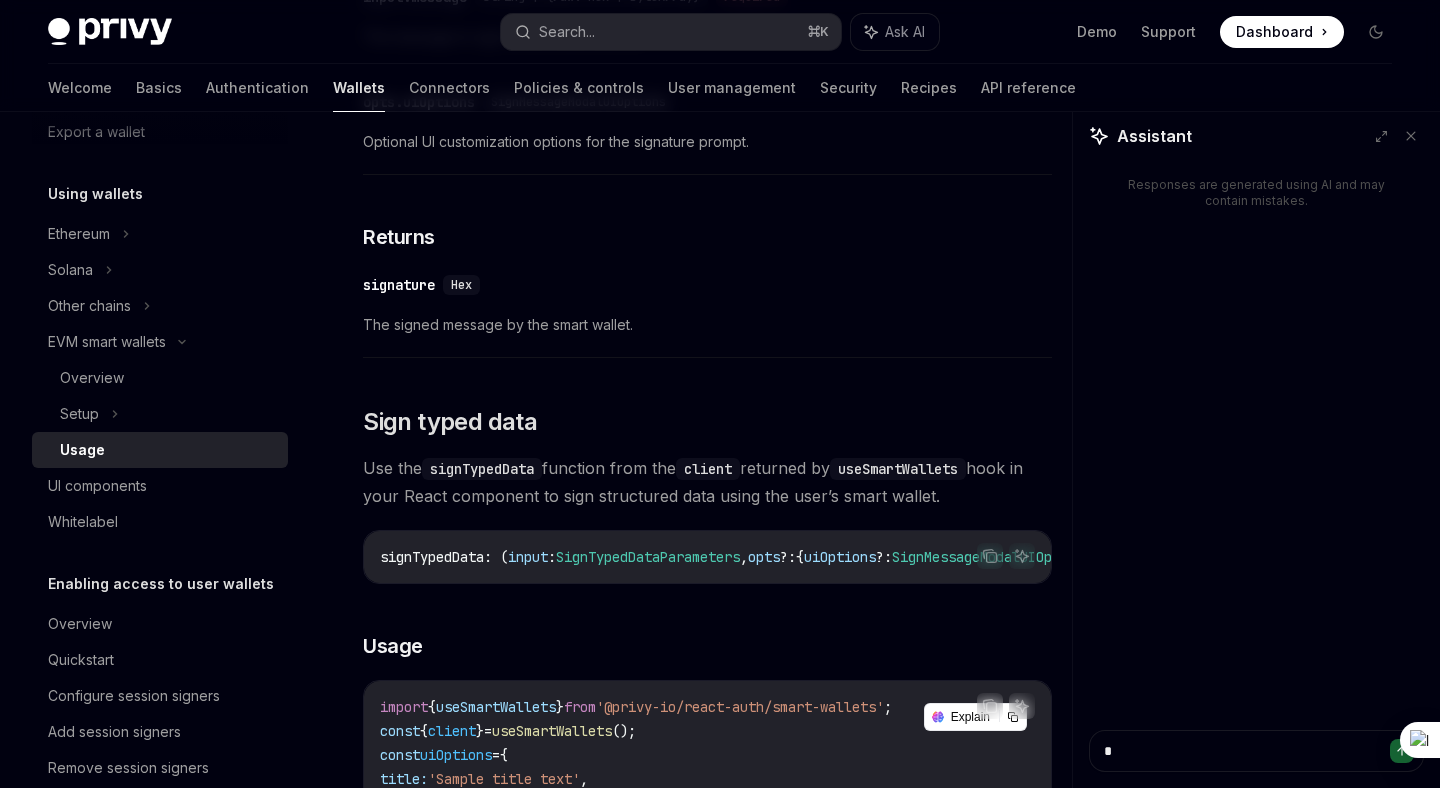 type on "**" 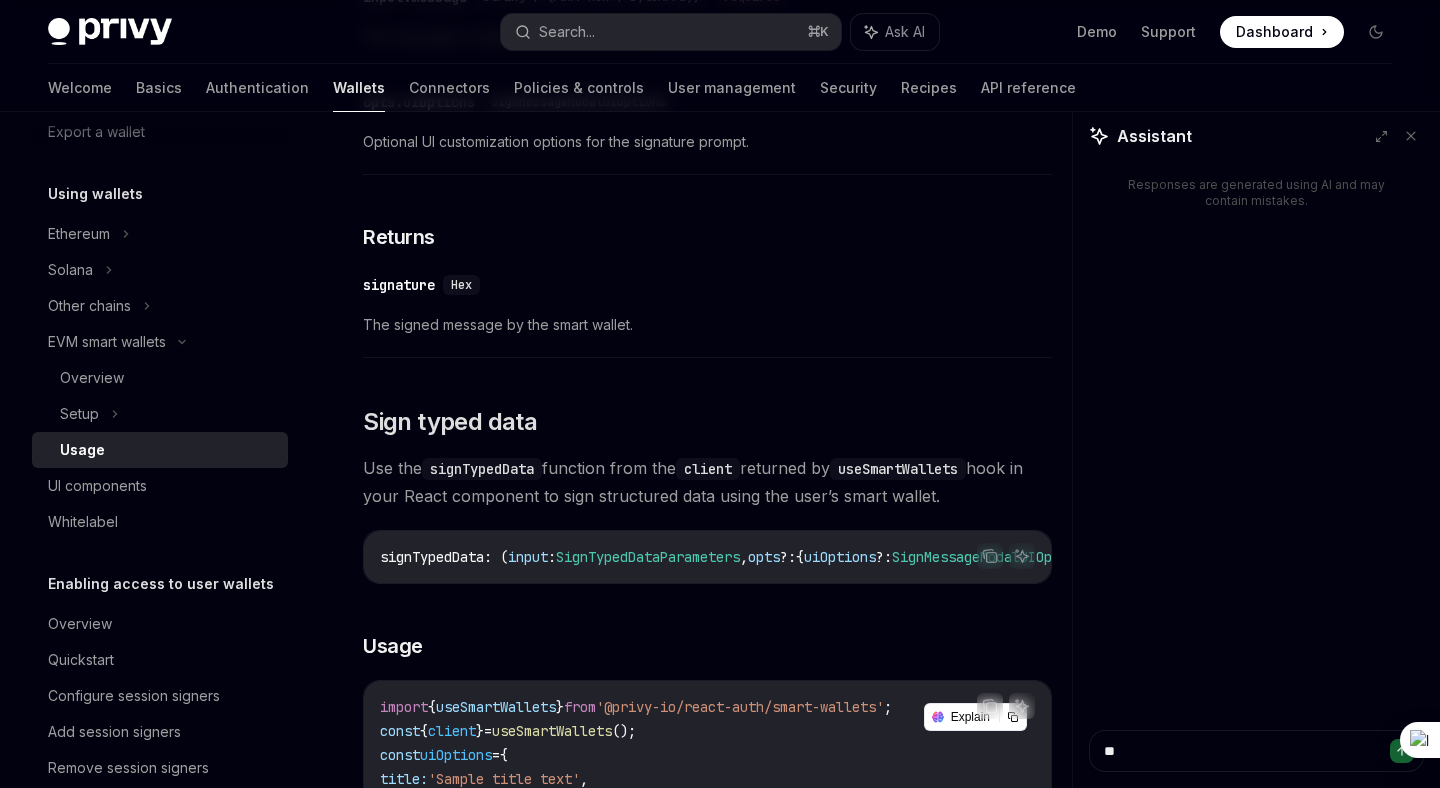 type on "*" 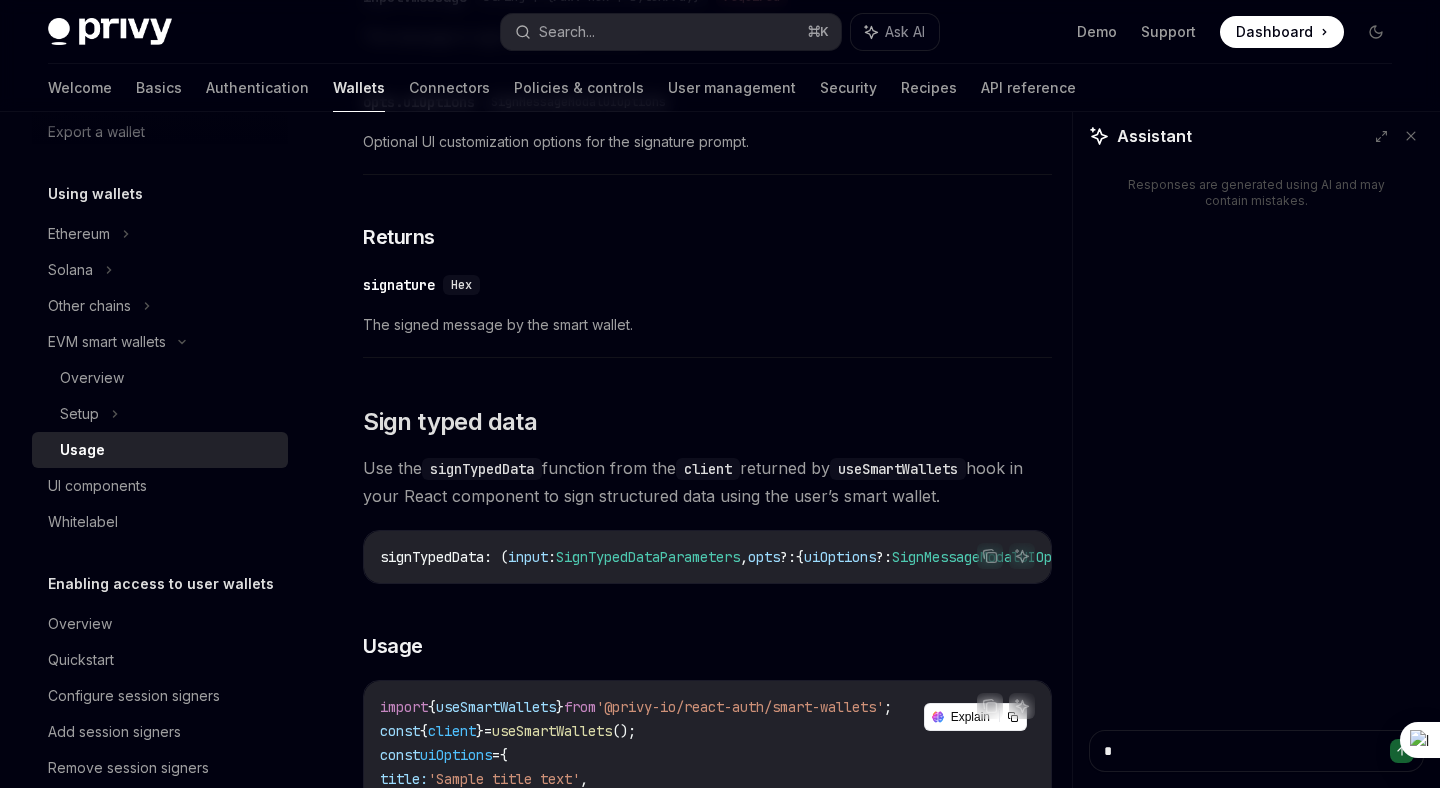 type on "**" 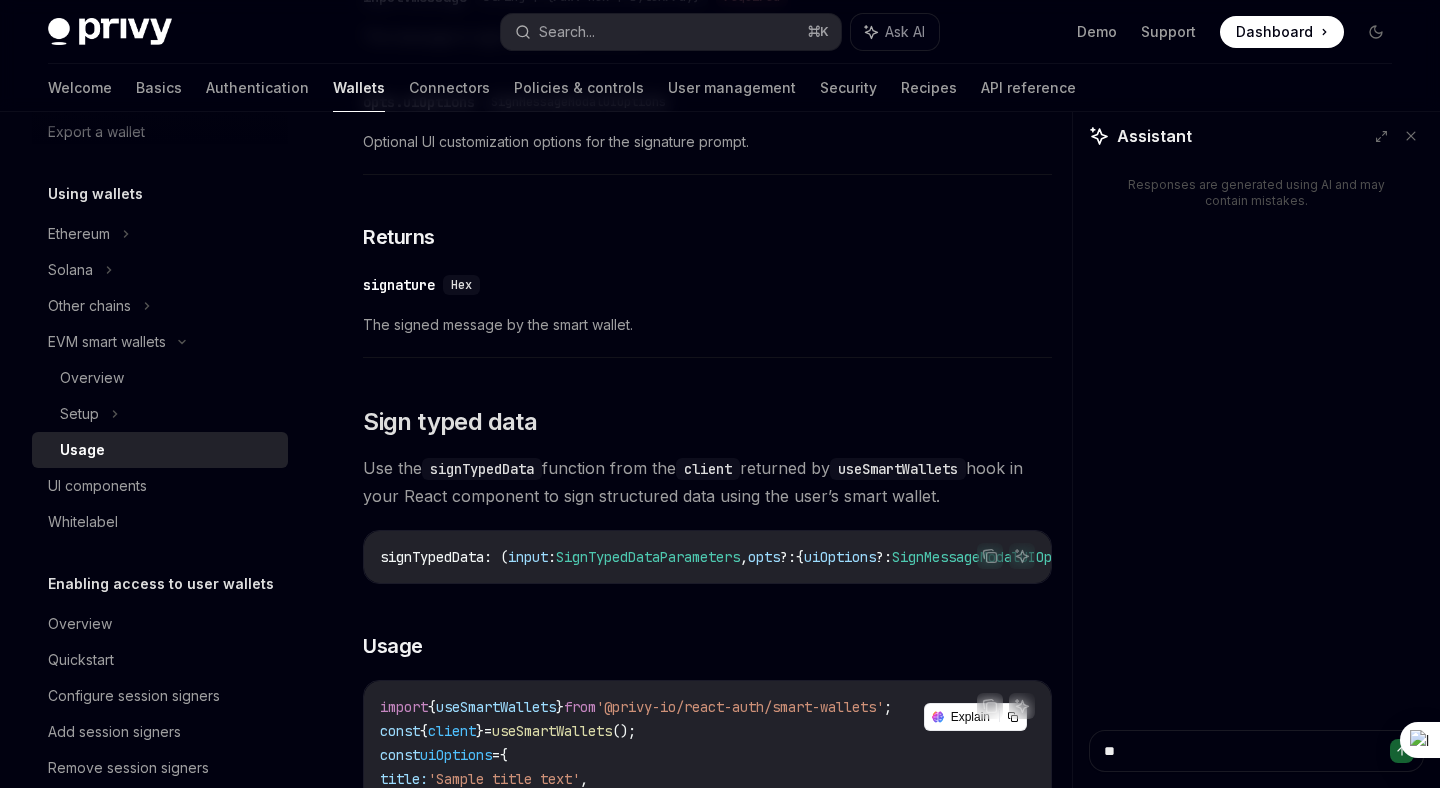type on "*" 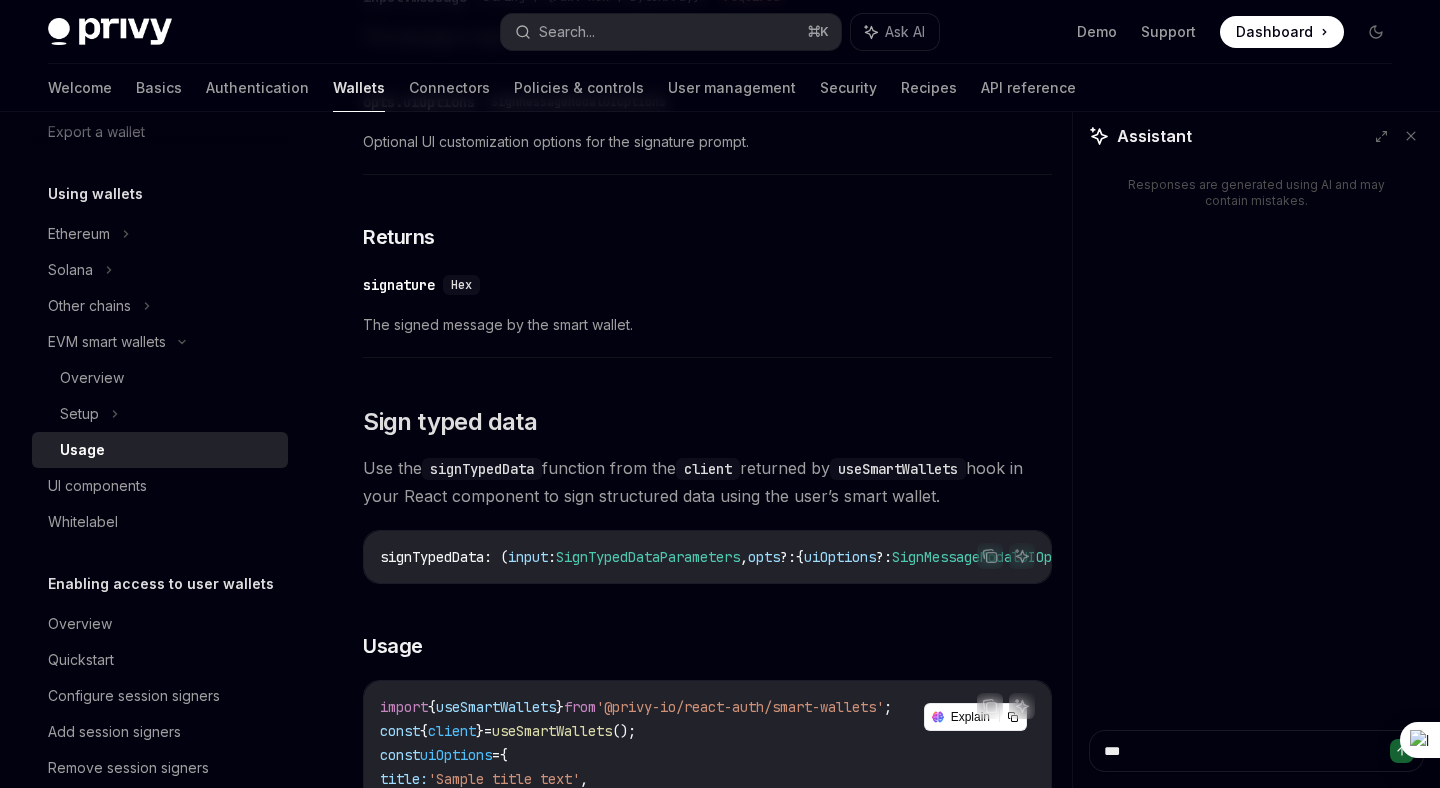 type on "*" 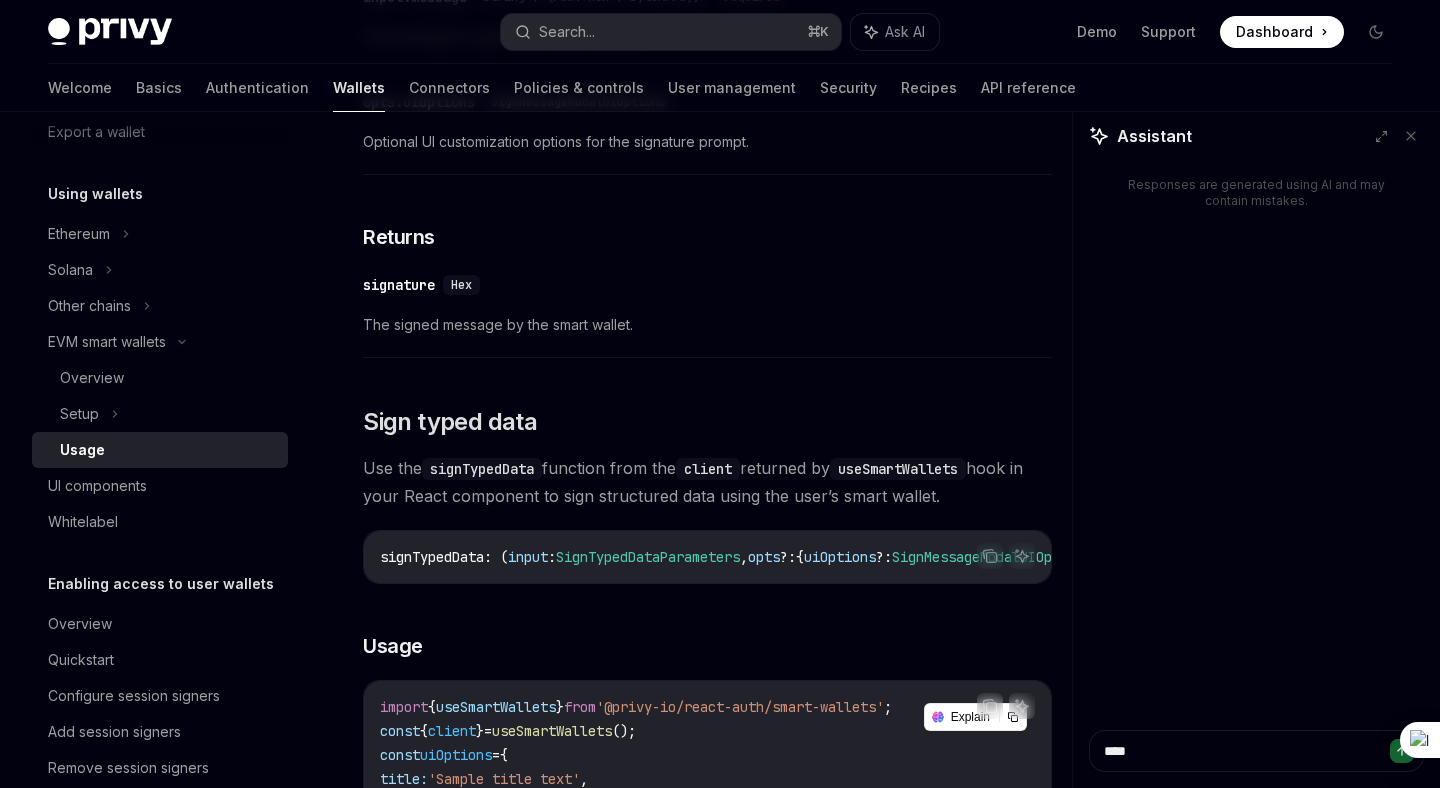 type on "*" 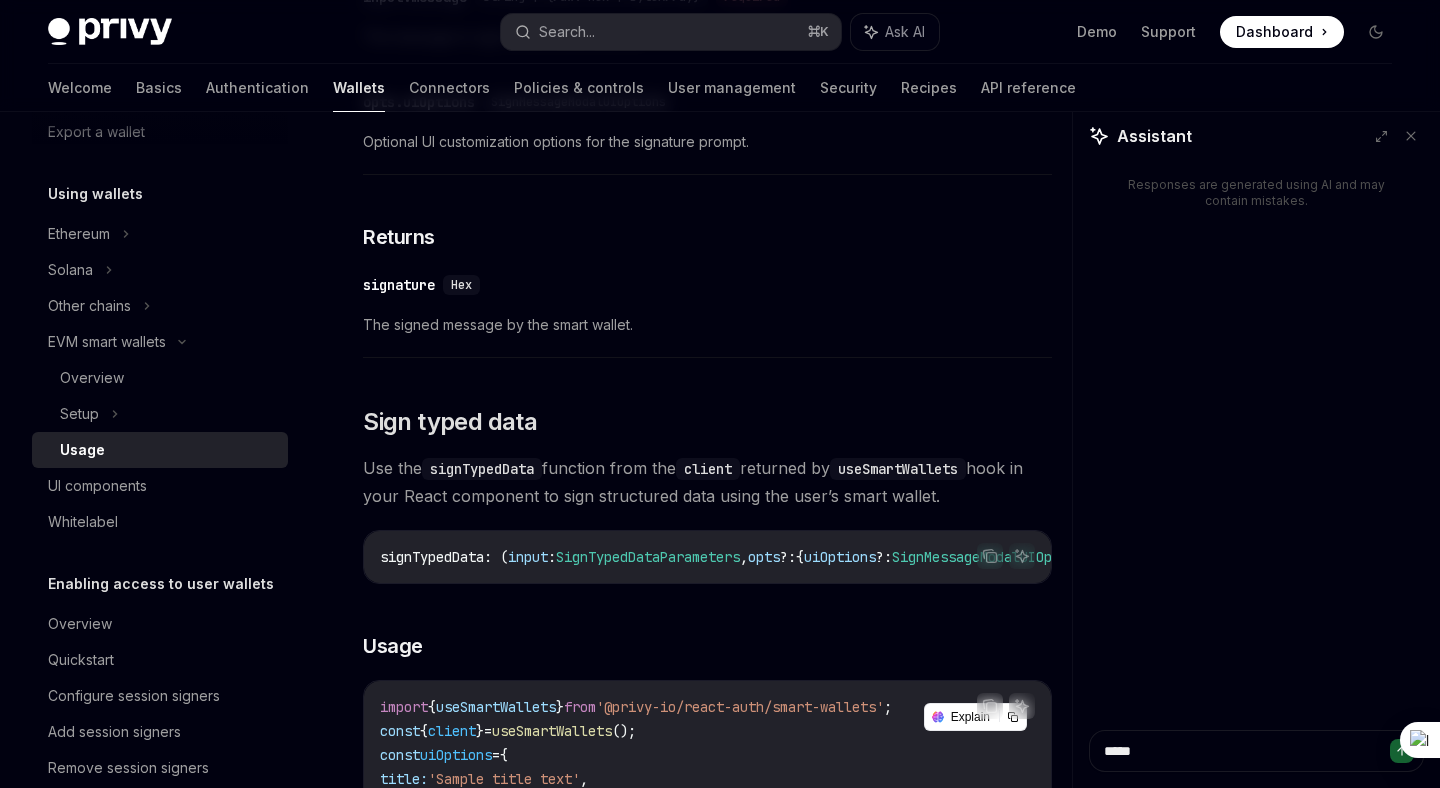 type on "*" 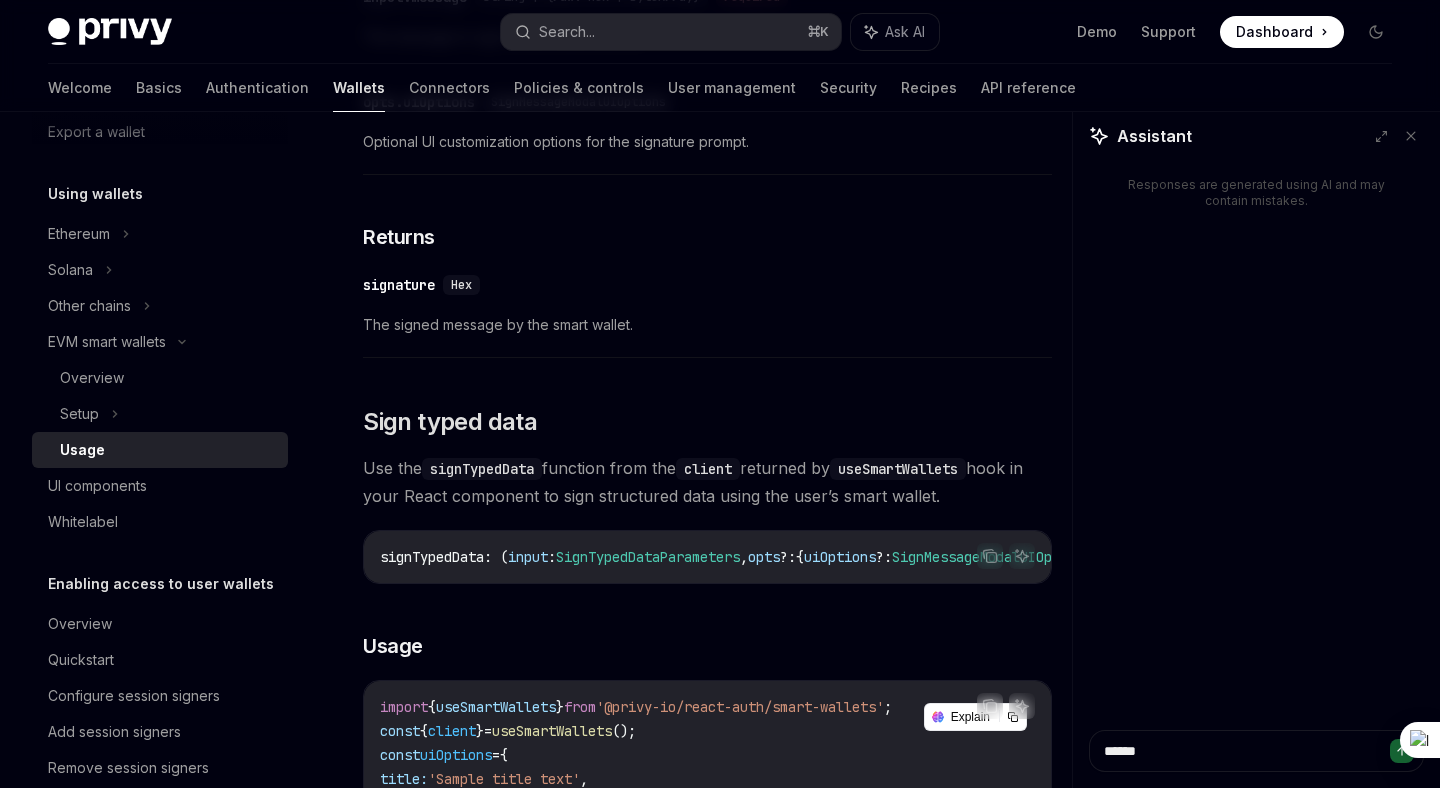 type on "*" 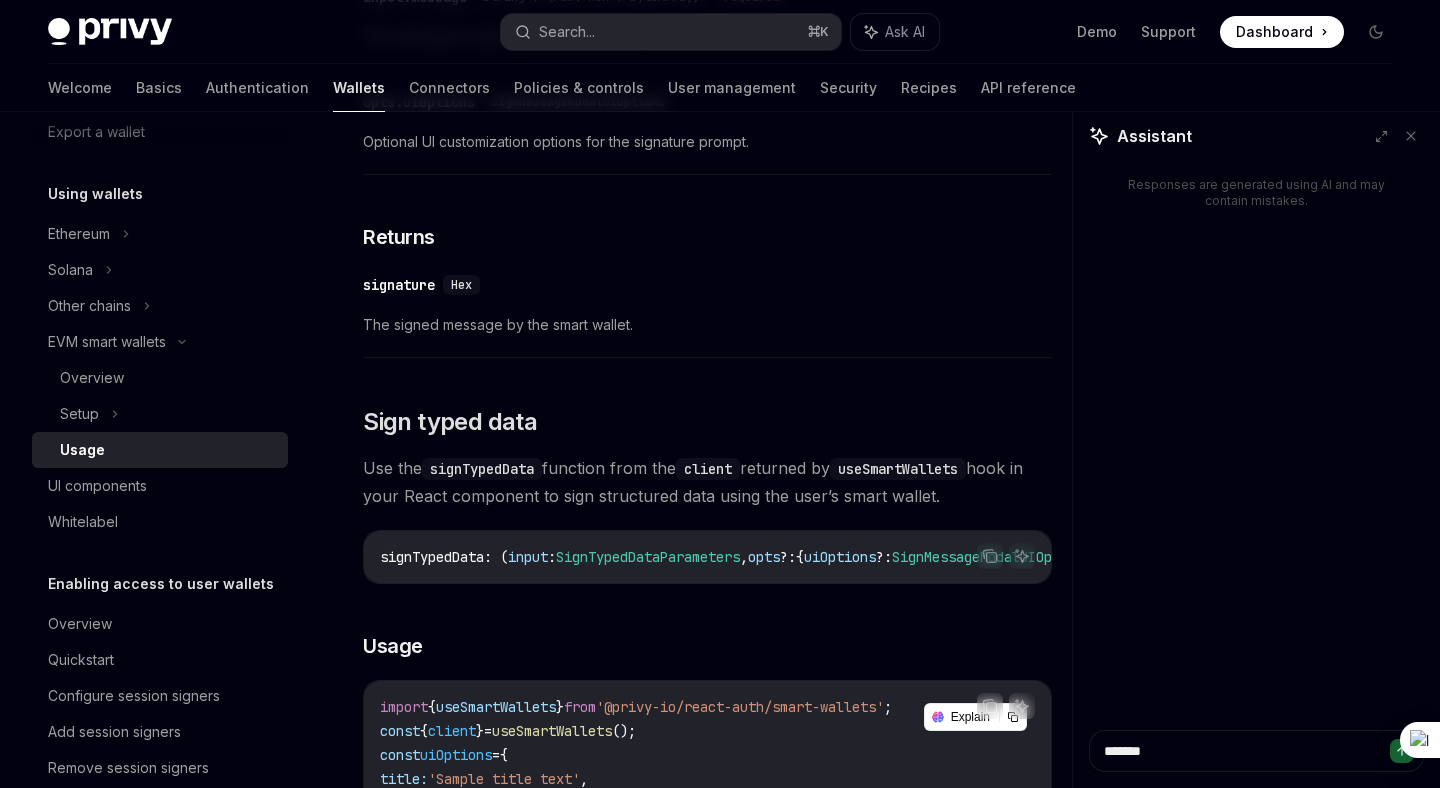 type on "*" 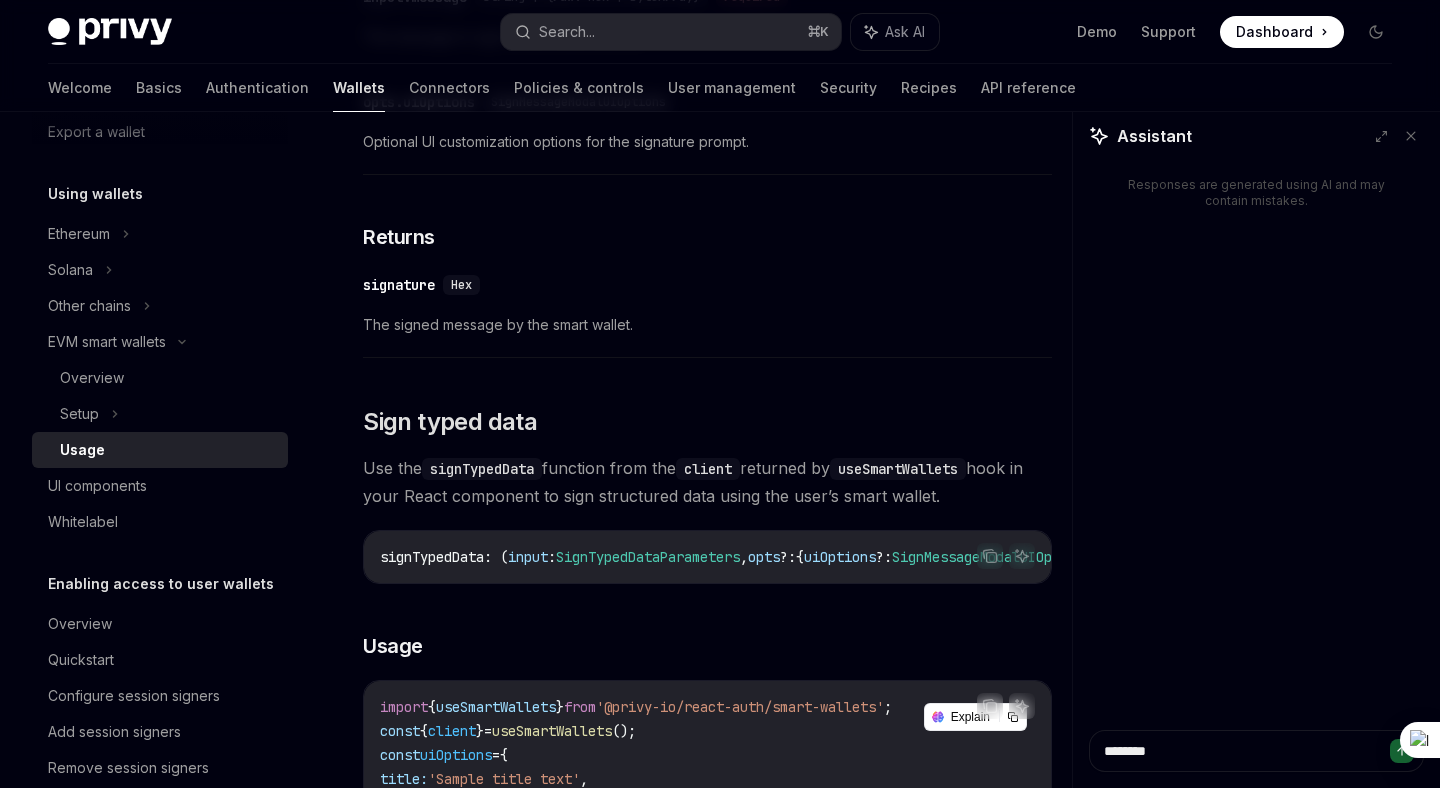 type on "*" 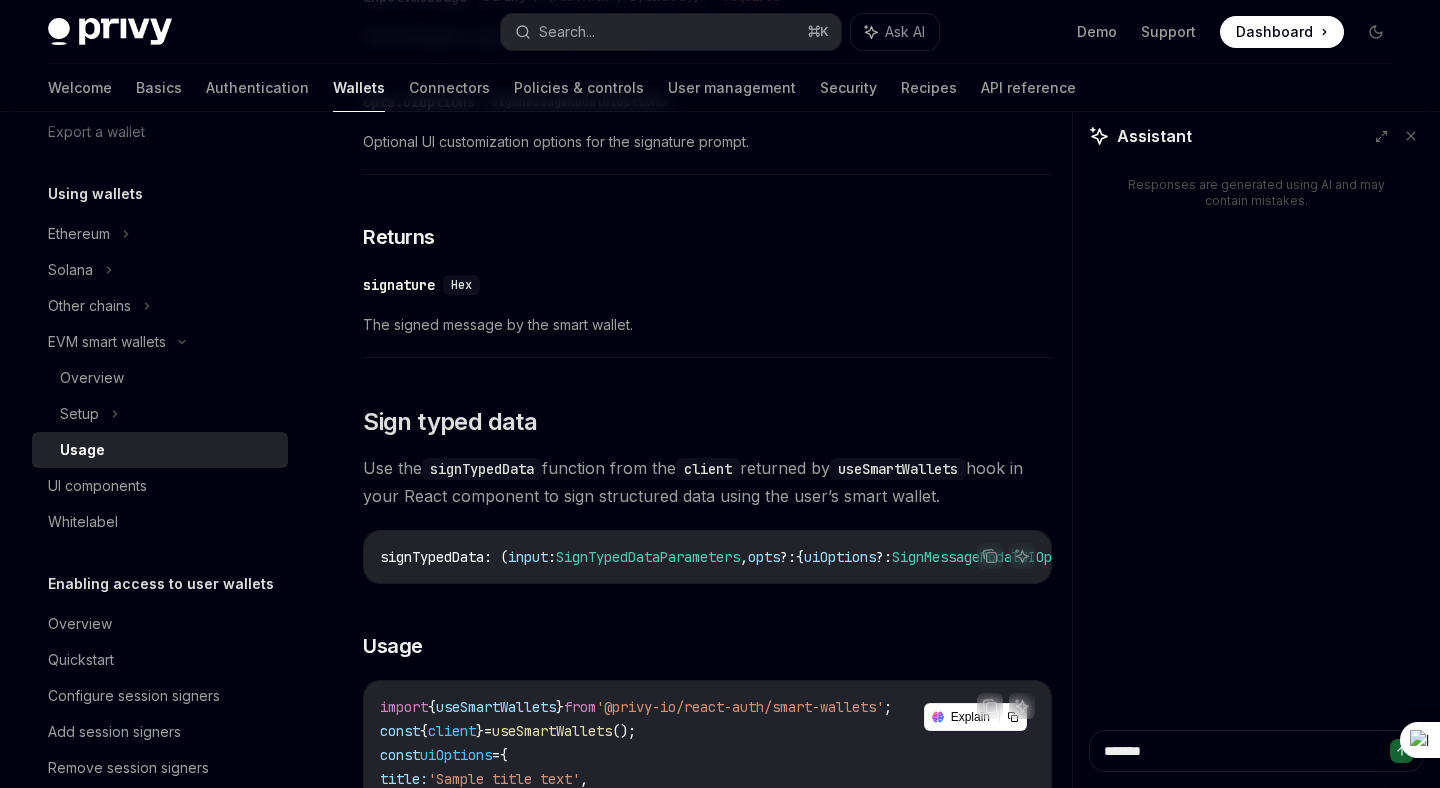 type on "*" 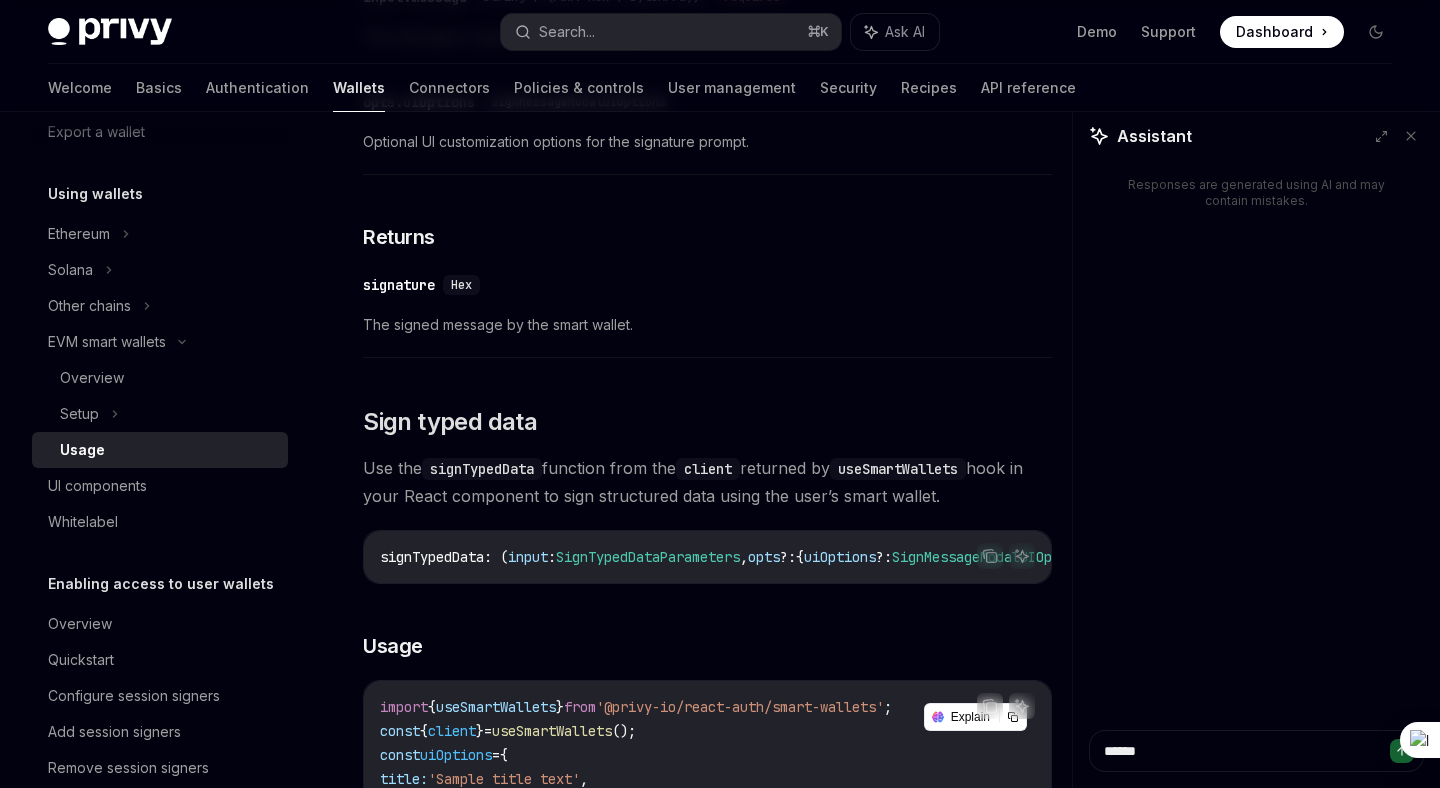 type on "*" 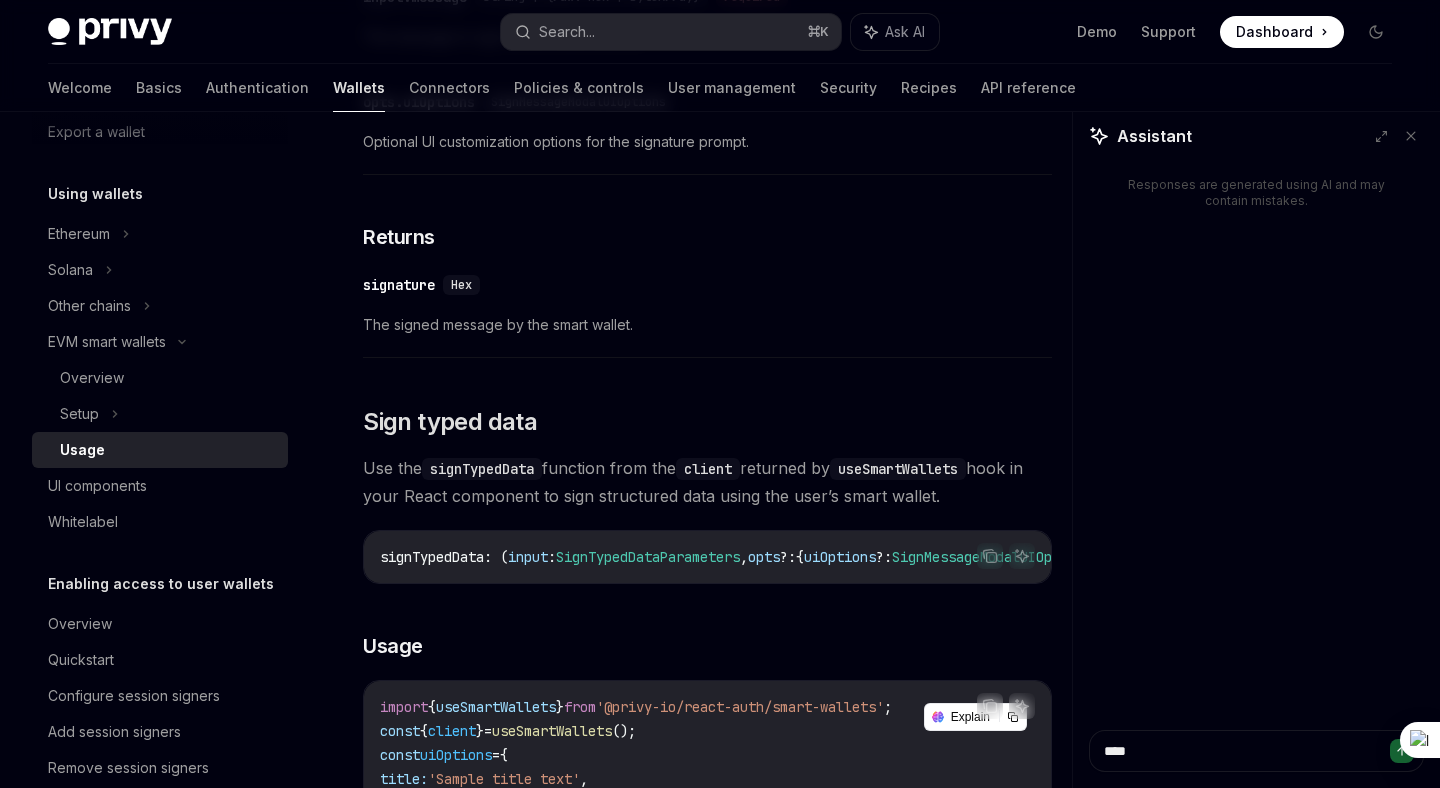 type on "******" 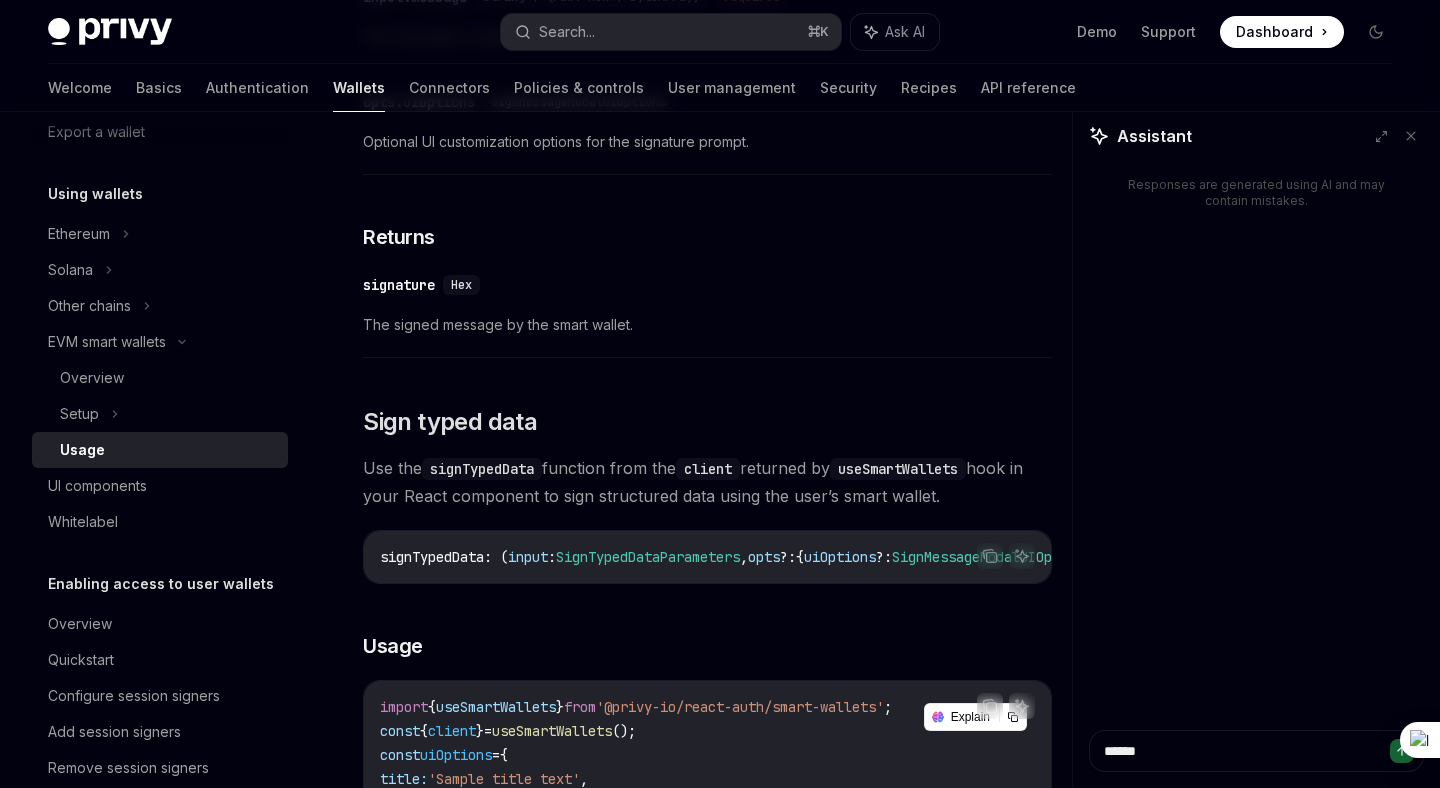 type on "*" 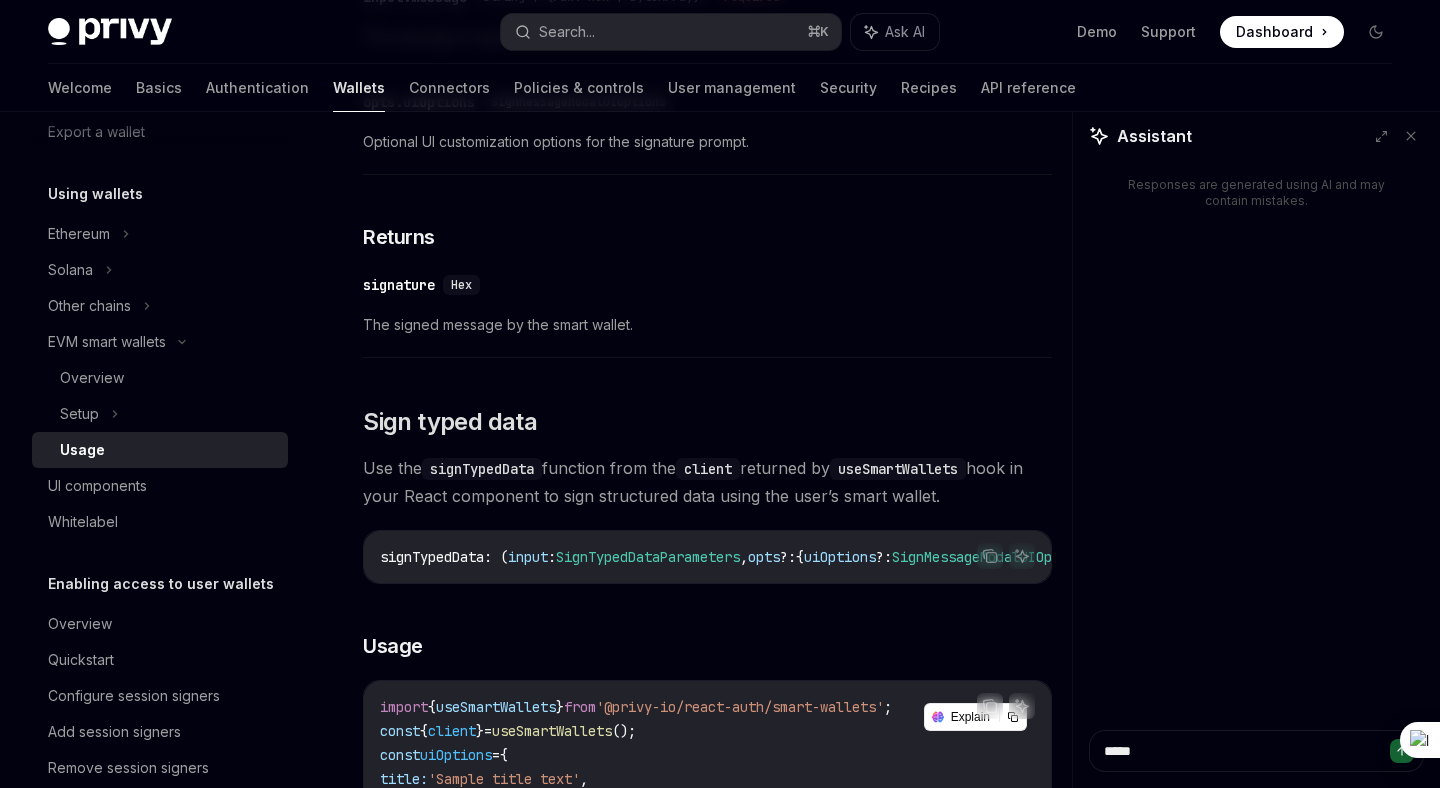 type on "******" 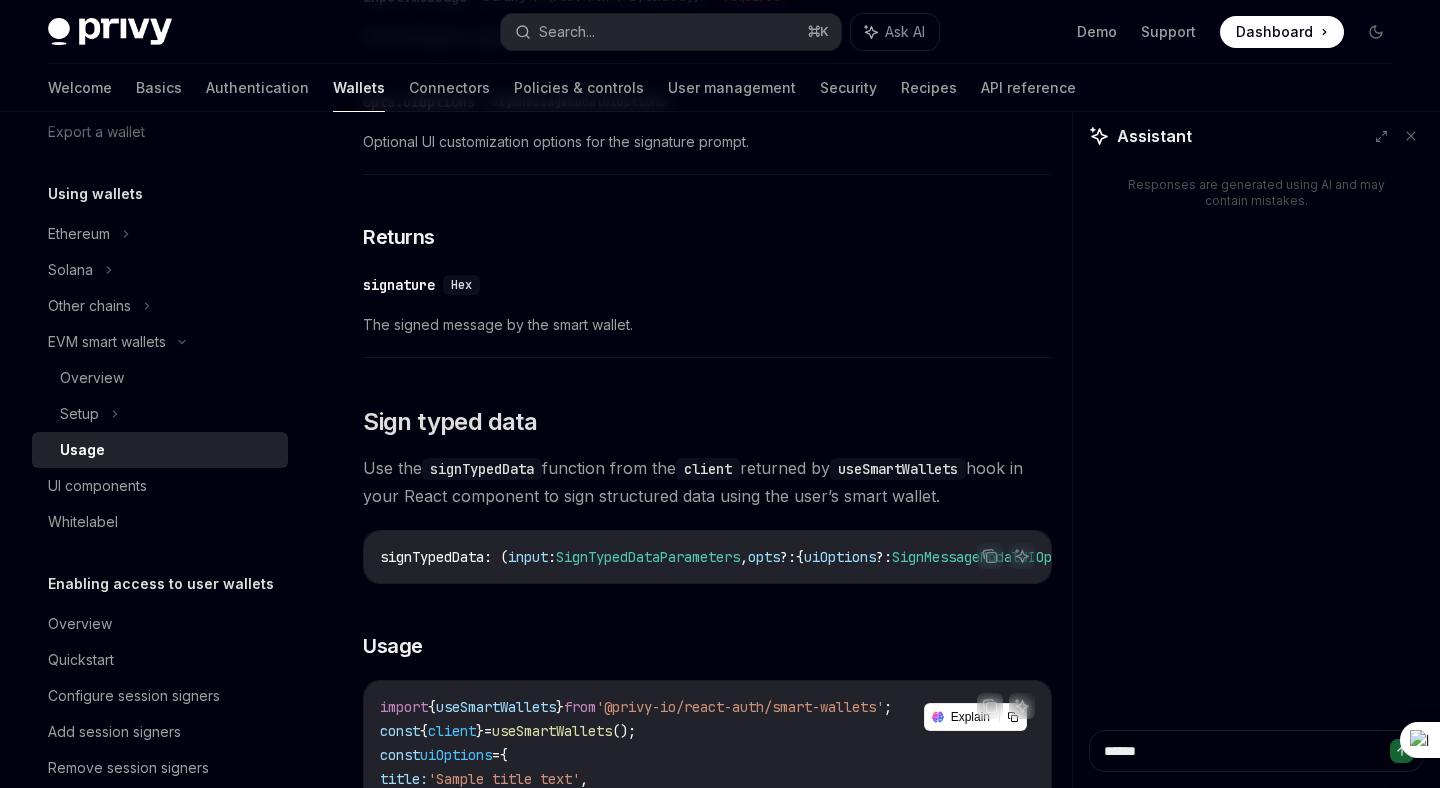 type on "*" 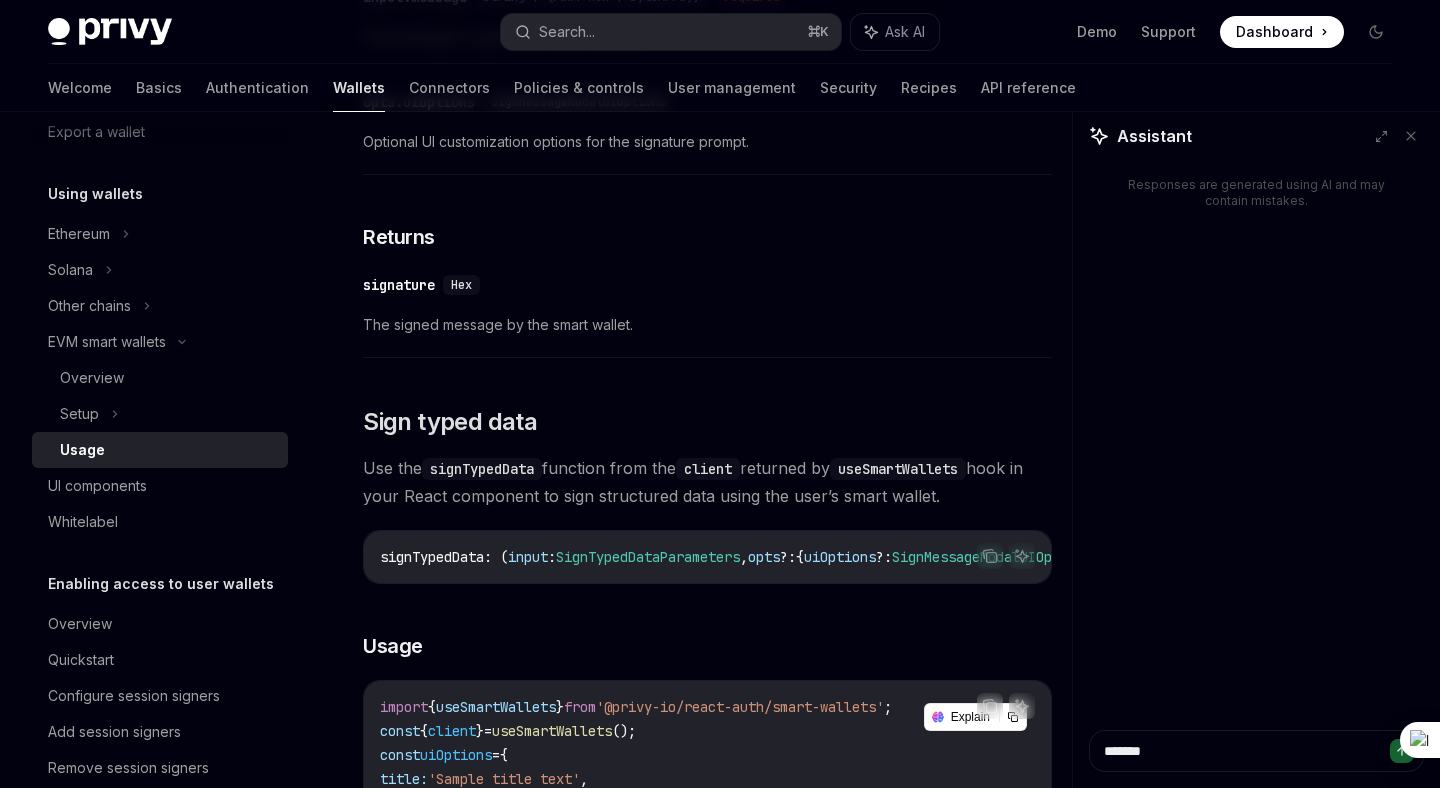 type on "*" 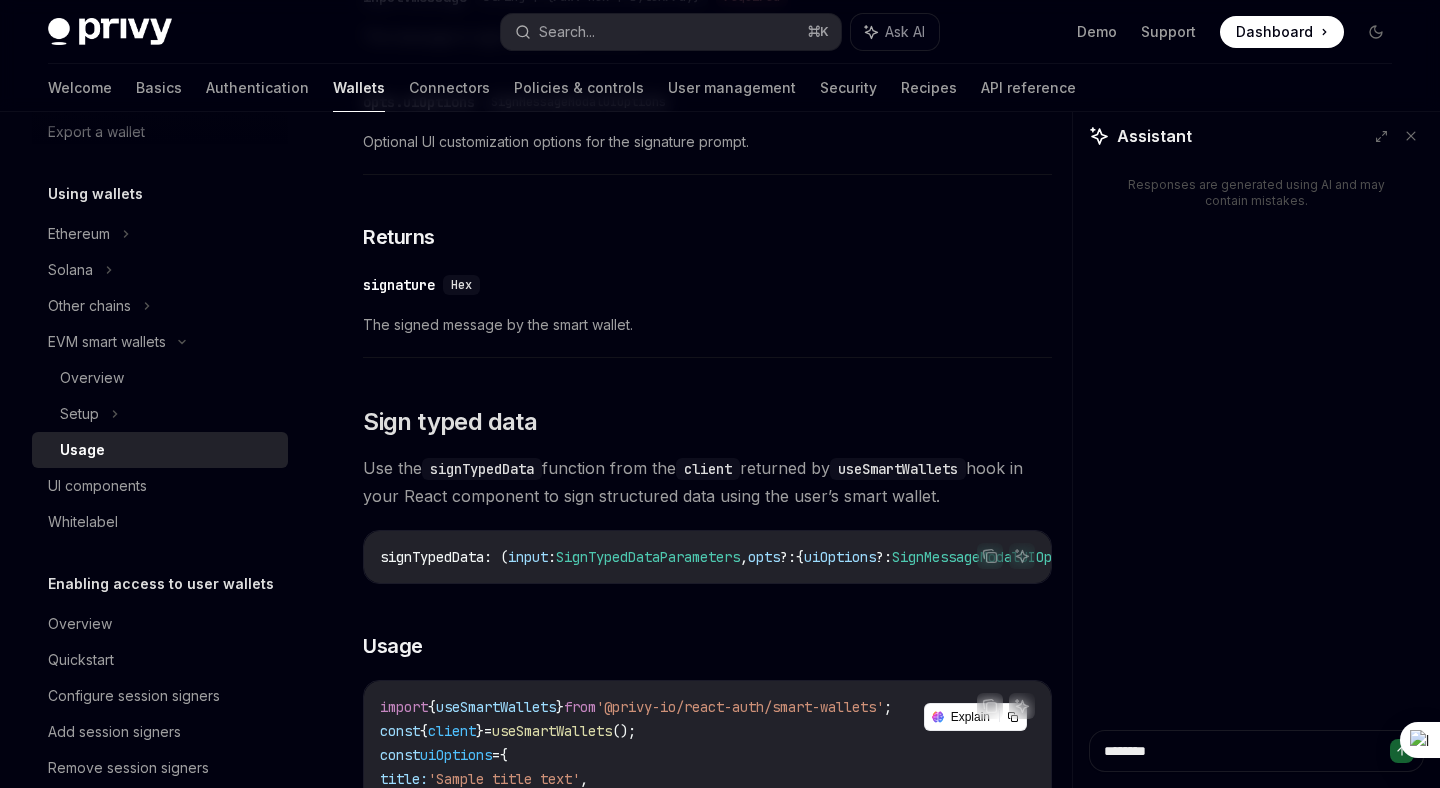 type on "*" 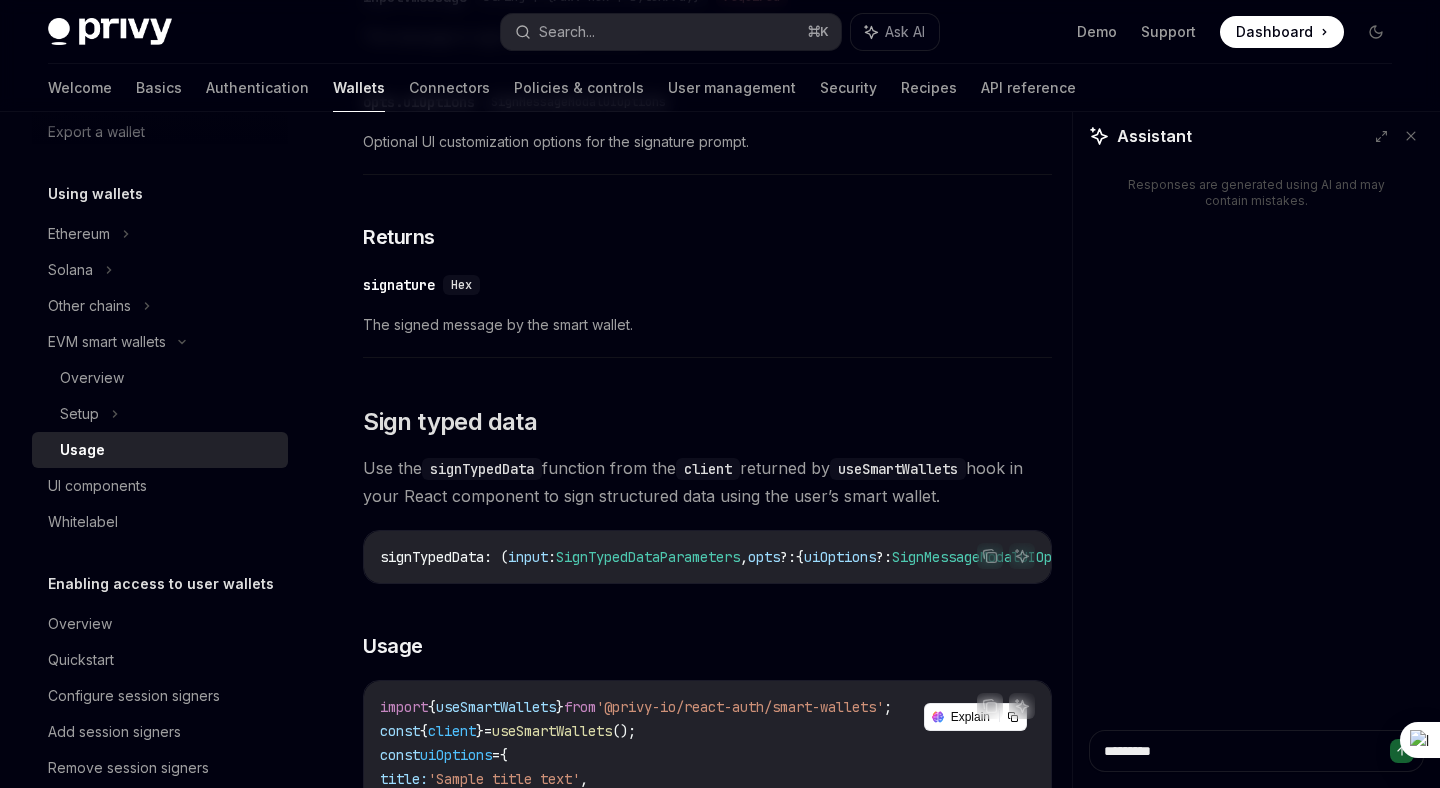 type on "*" 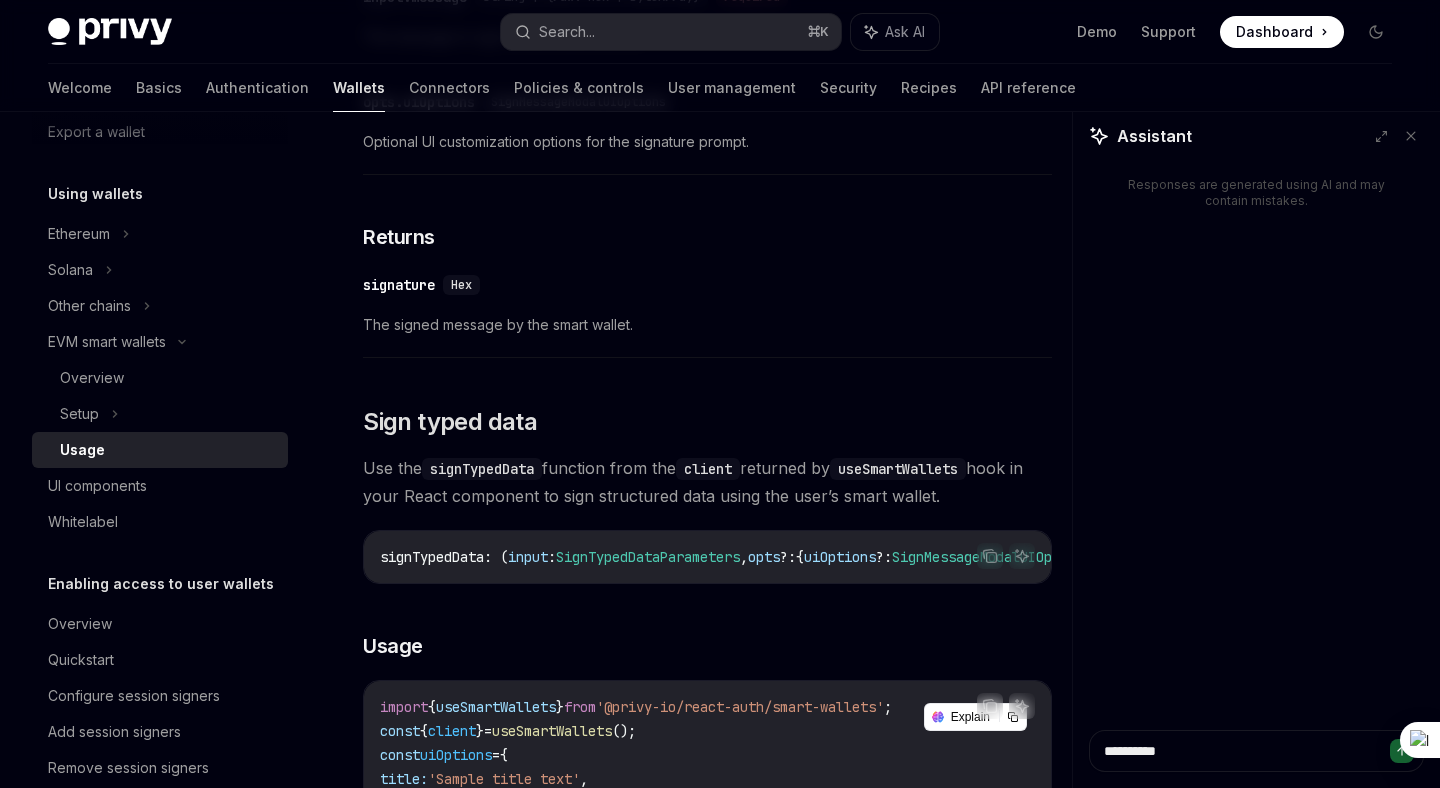 type on "*" 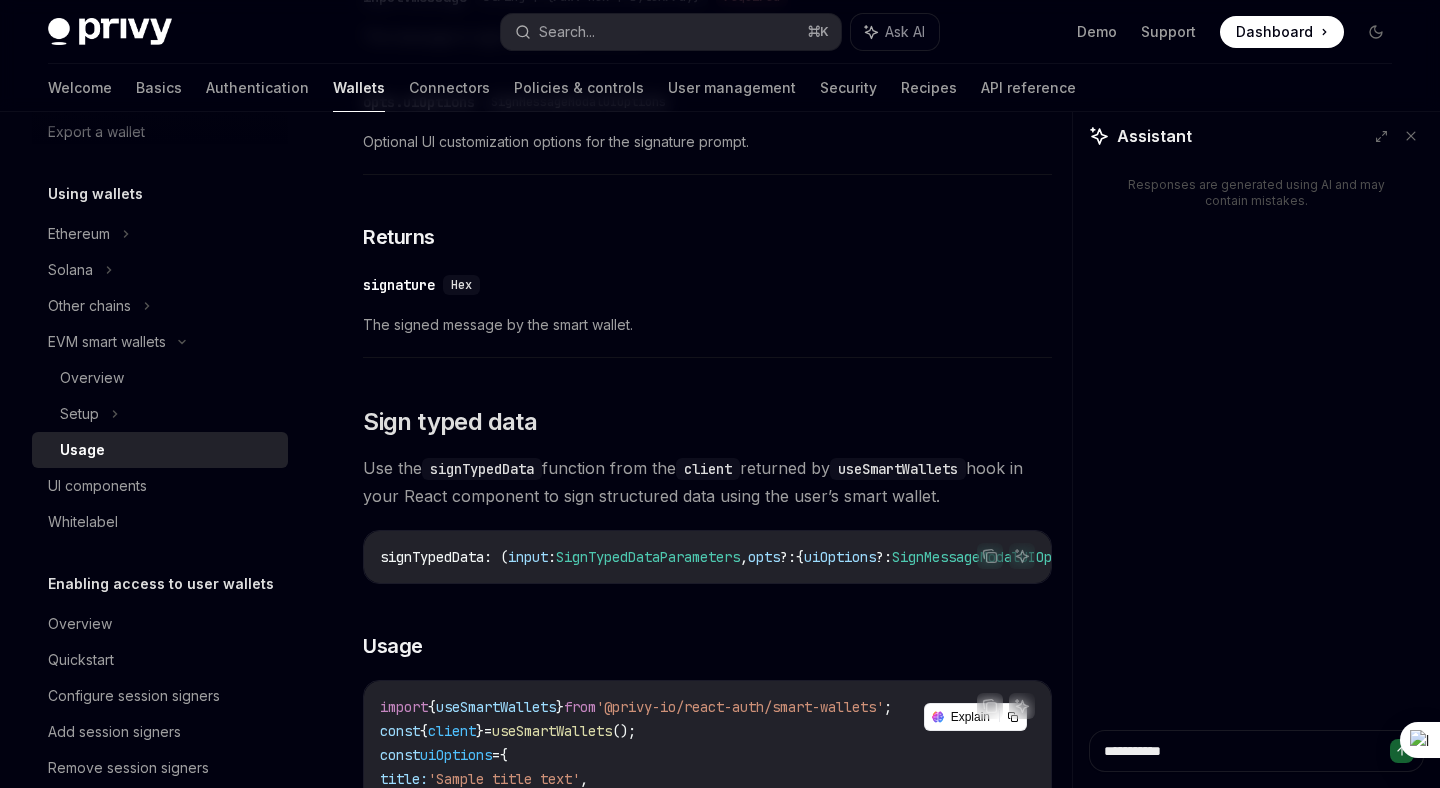 type on "*" 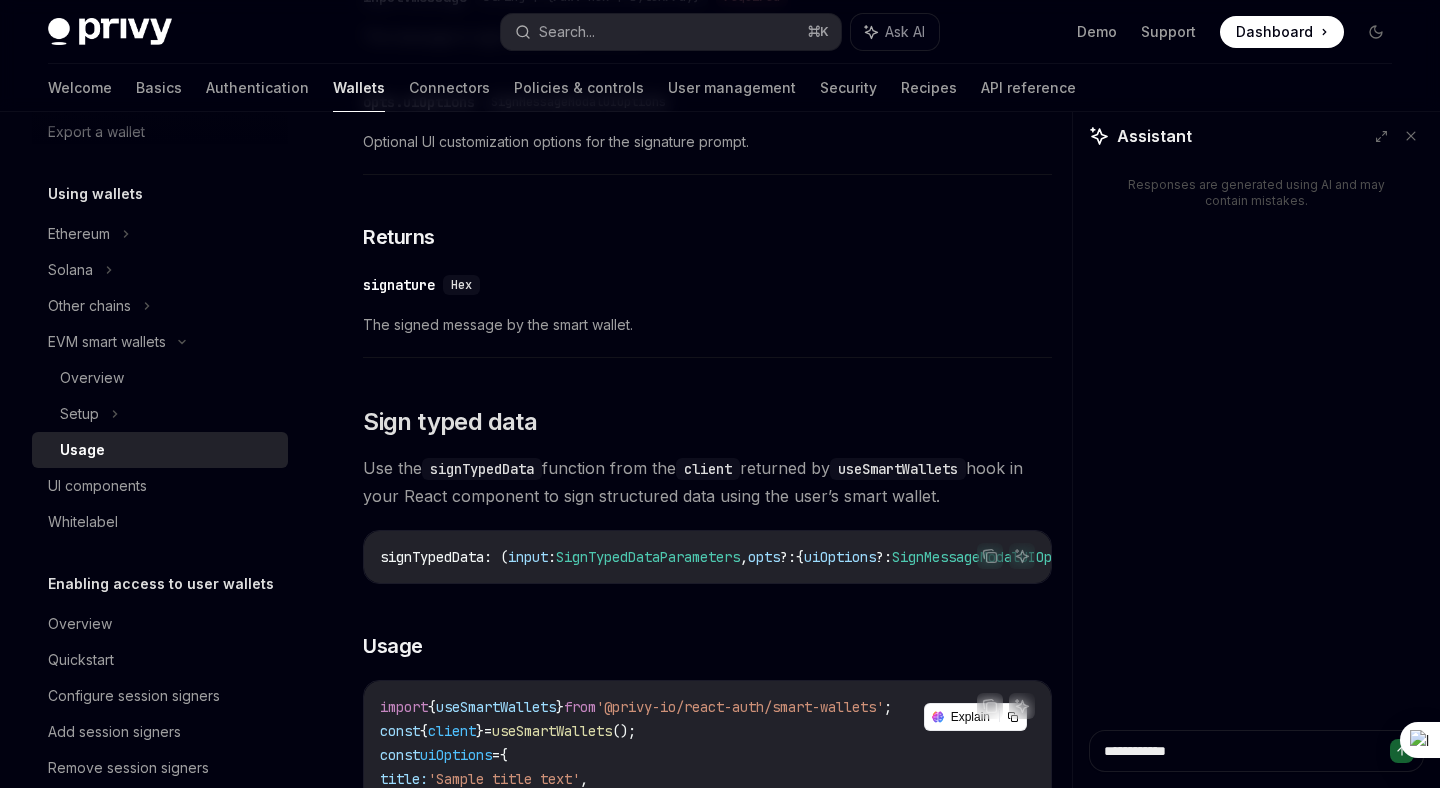 type on "*" 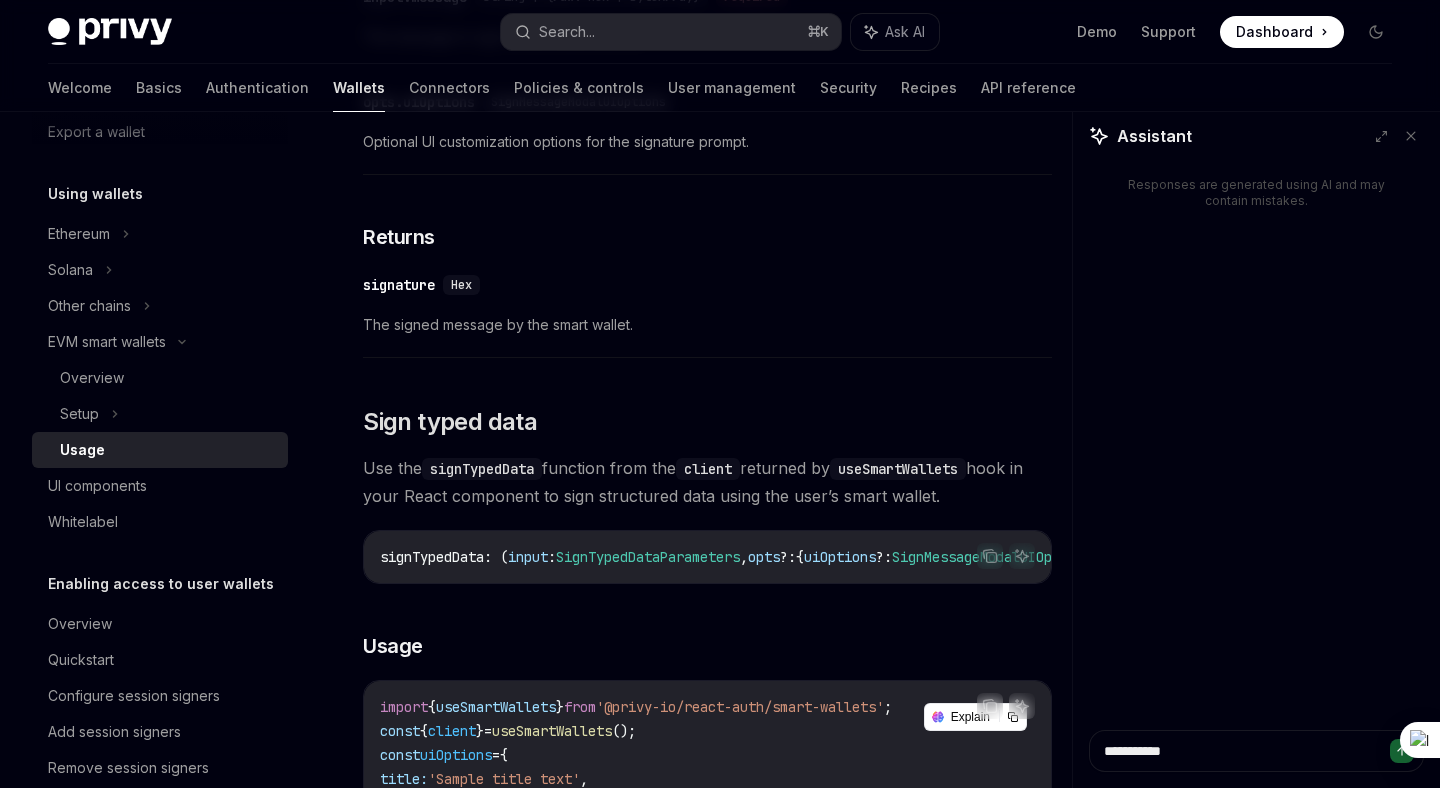 type on "*" 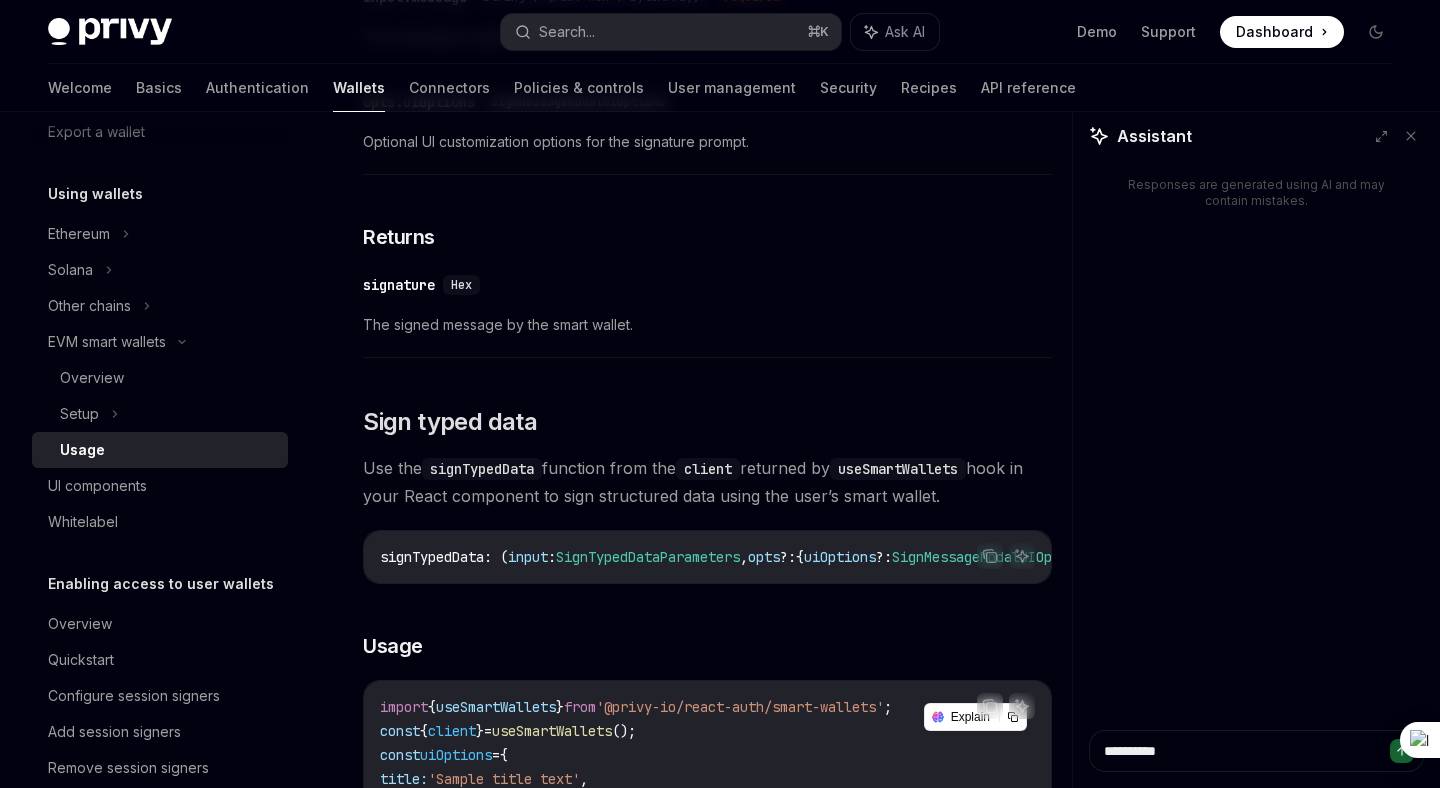 type on "*" 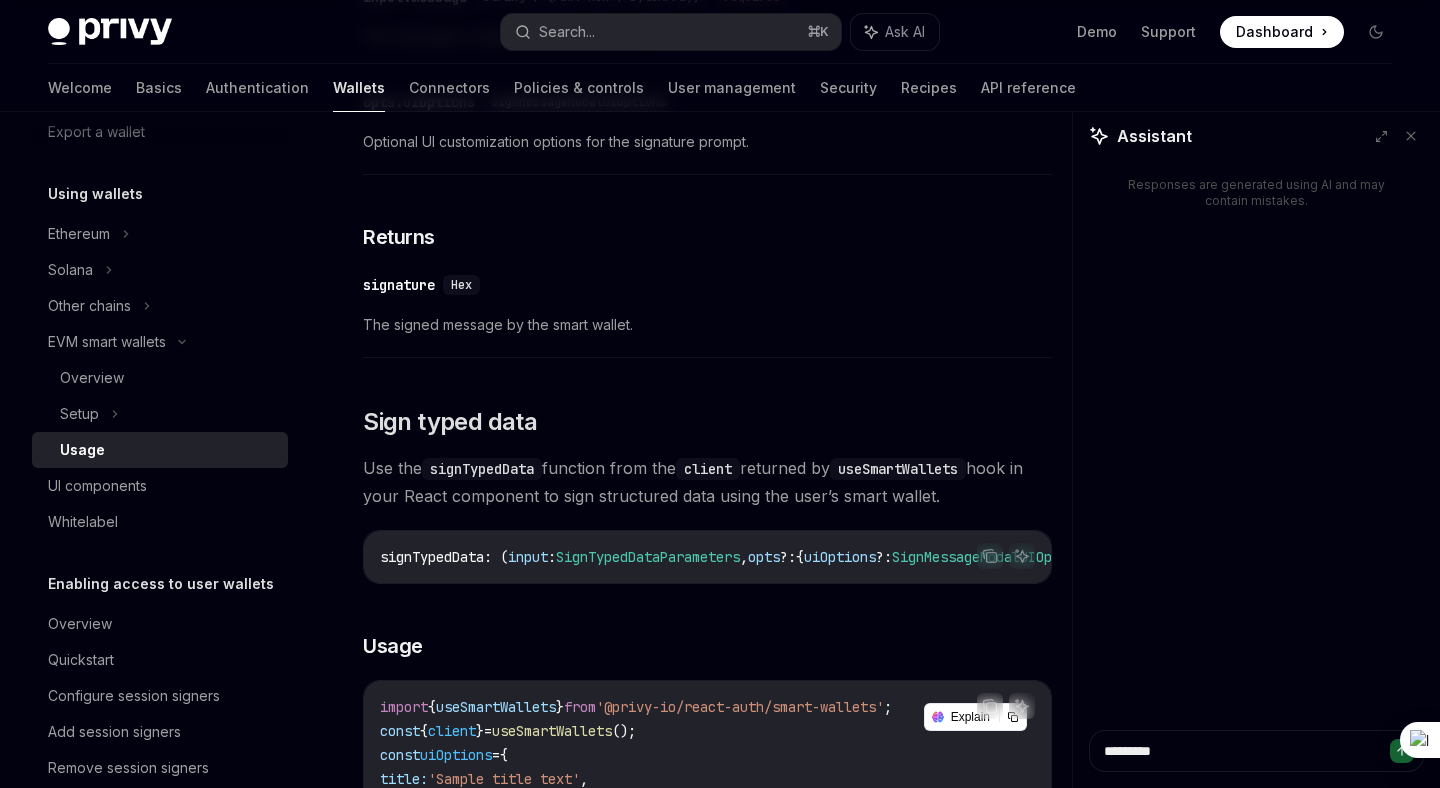 type on "*" 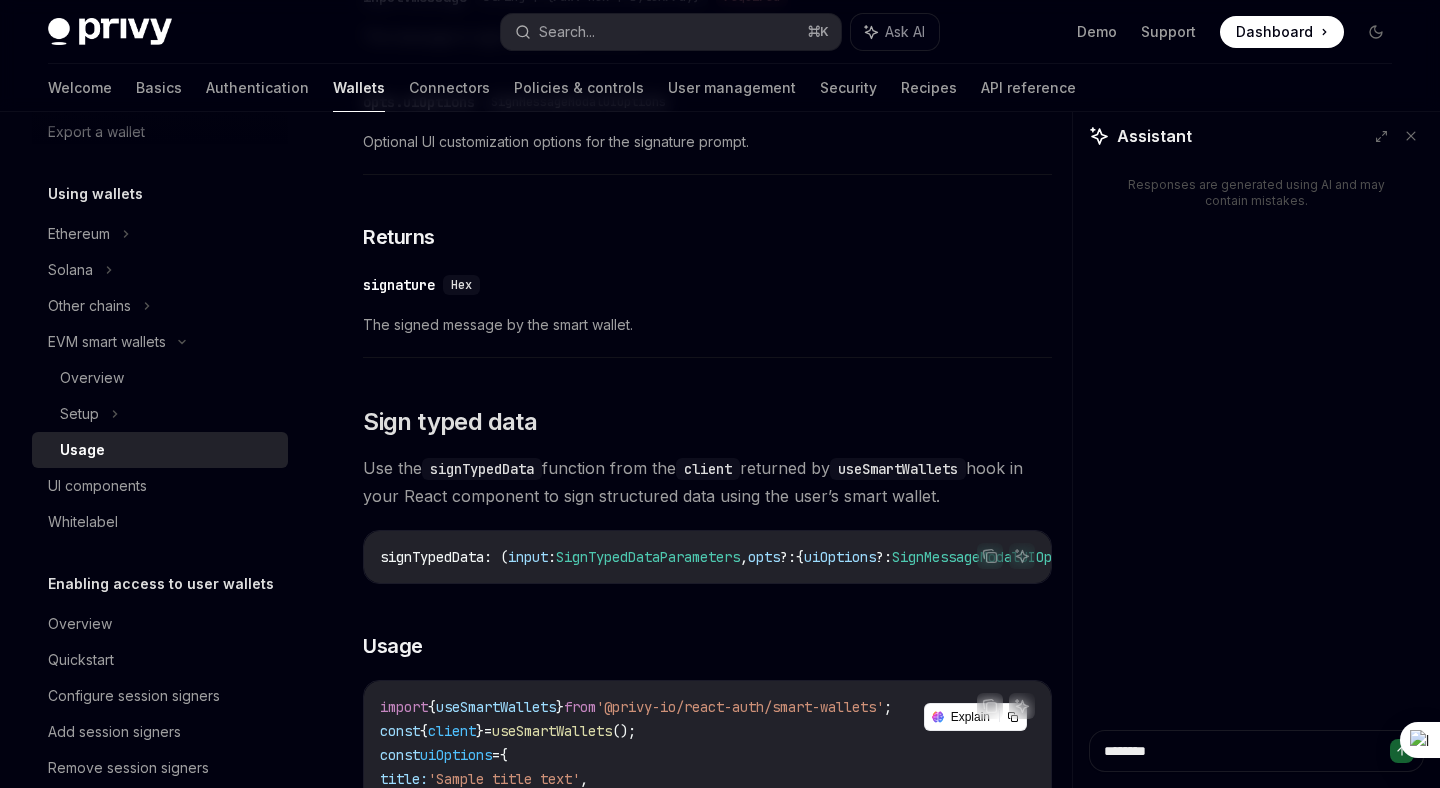 type on "*" 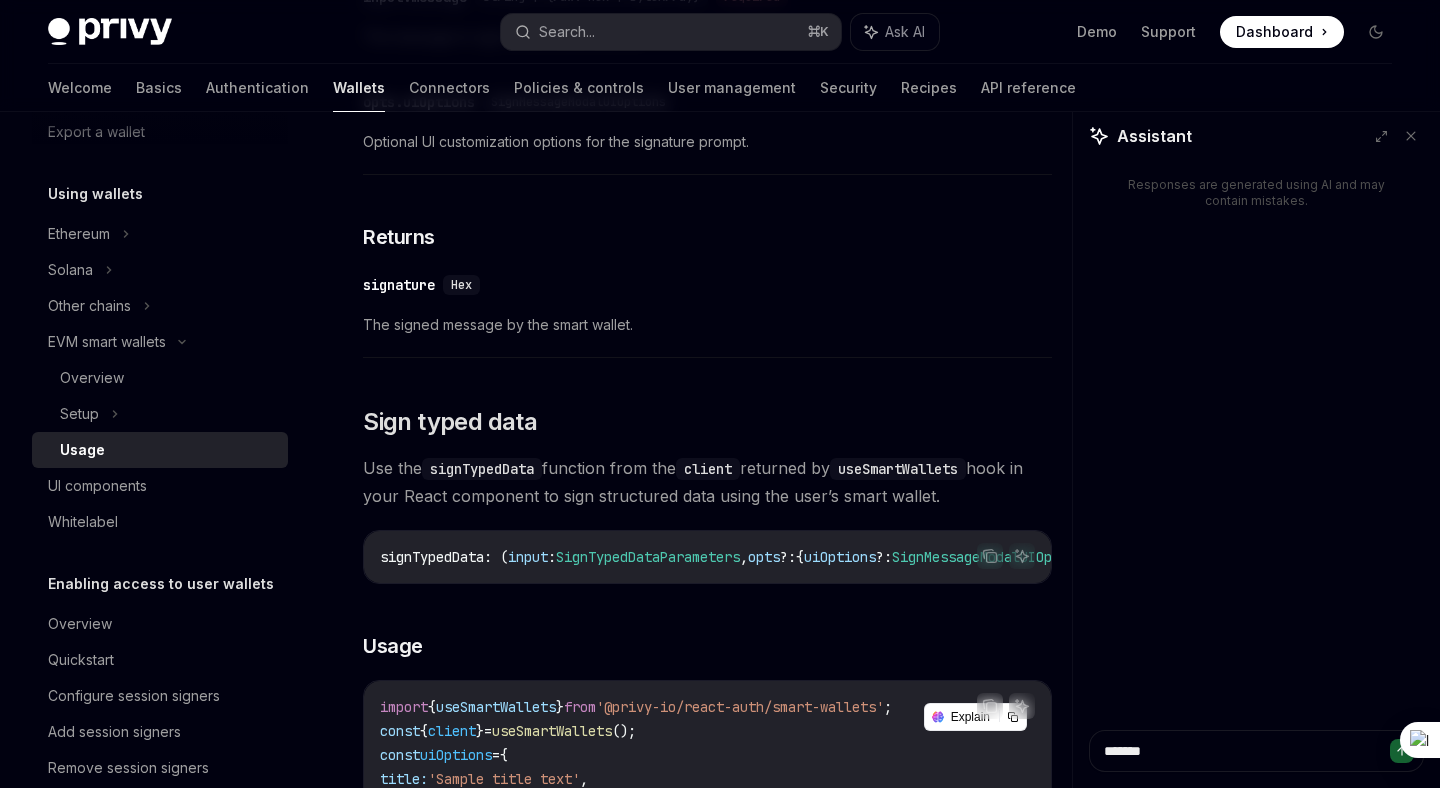 type on "*" 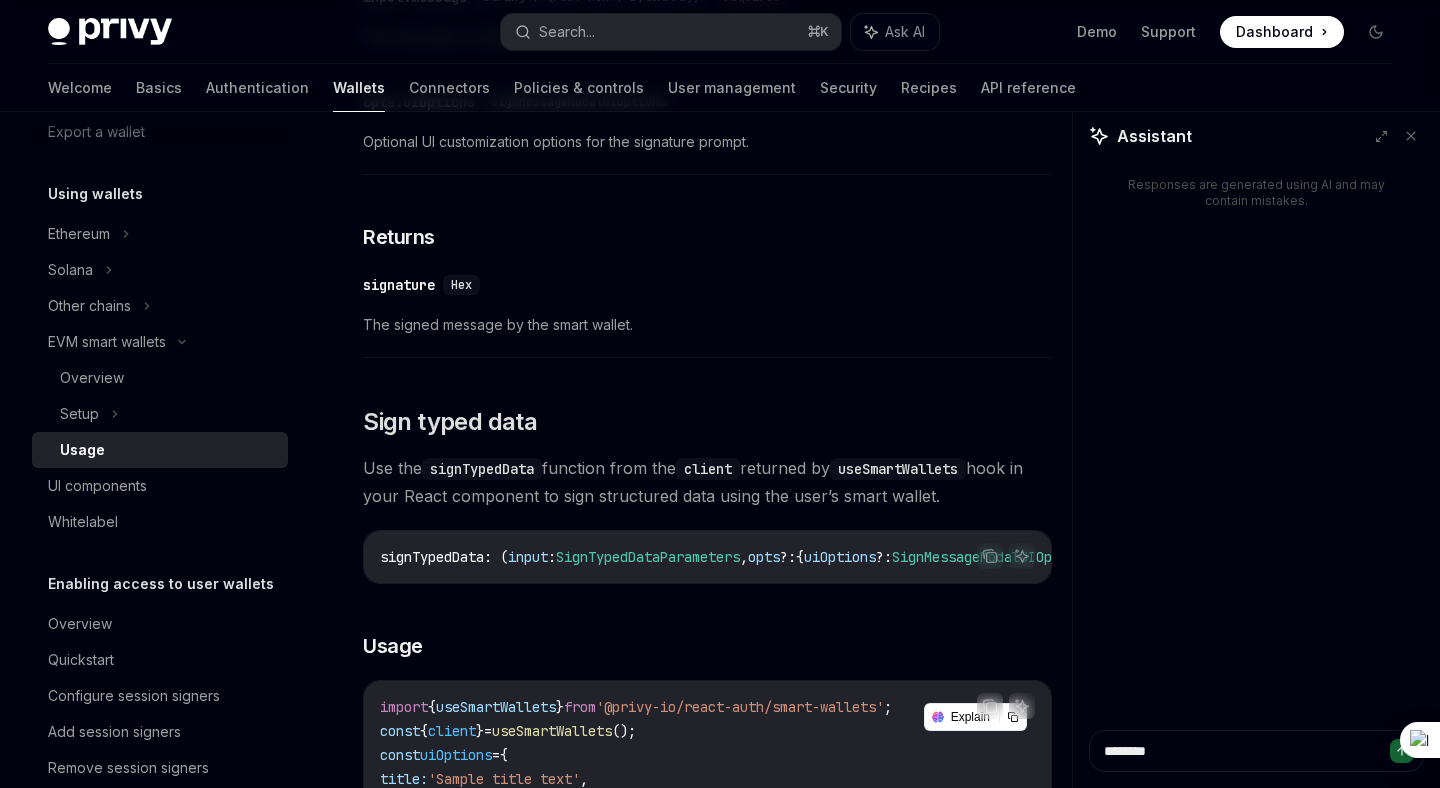 type on "*" 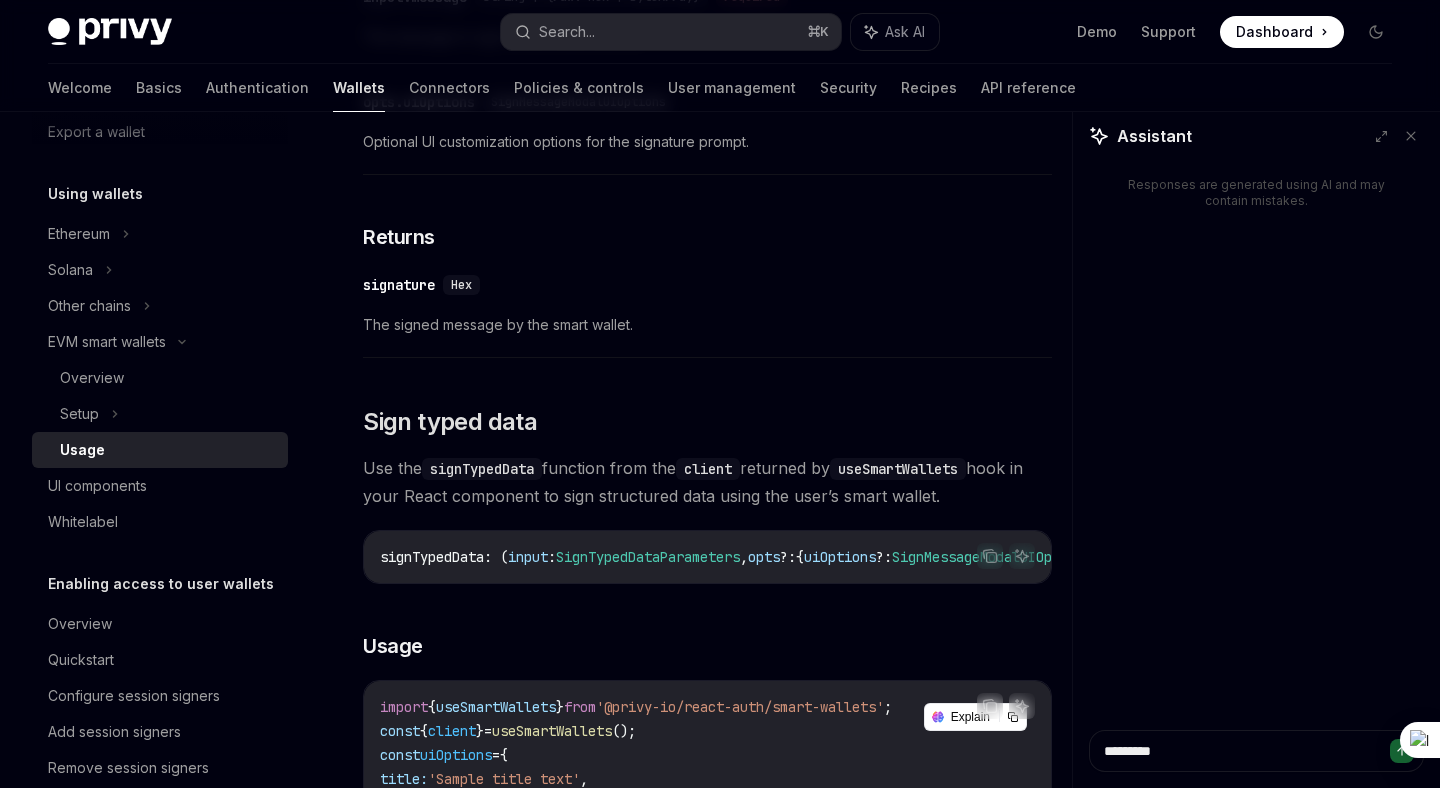 type on "*" 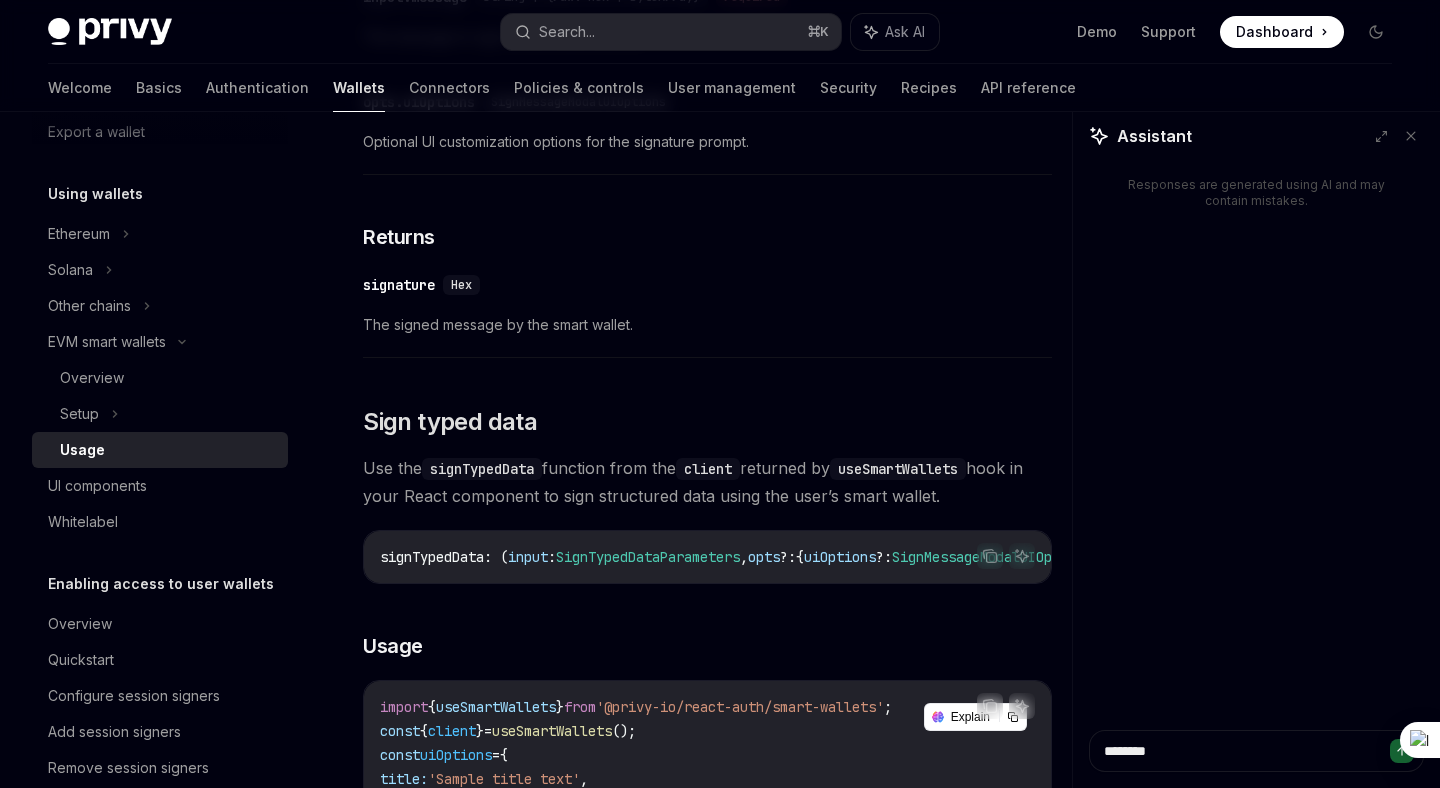 type on "*" 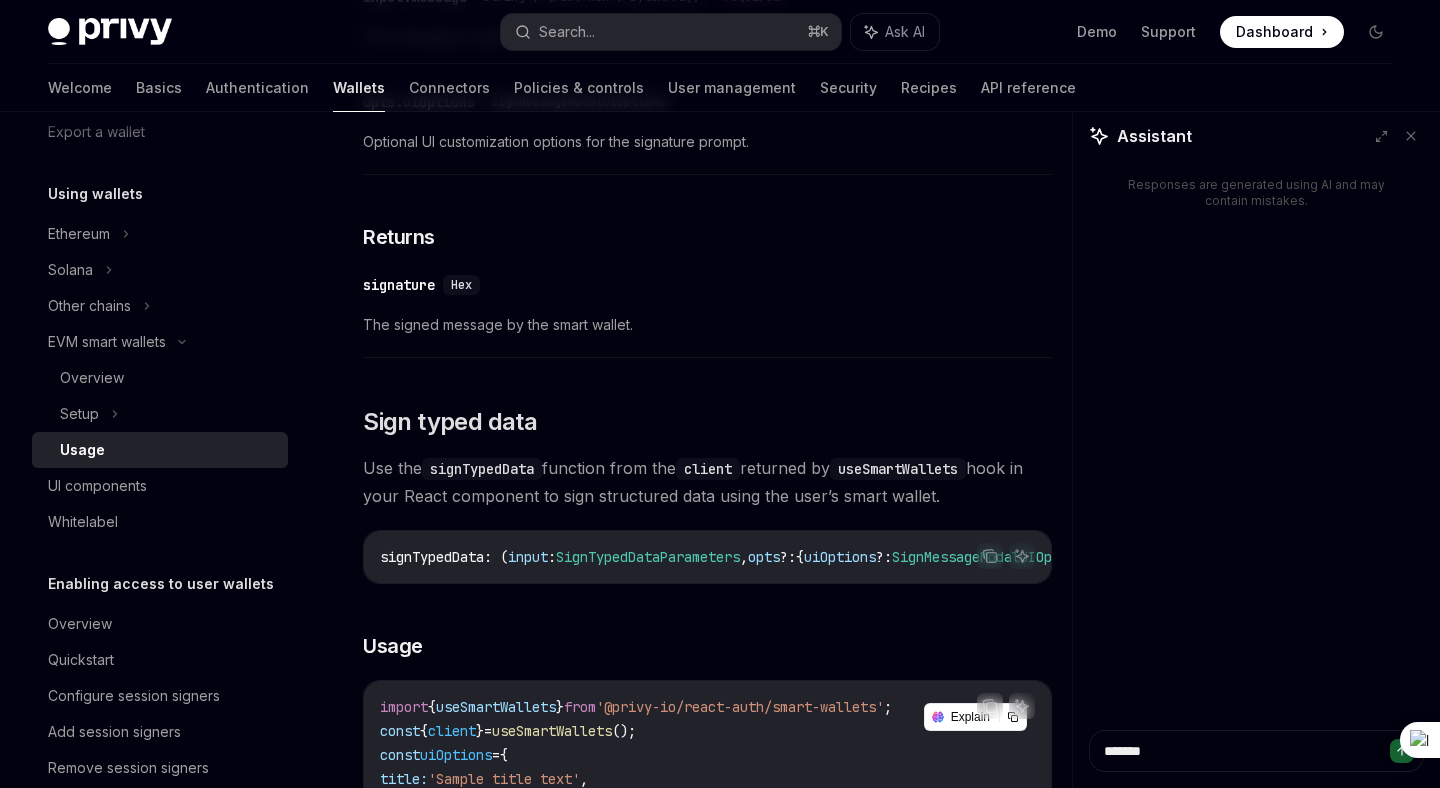 type on "*" 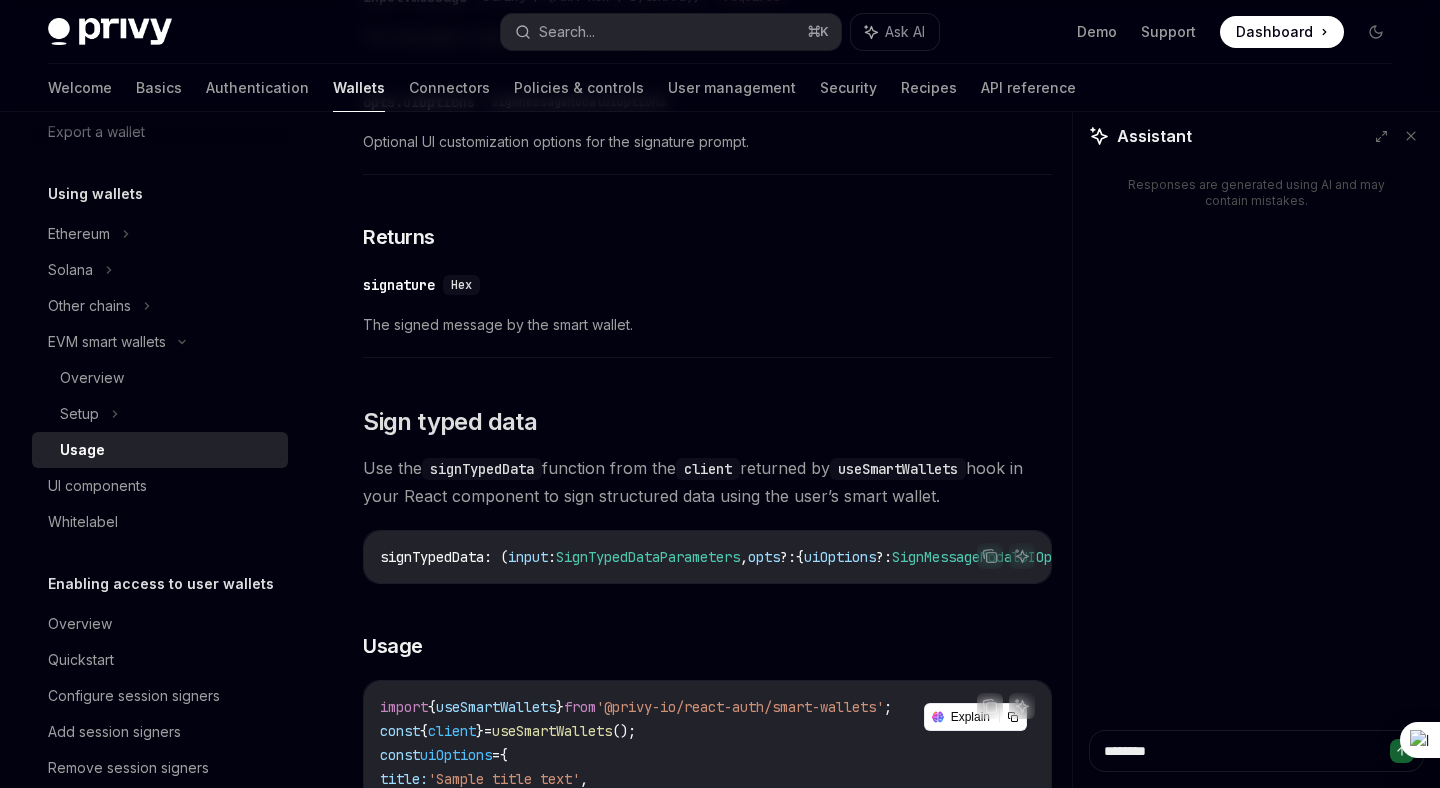 type on "*" 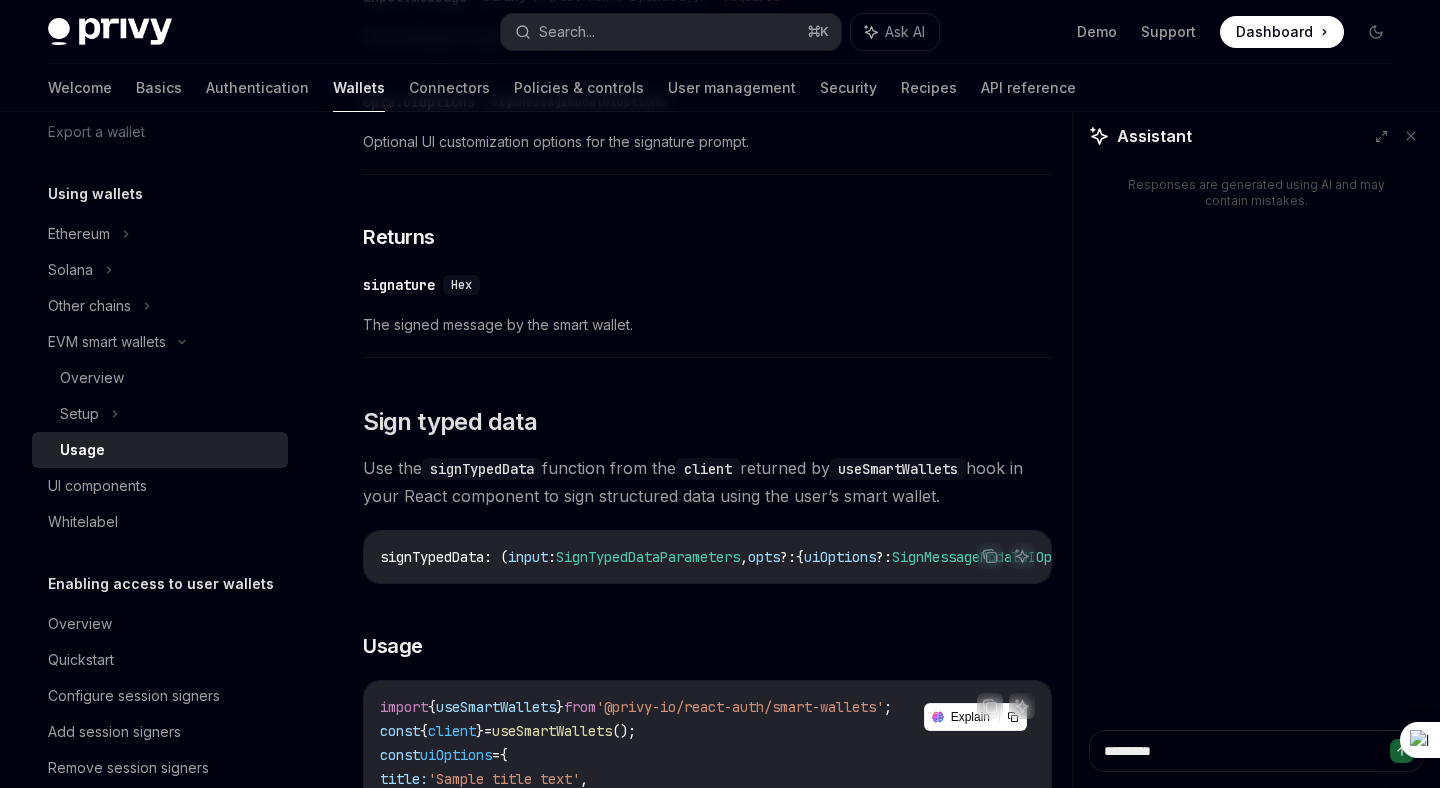 type on "*" 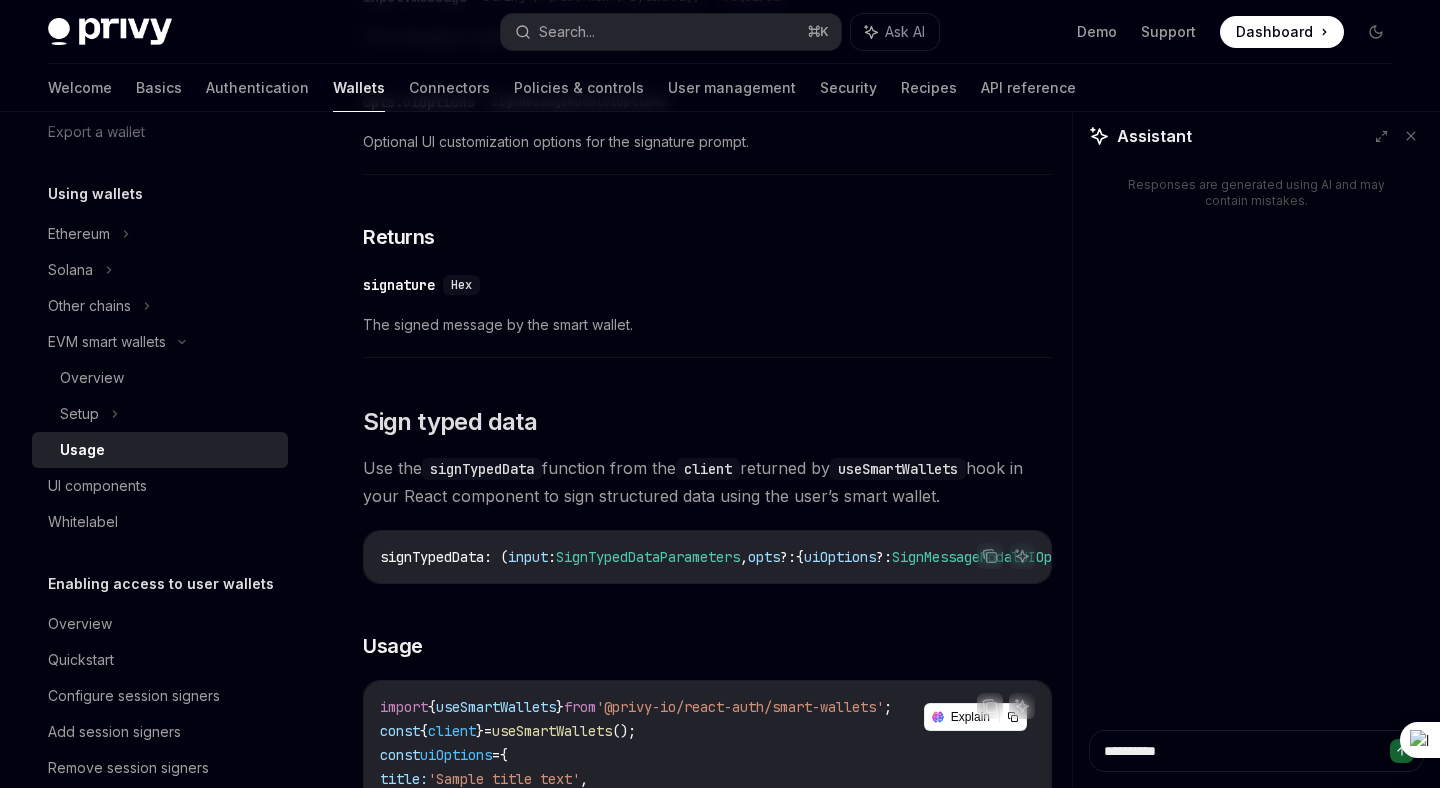 type on "*" 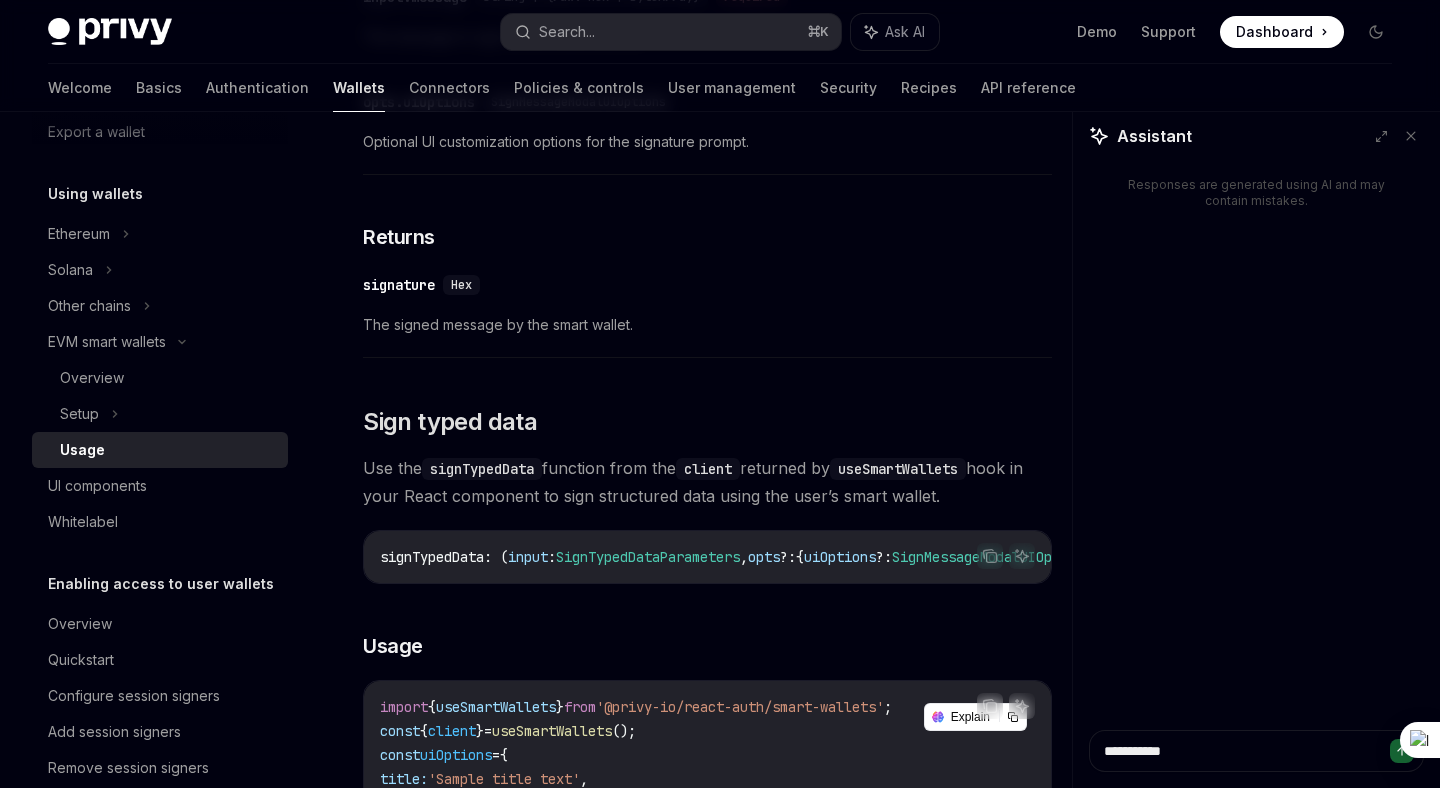 type on "*" 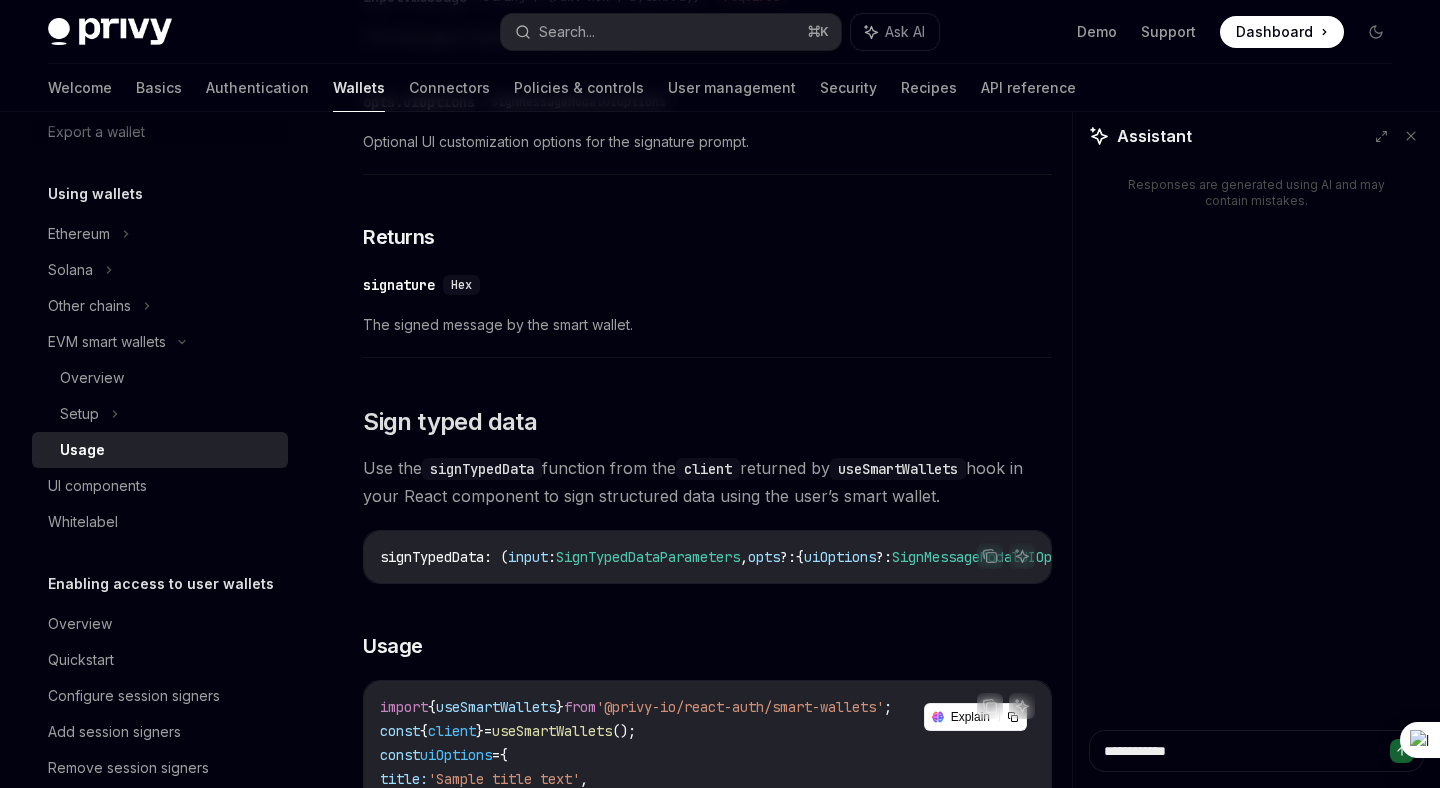 type on "*" 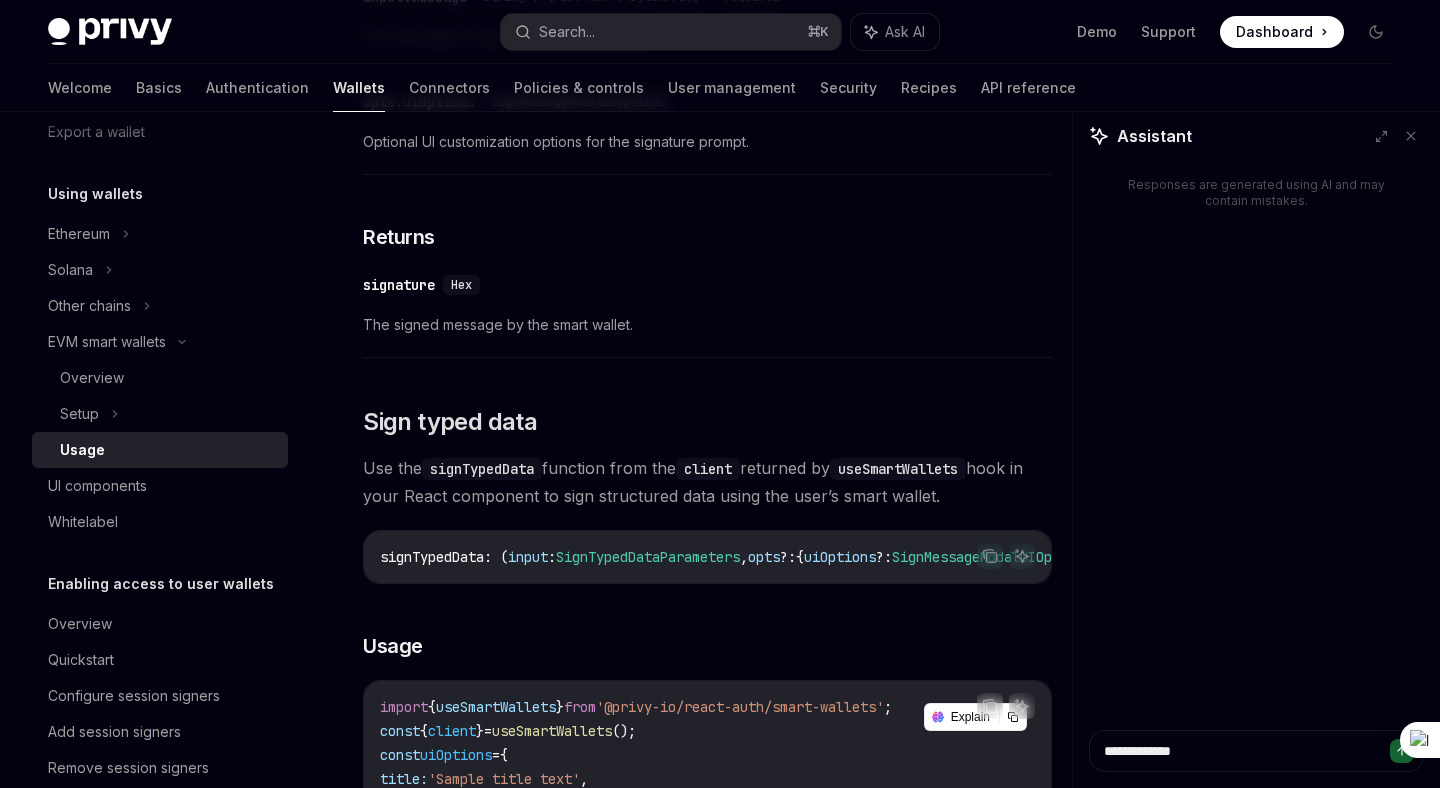 type on "*" 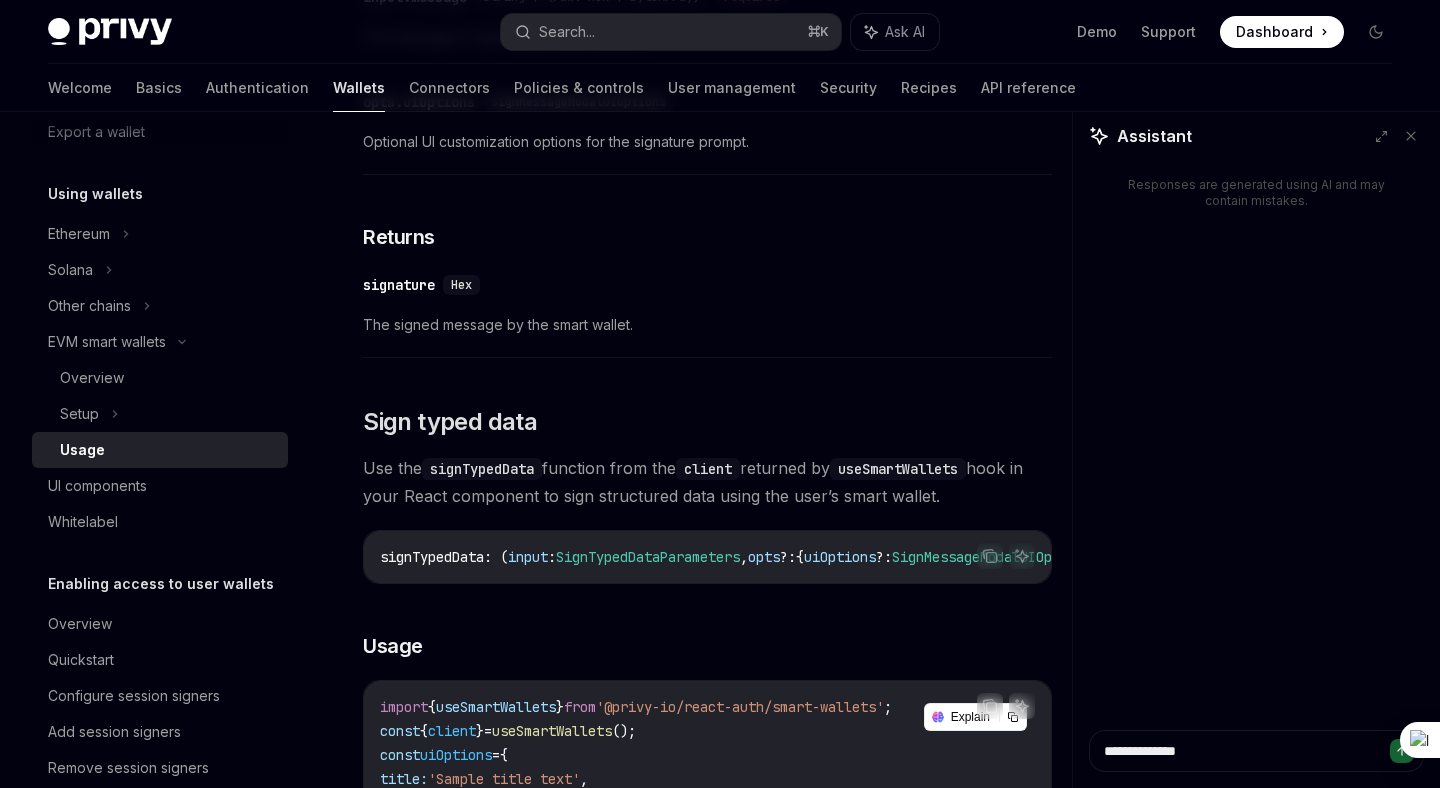 type on "*" 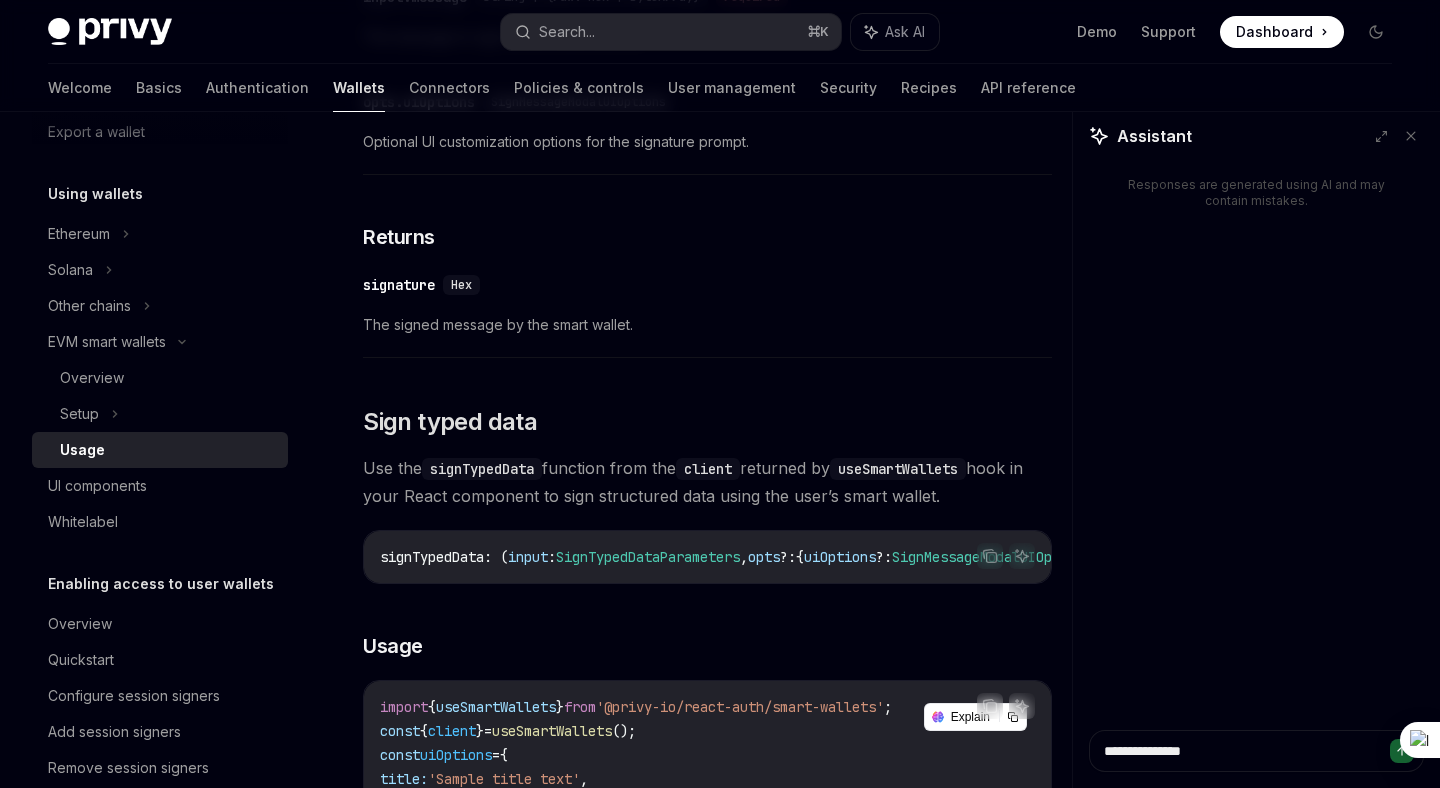 type on "*" 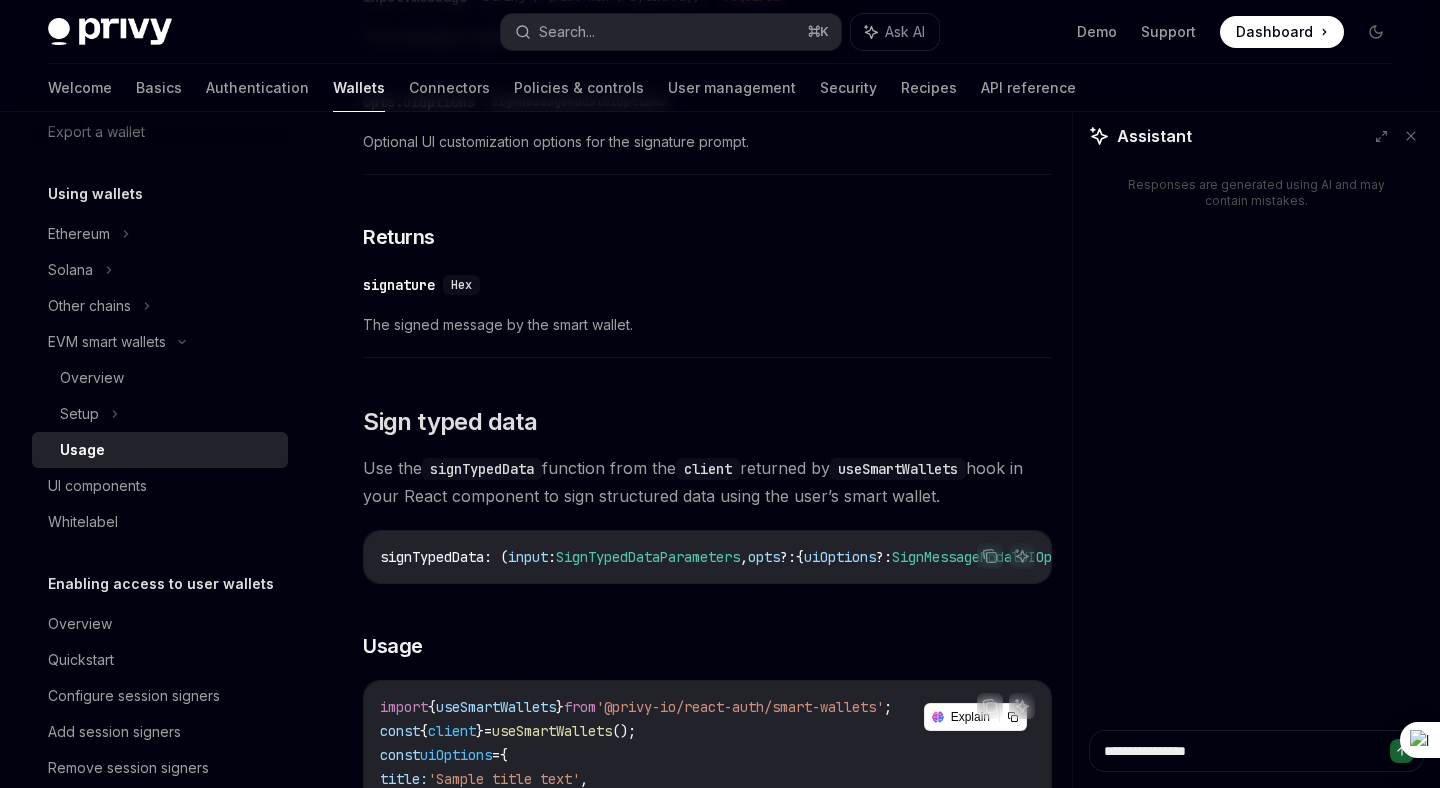 type on "*" 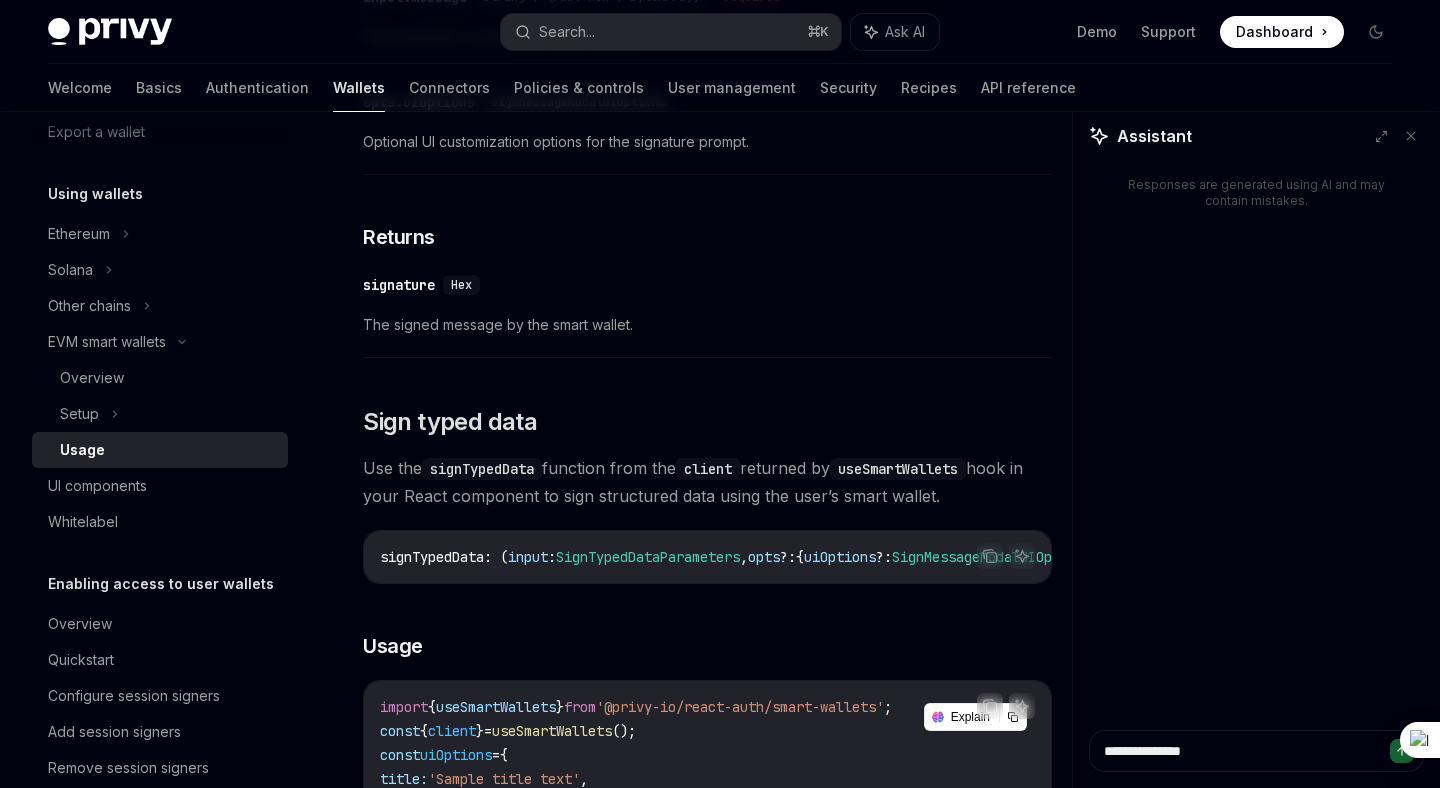 type on "*" 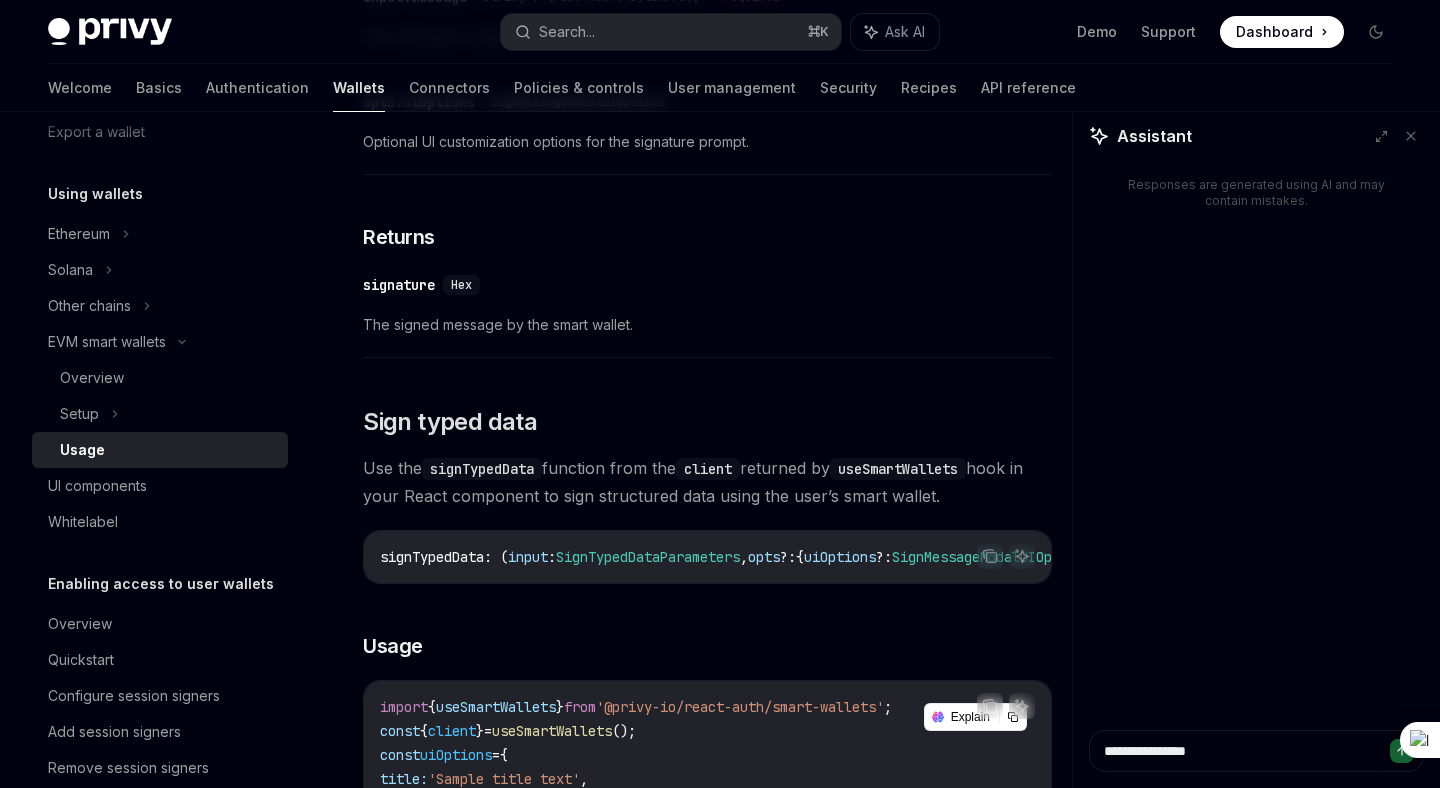 type on "*" 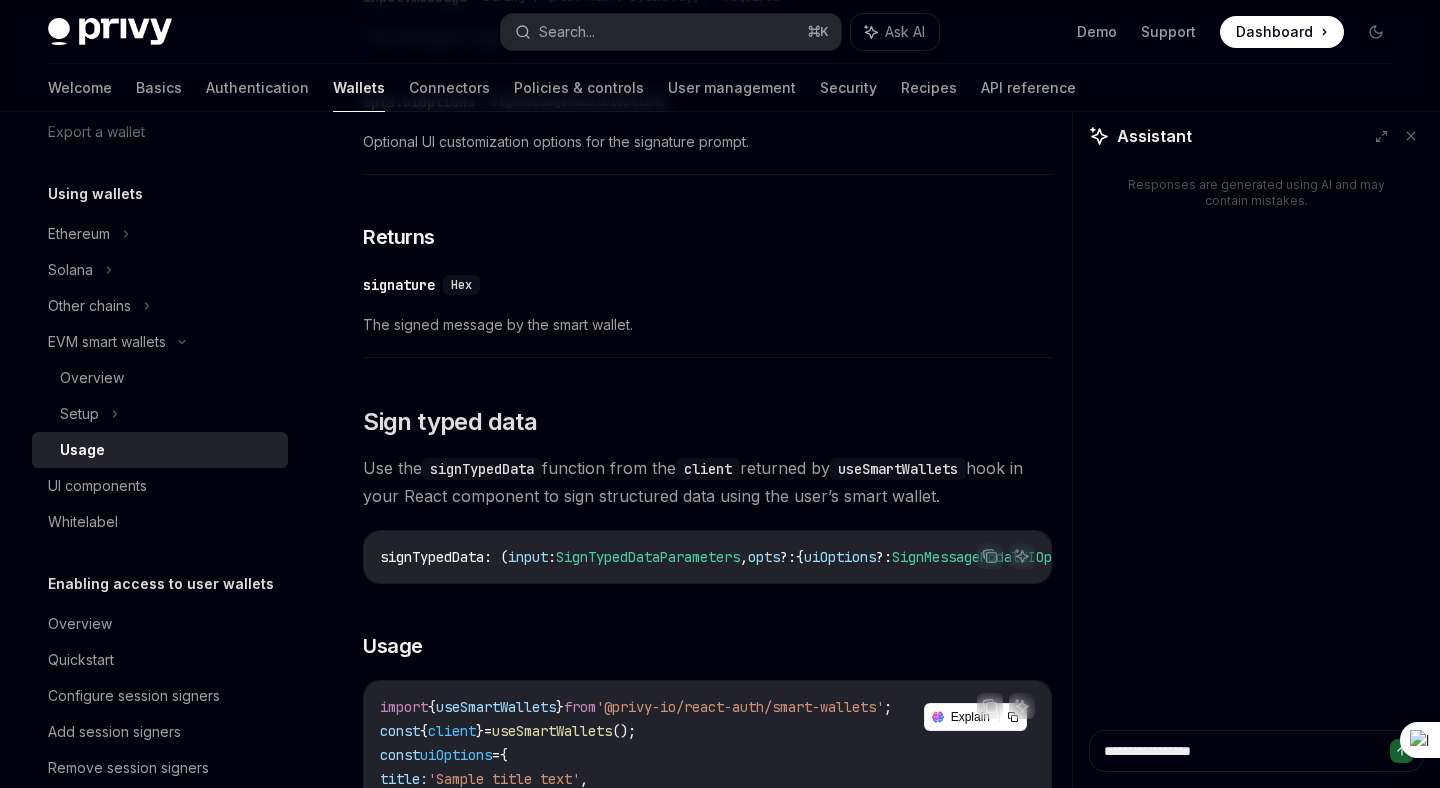 type on "*" 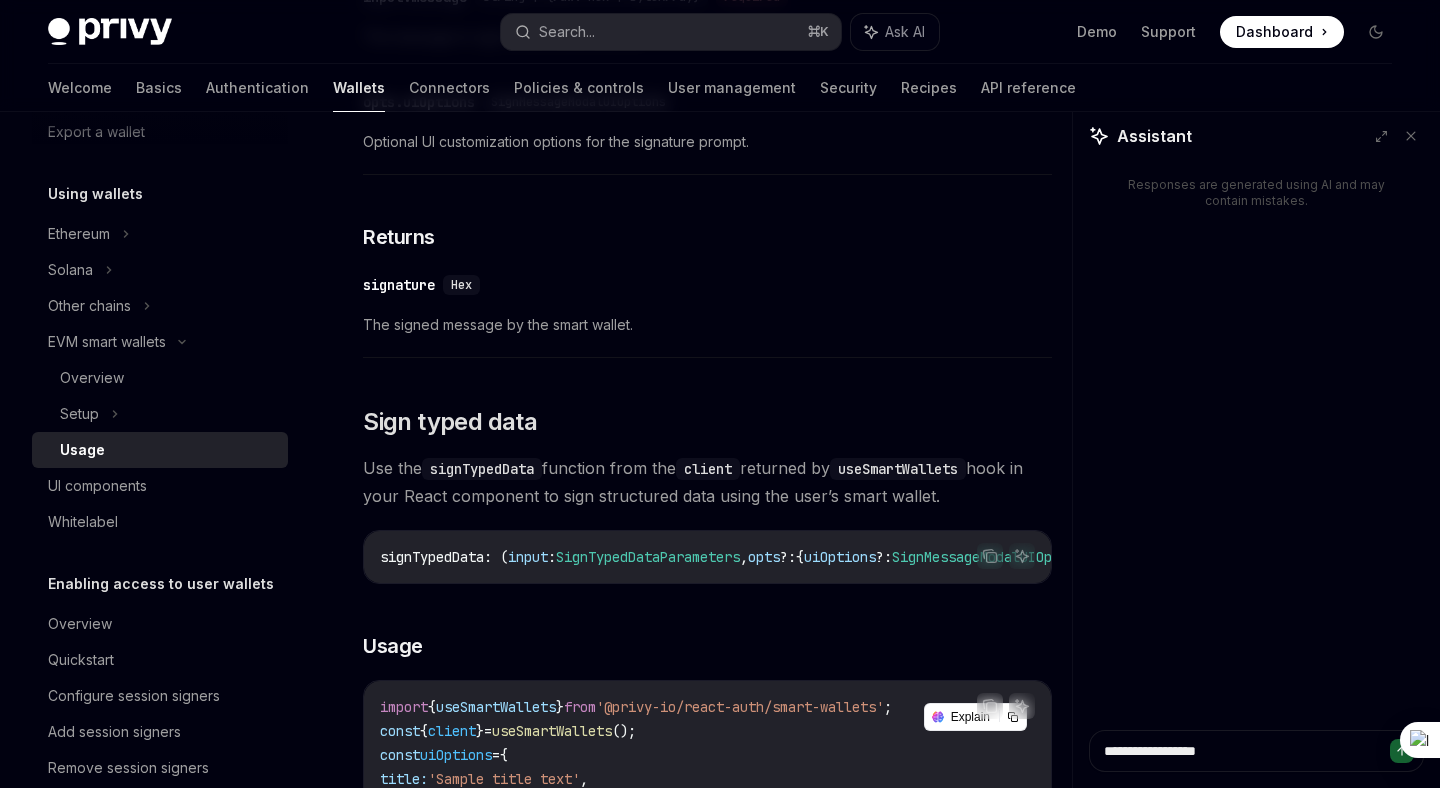 type on "*" 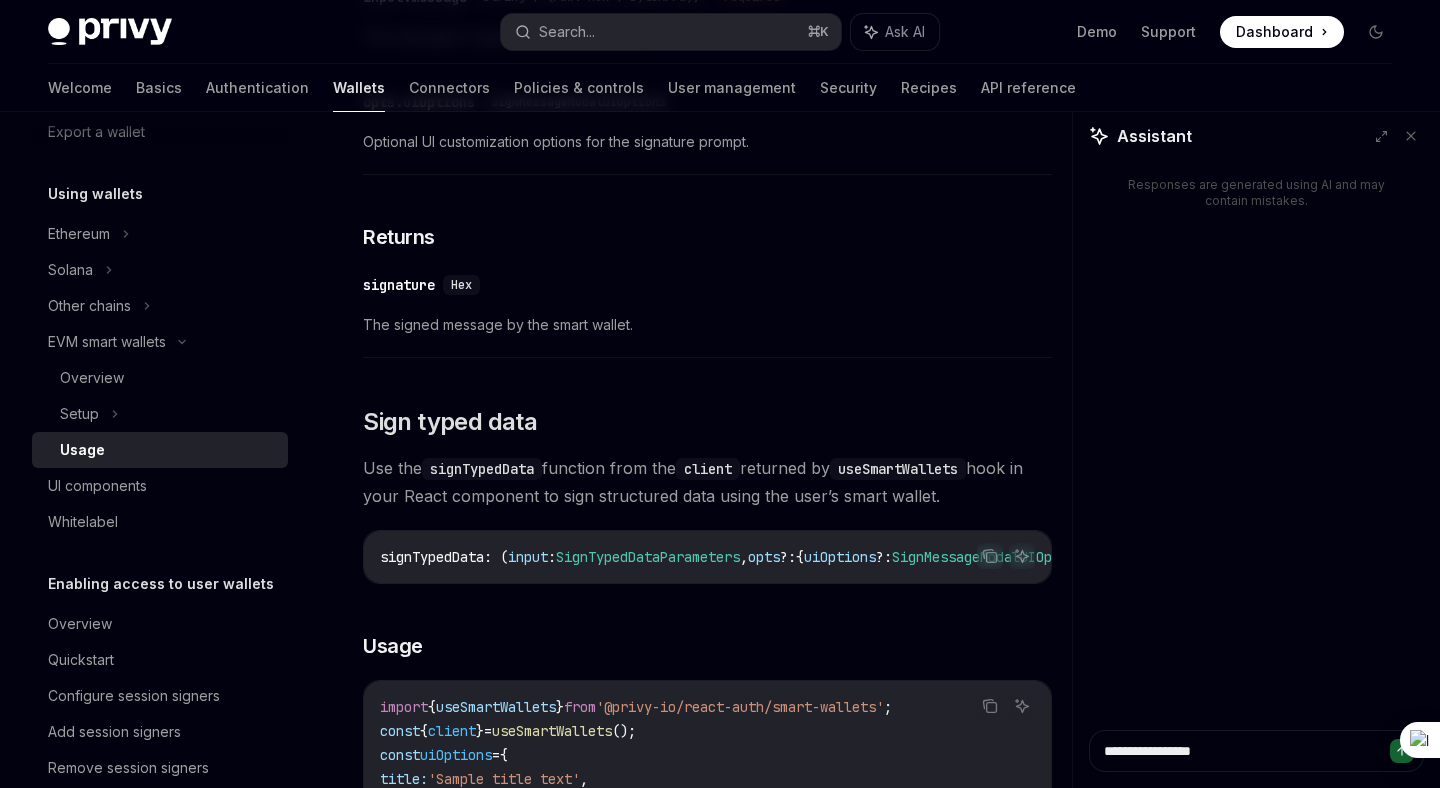 type on "**********" 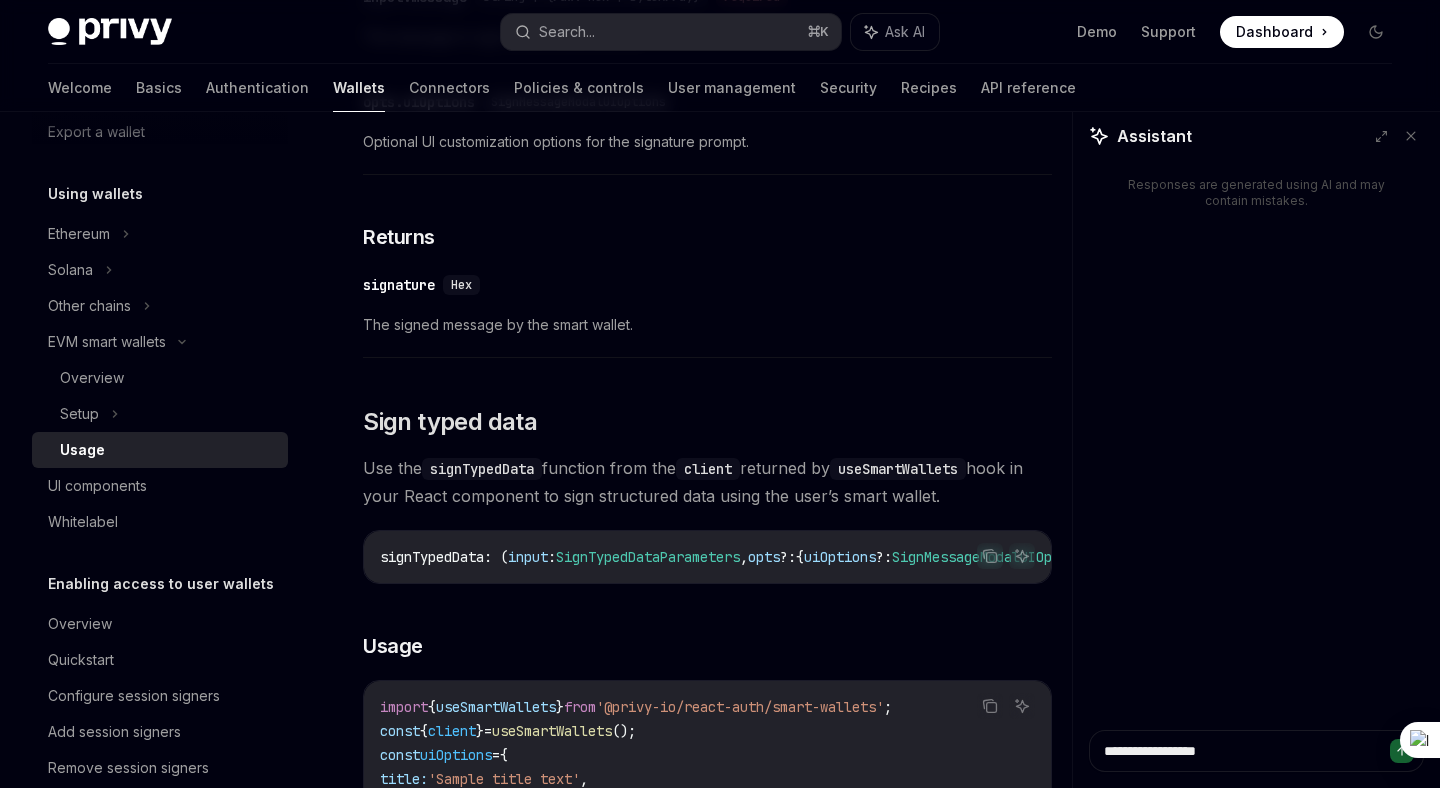 type on "*" 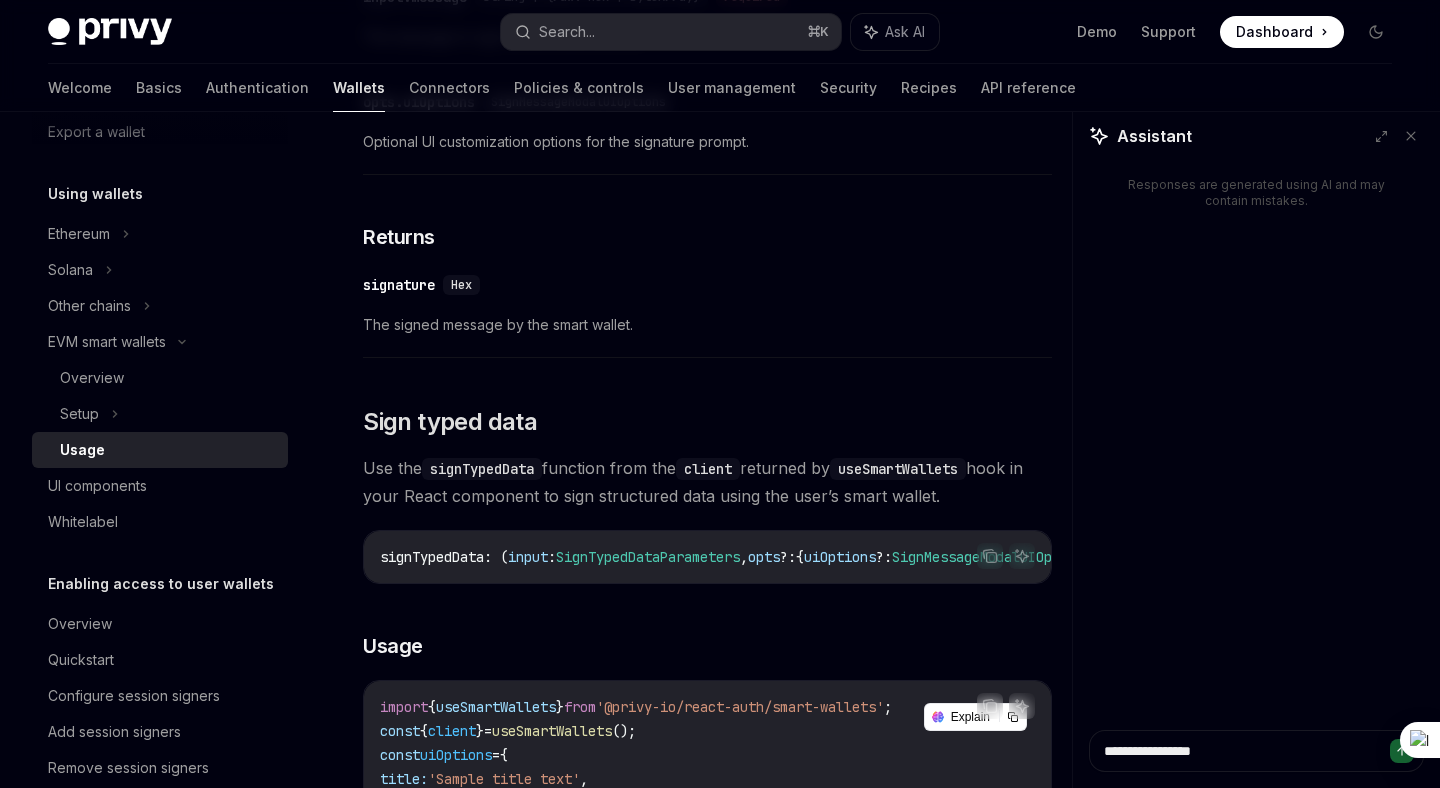 type on "**********" 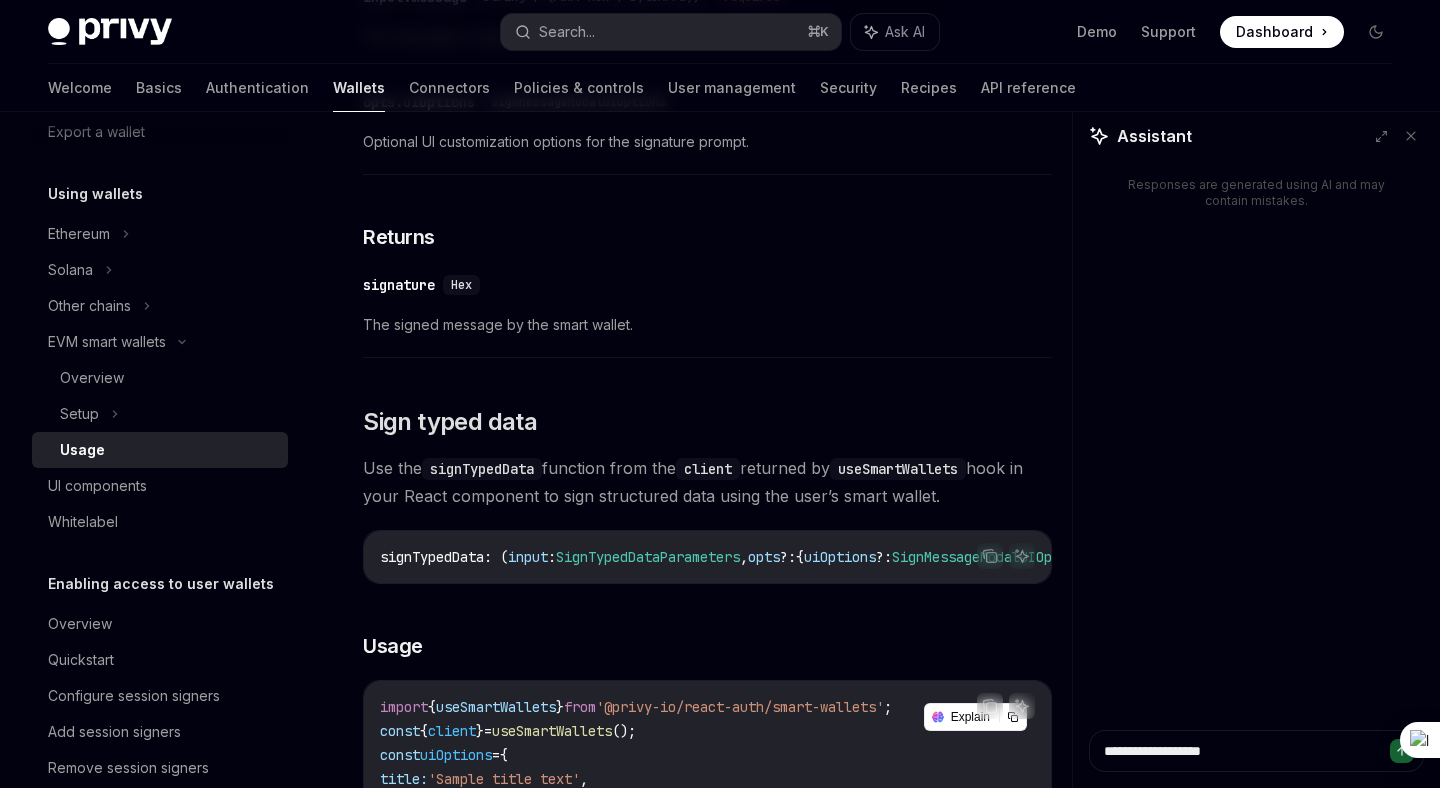 type on "*" 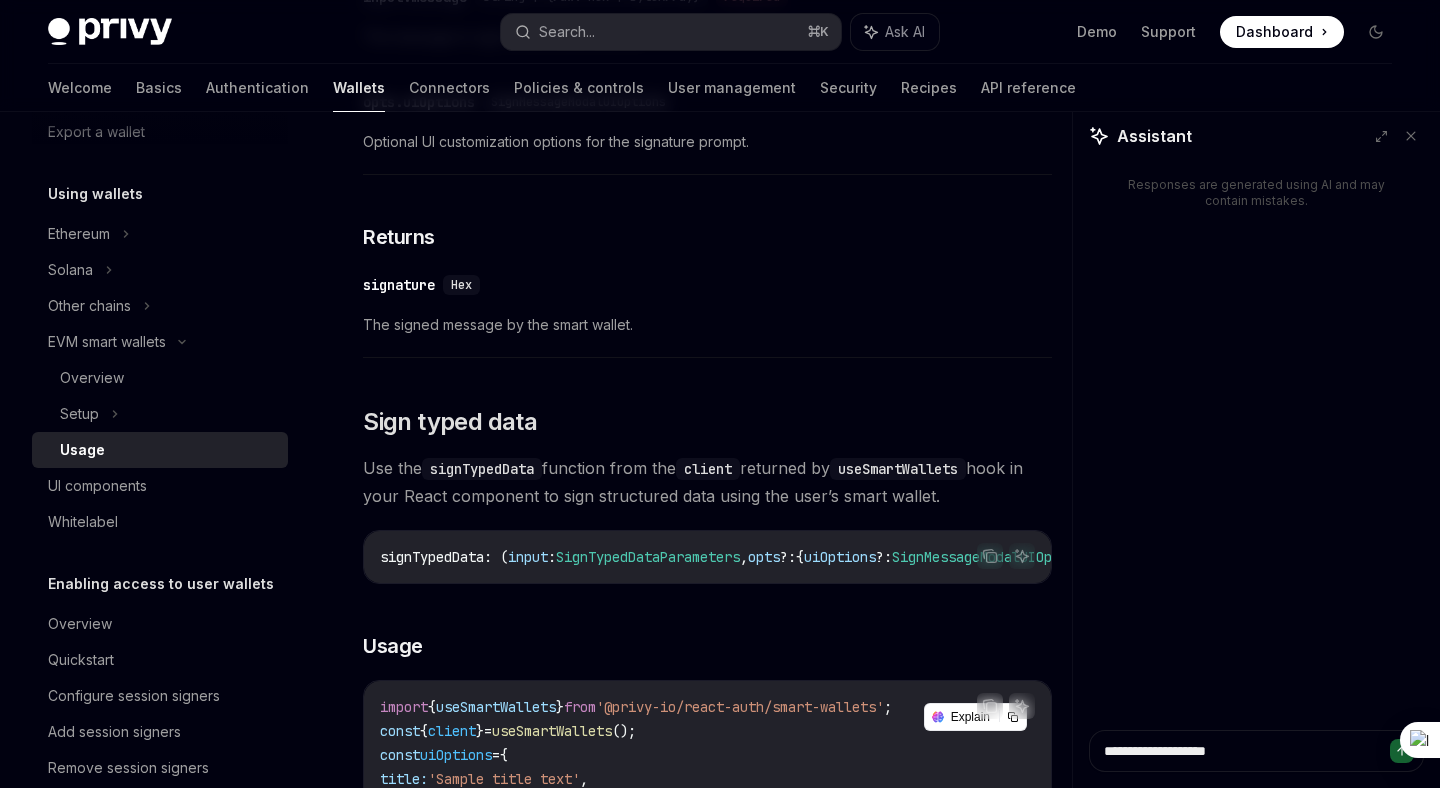type on "*" 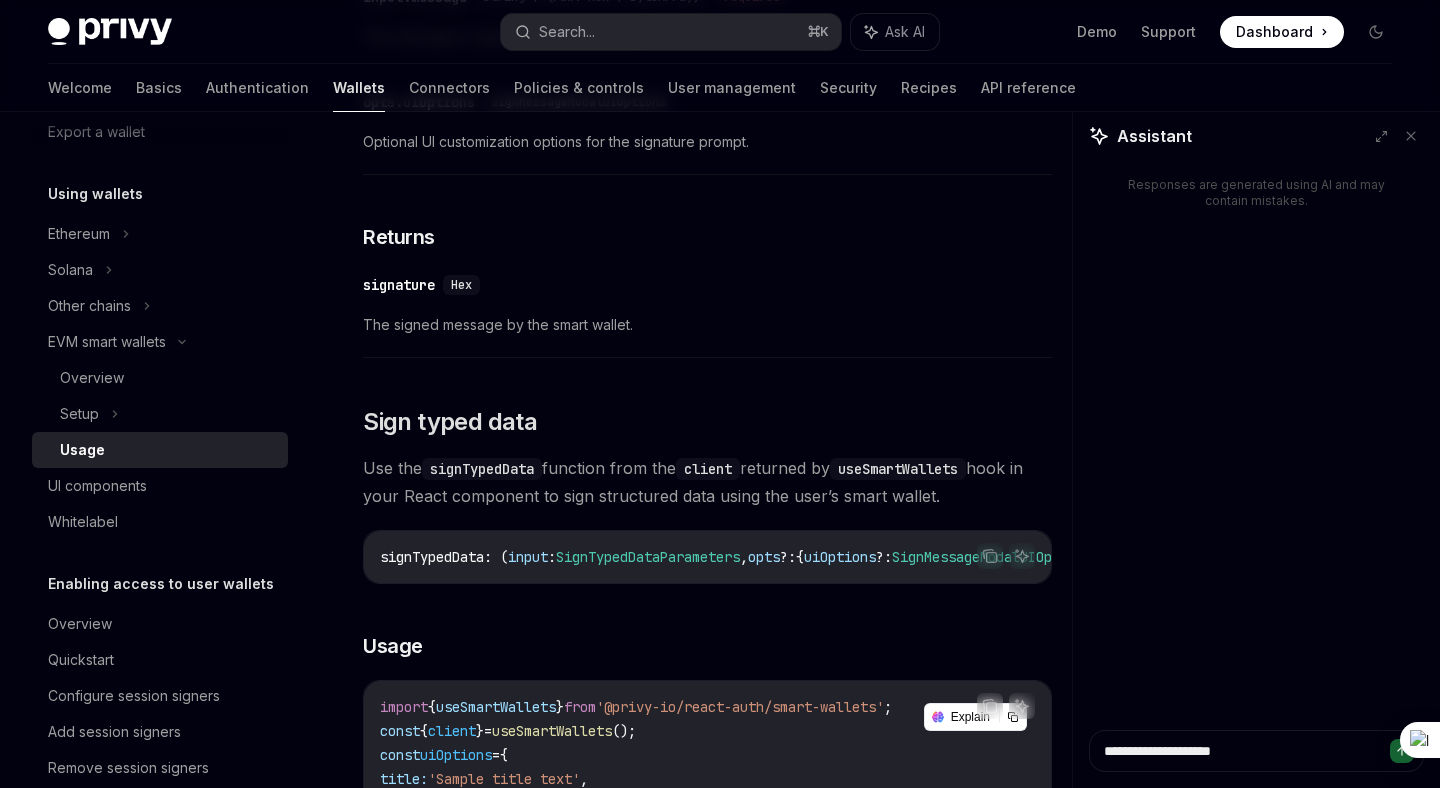 type on "*" 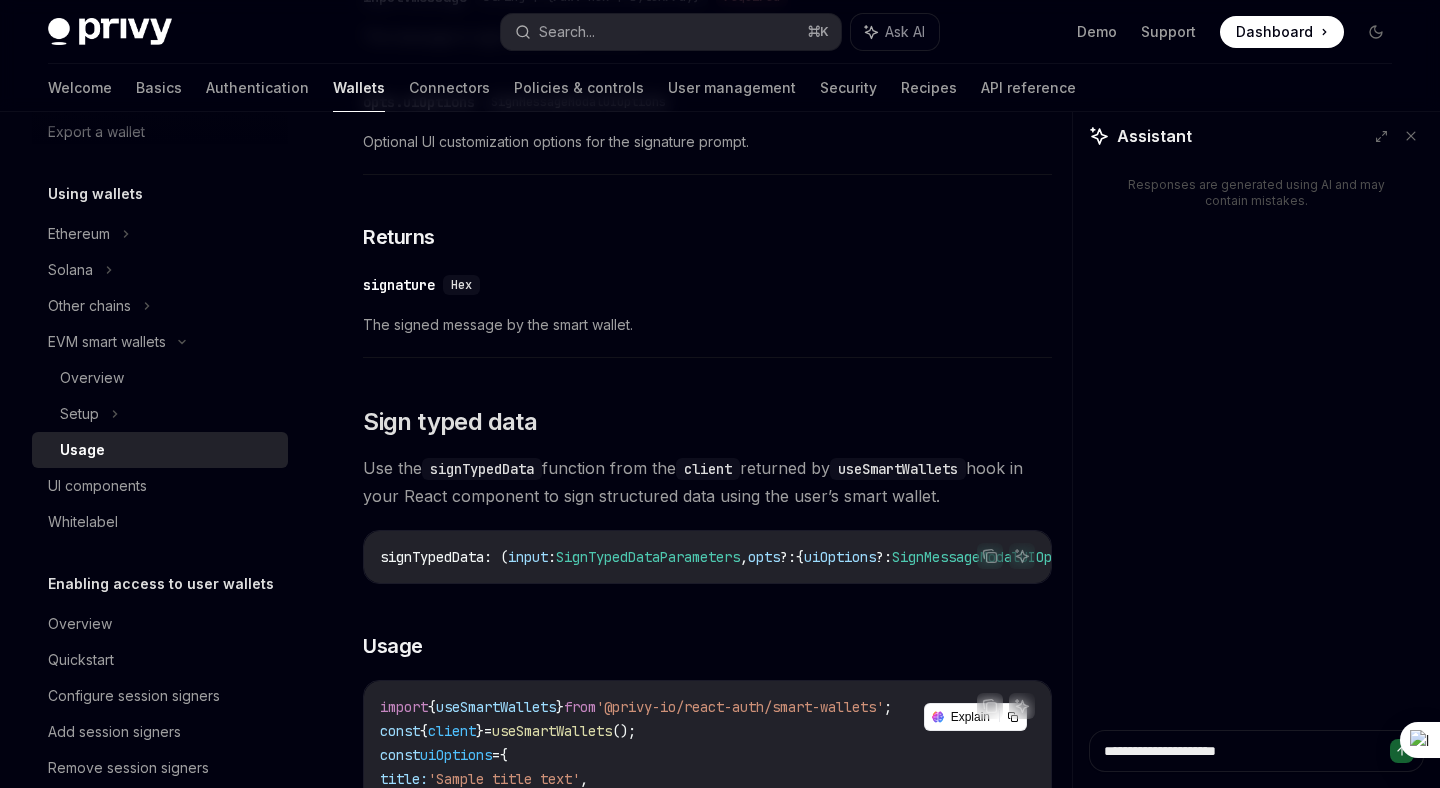 type on "*" 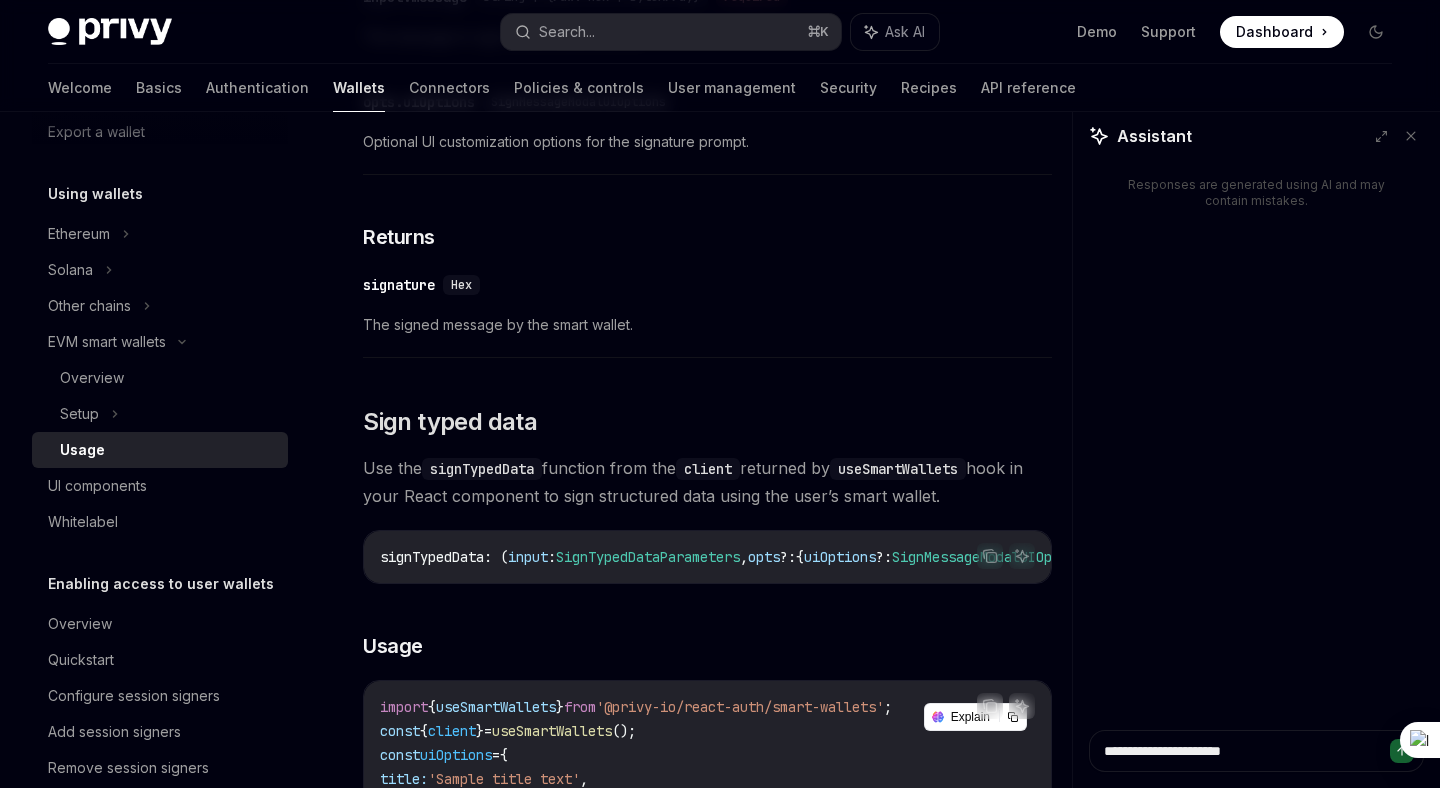type on "*" 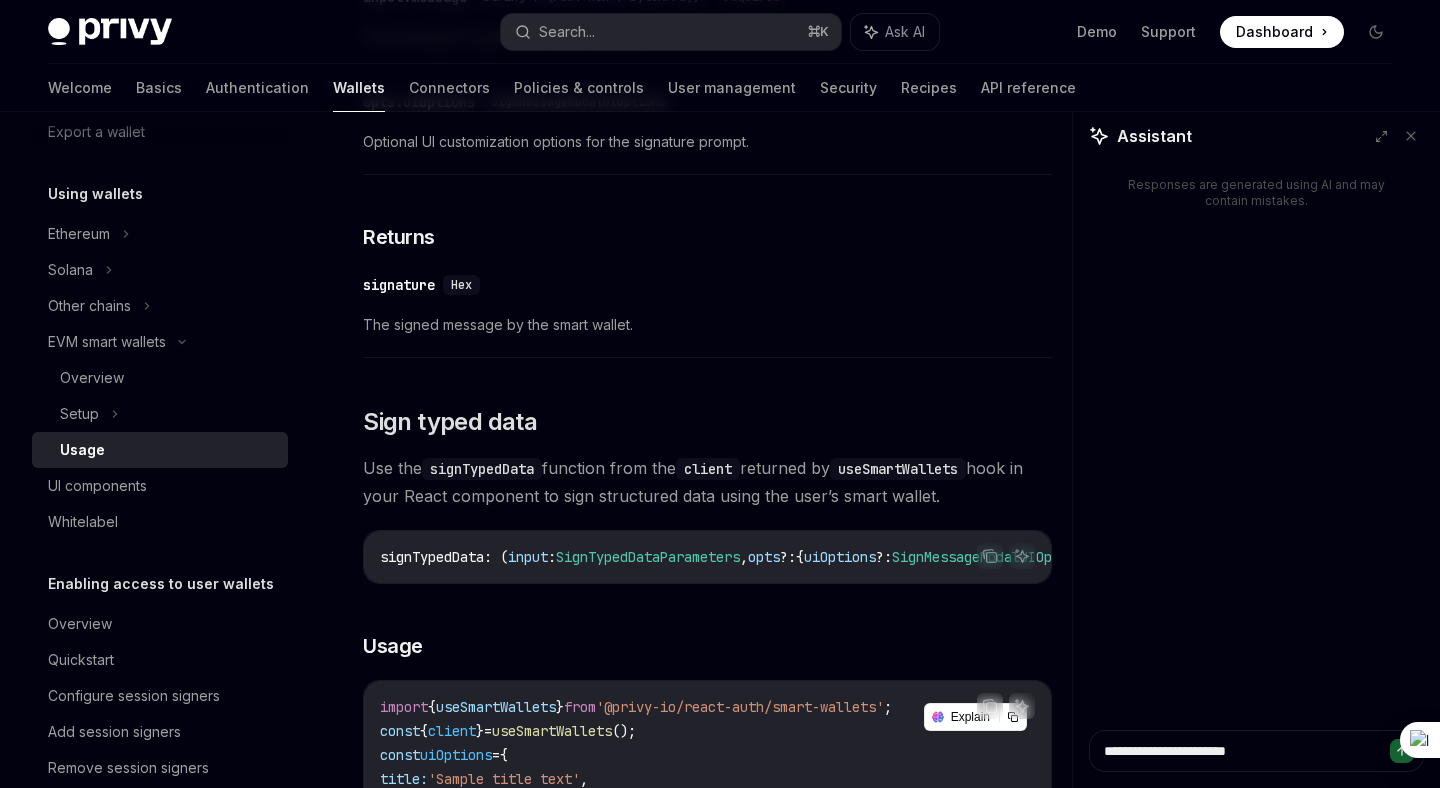 type on "*" 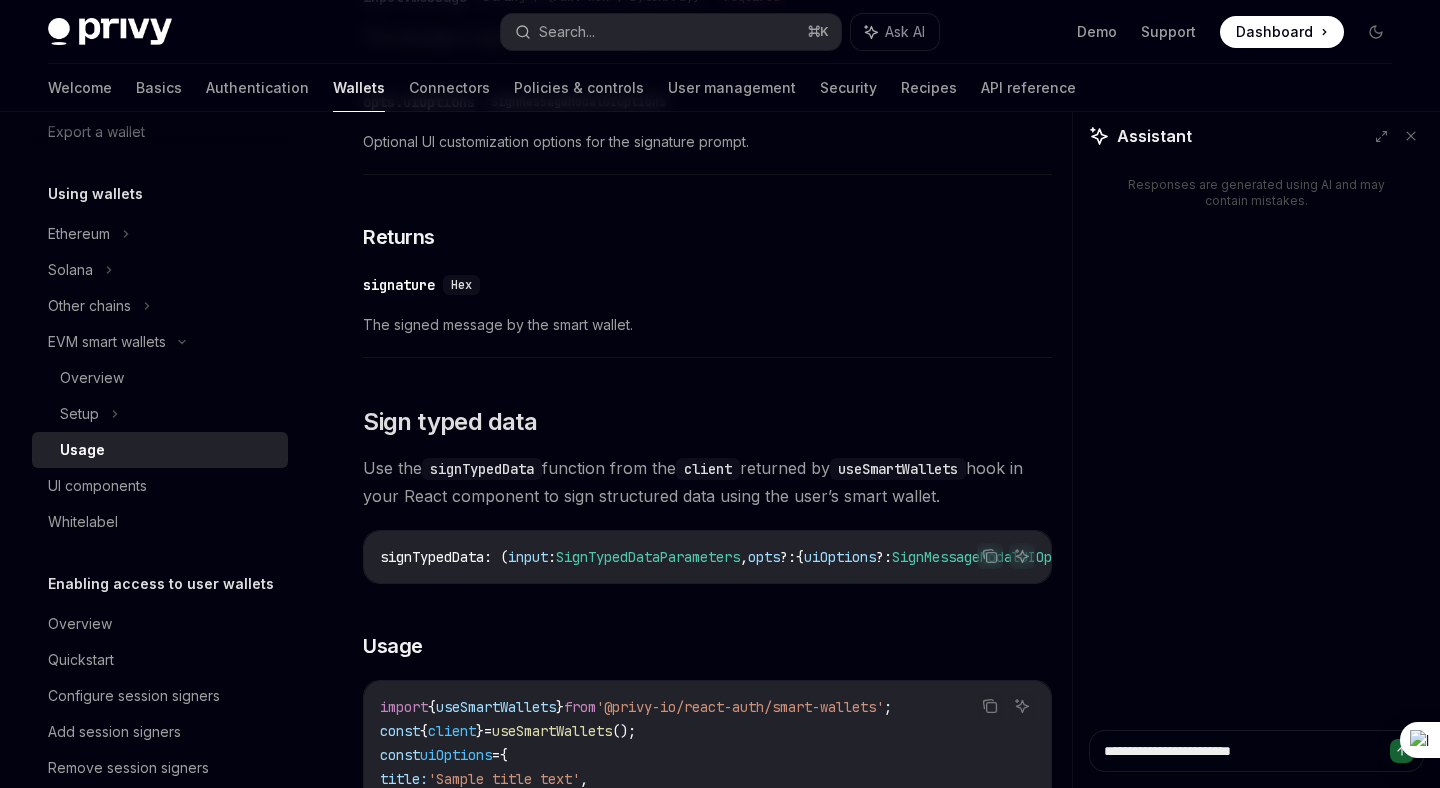 type on "**********" 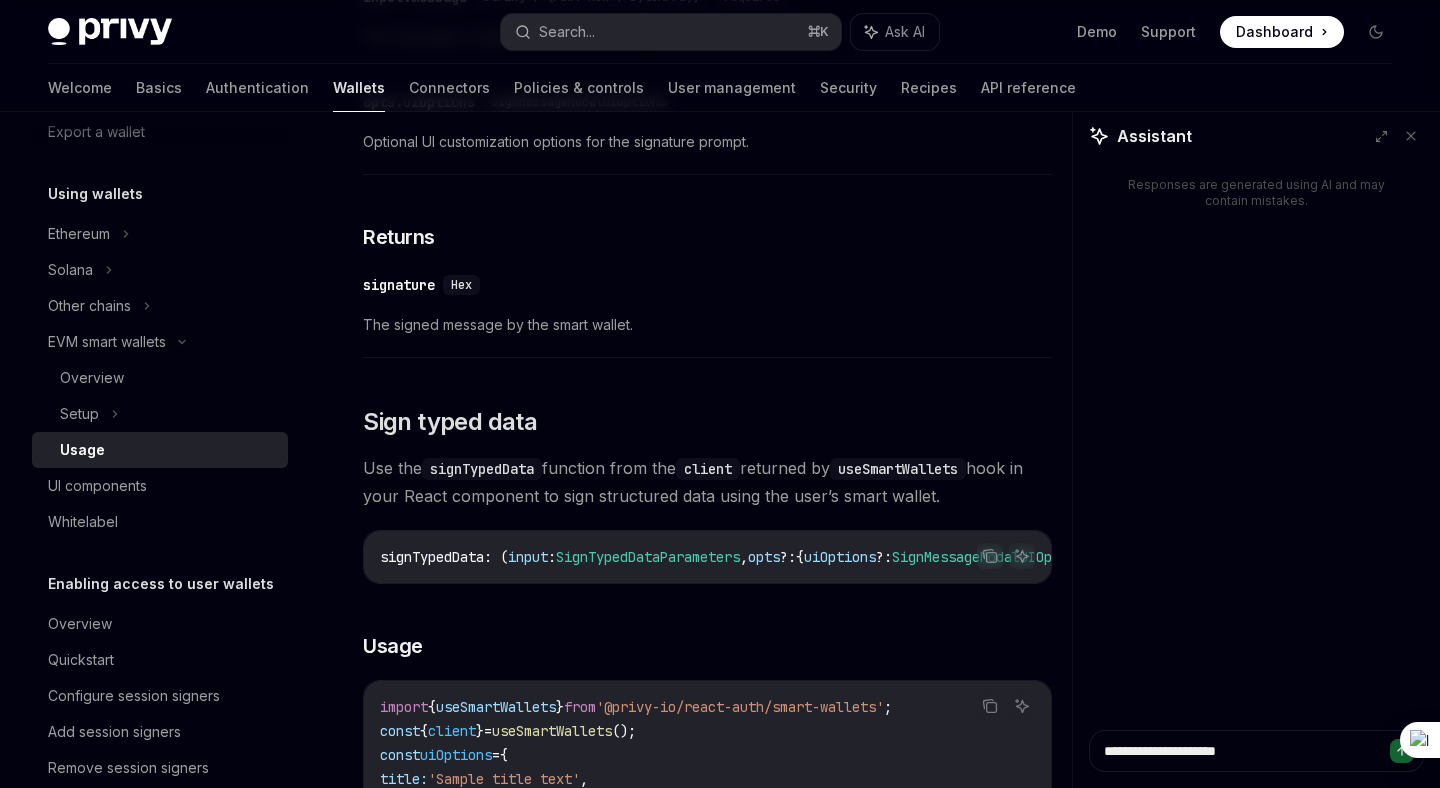 type on "**********" 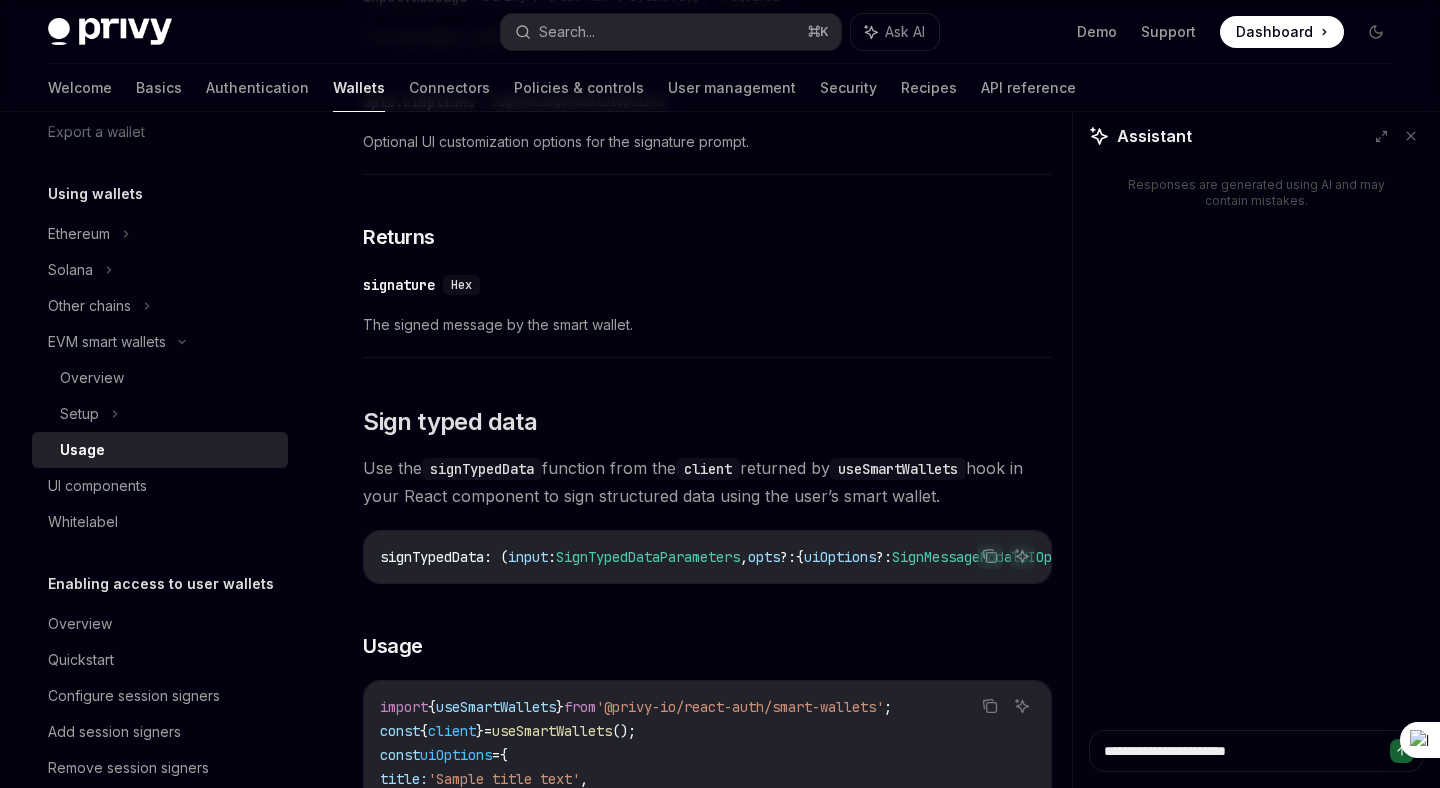 type on "**********" 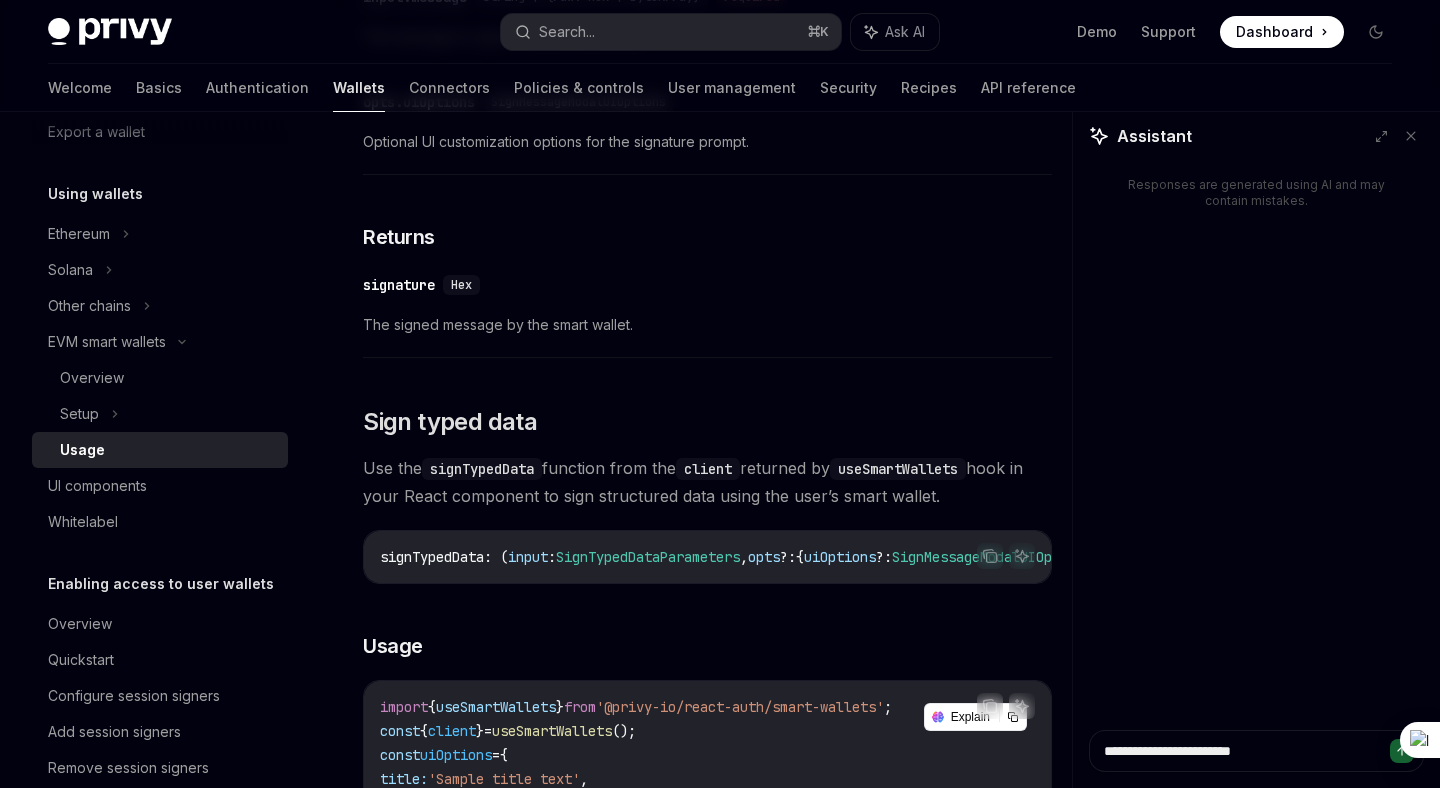 type on "*" 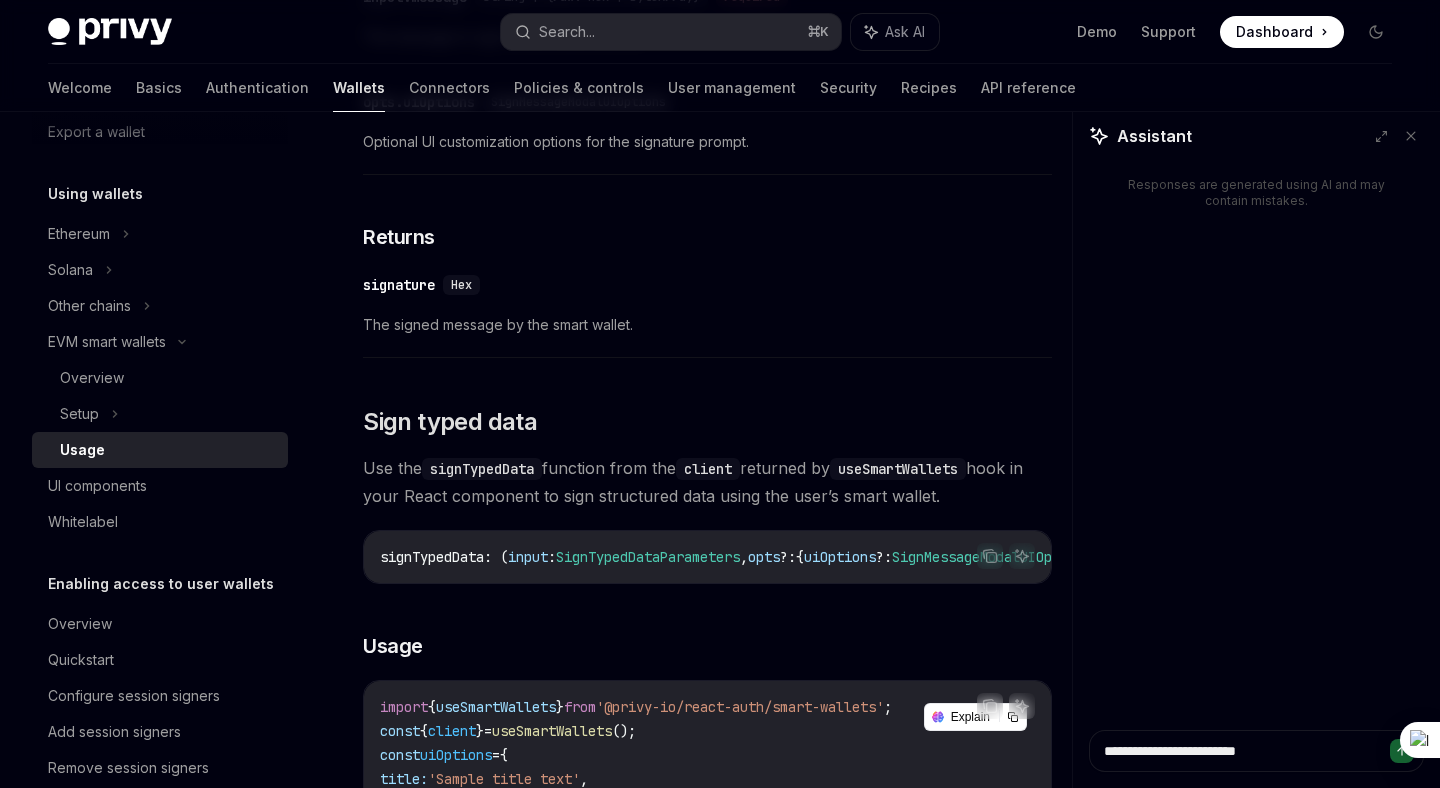 type on "*" 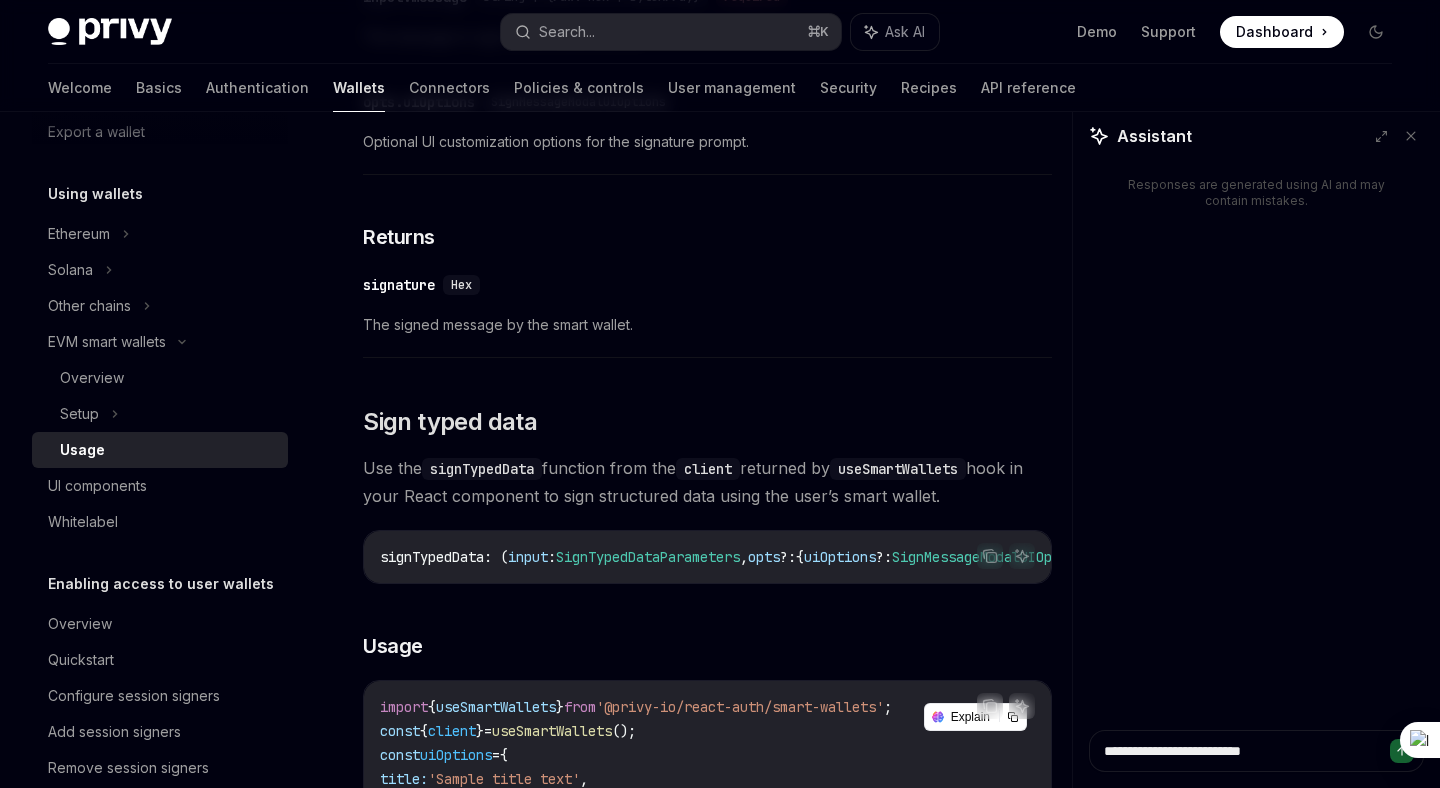 type on "*" 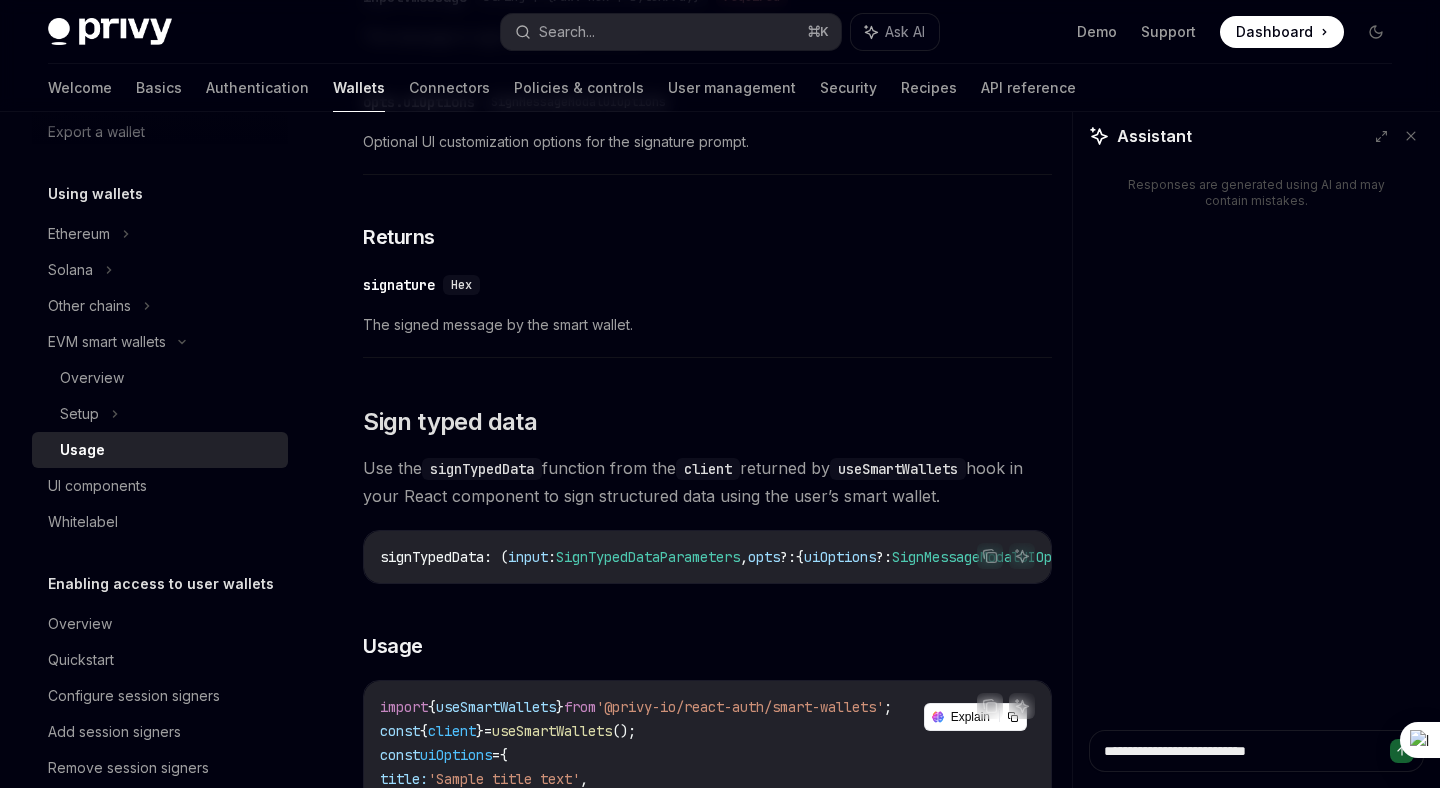 type on "*" 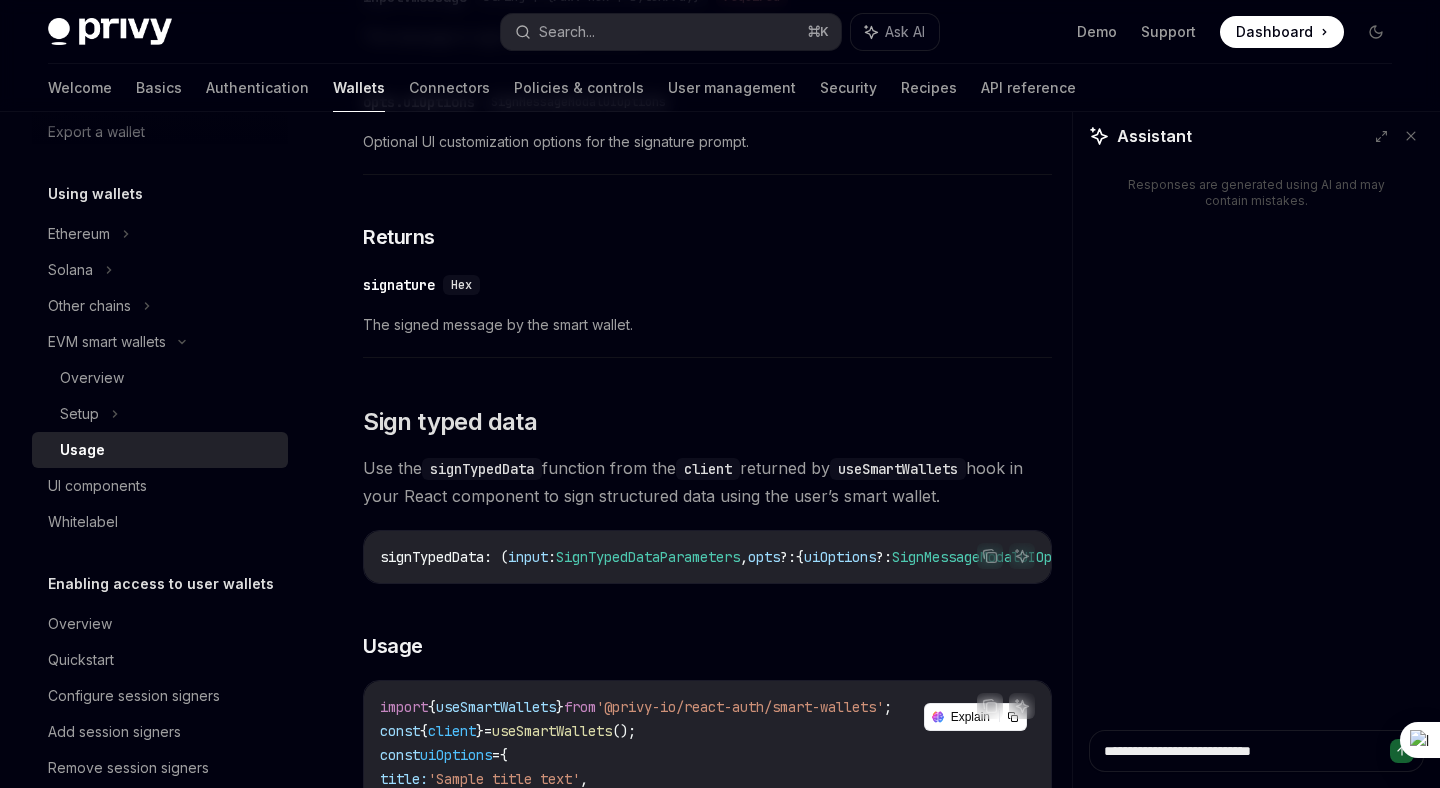 type on "*" 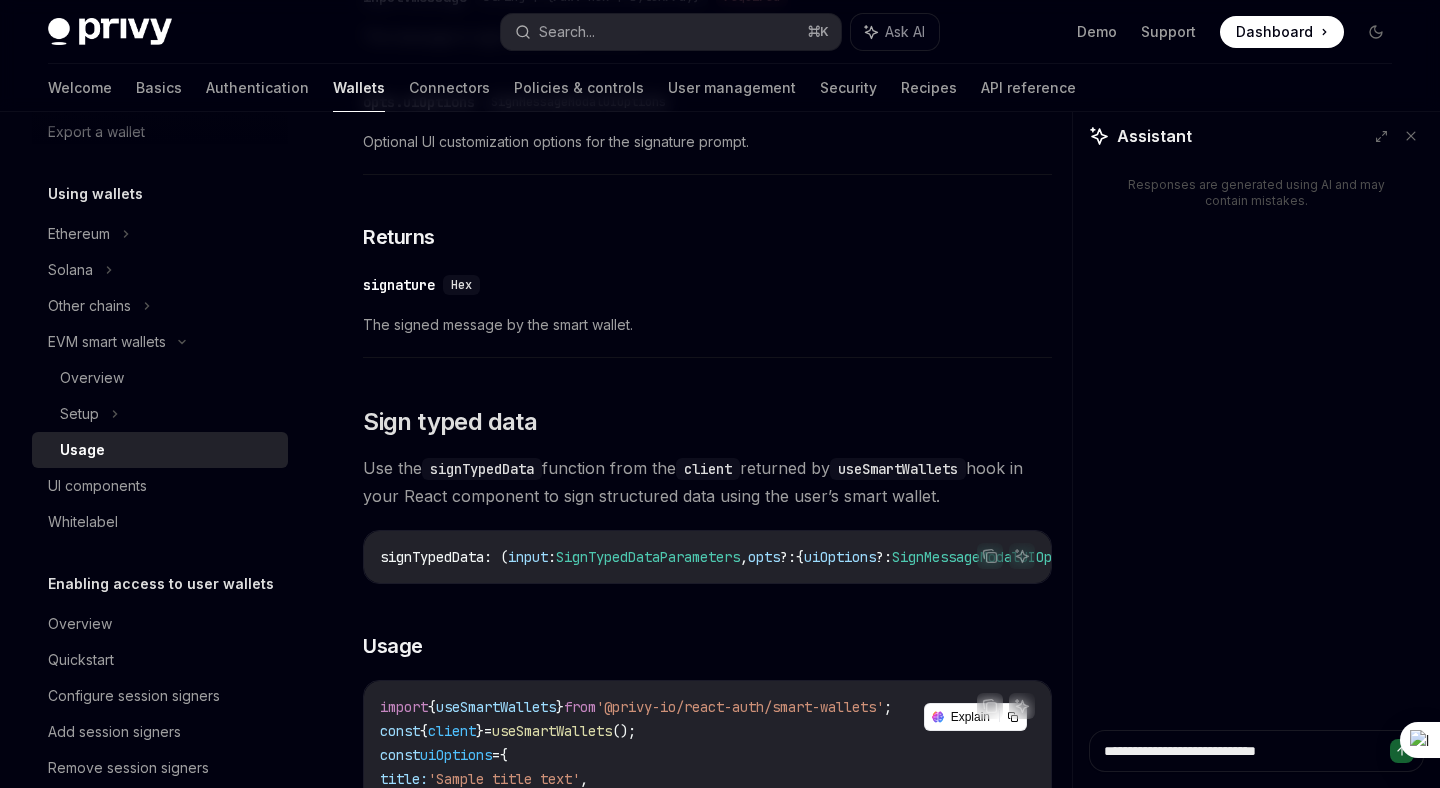 type on "*" 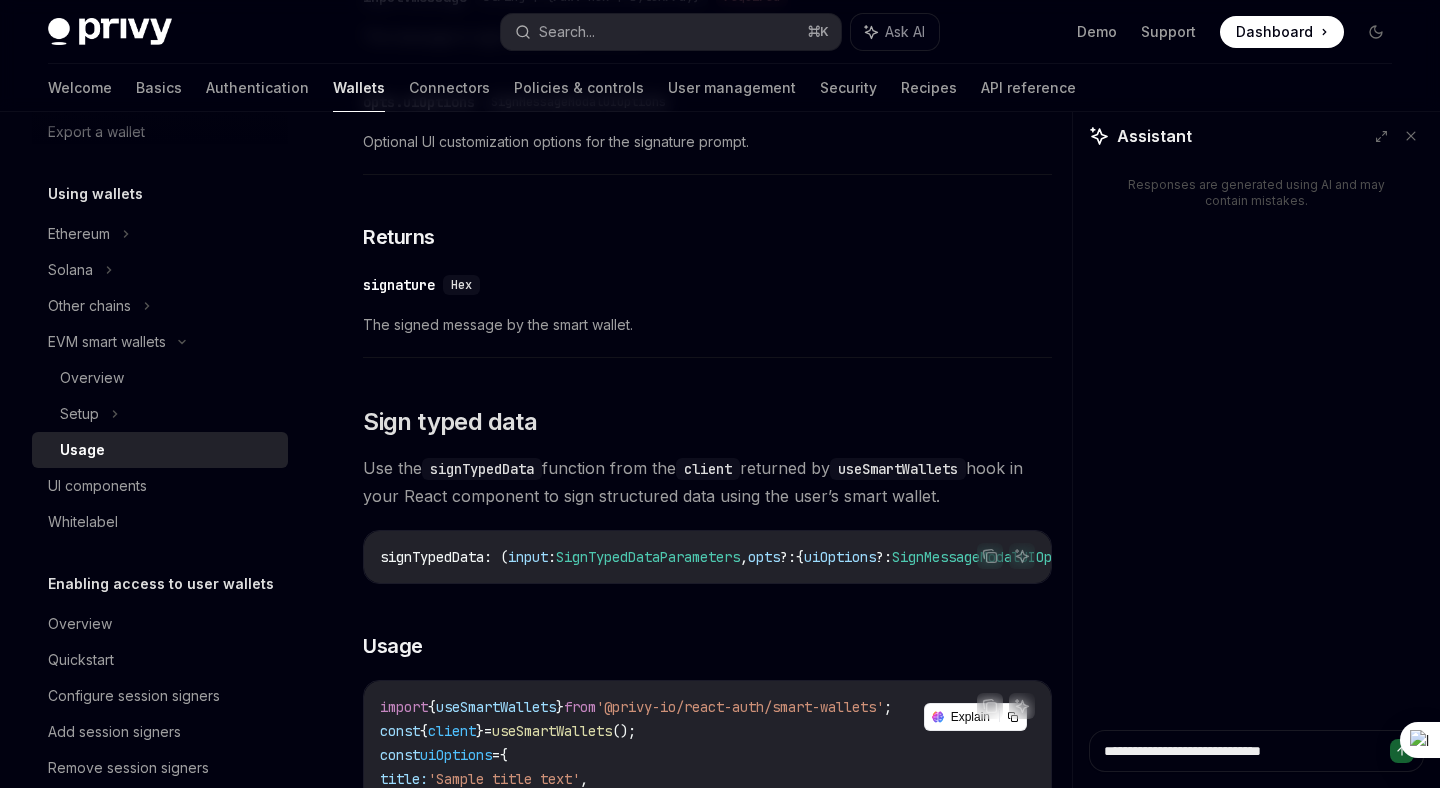 type on "*" 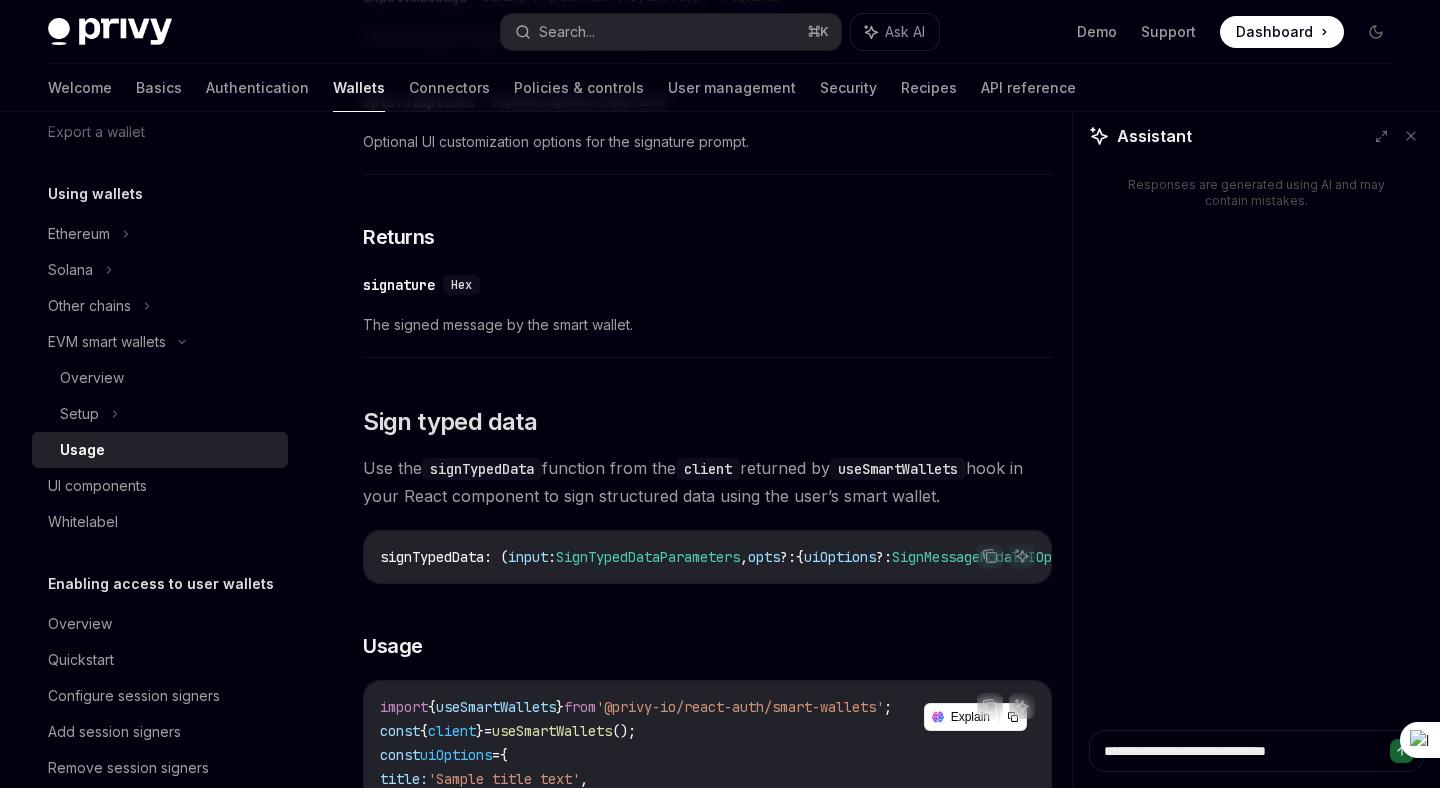 type on "*" 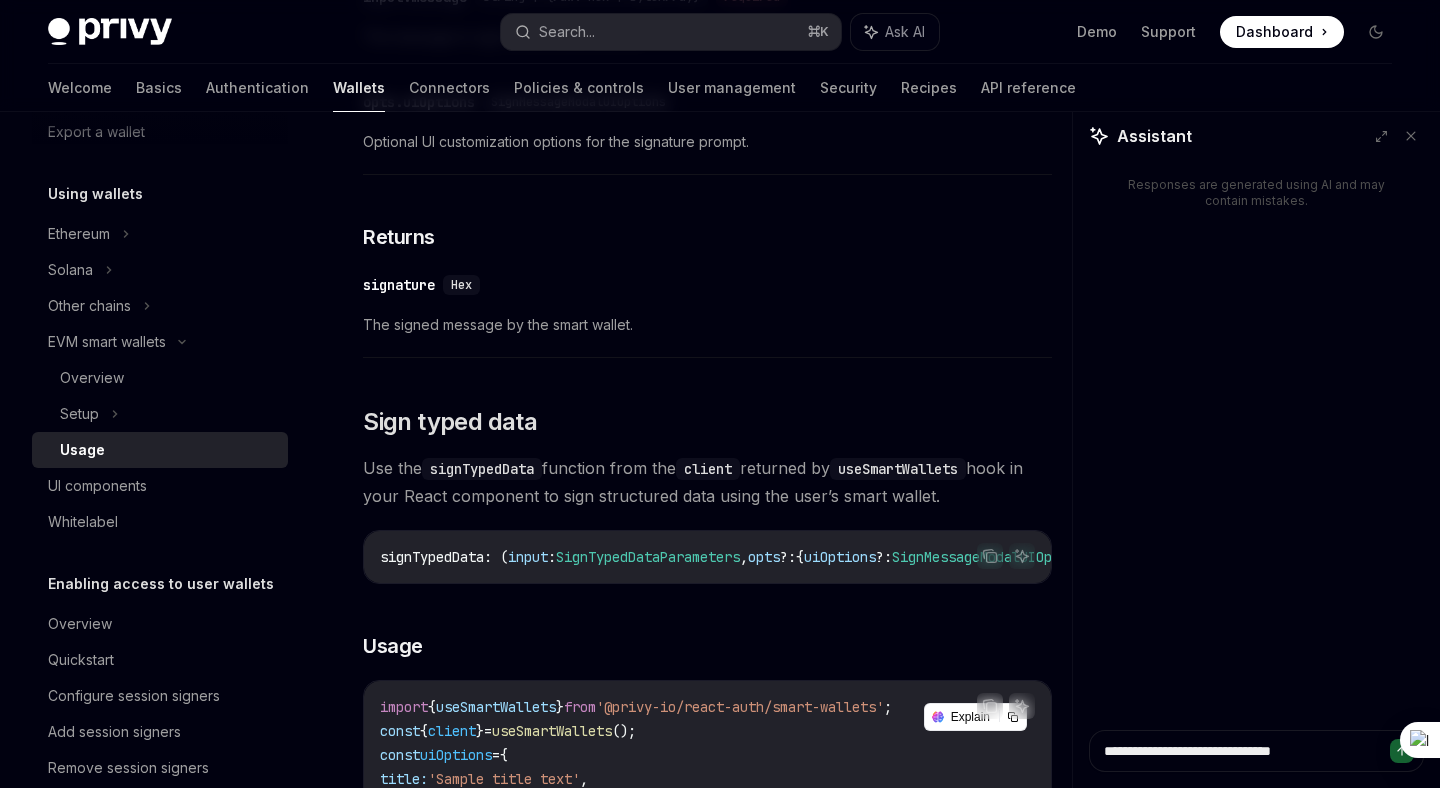 type on "*" 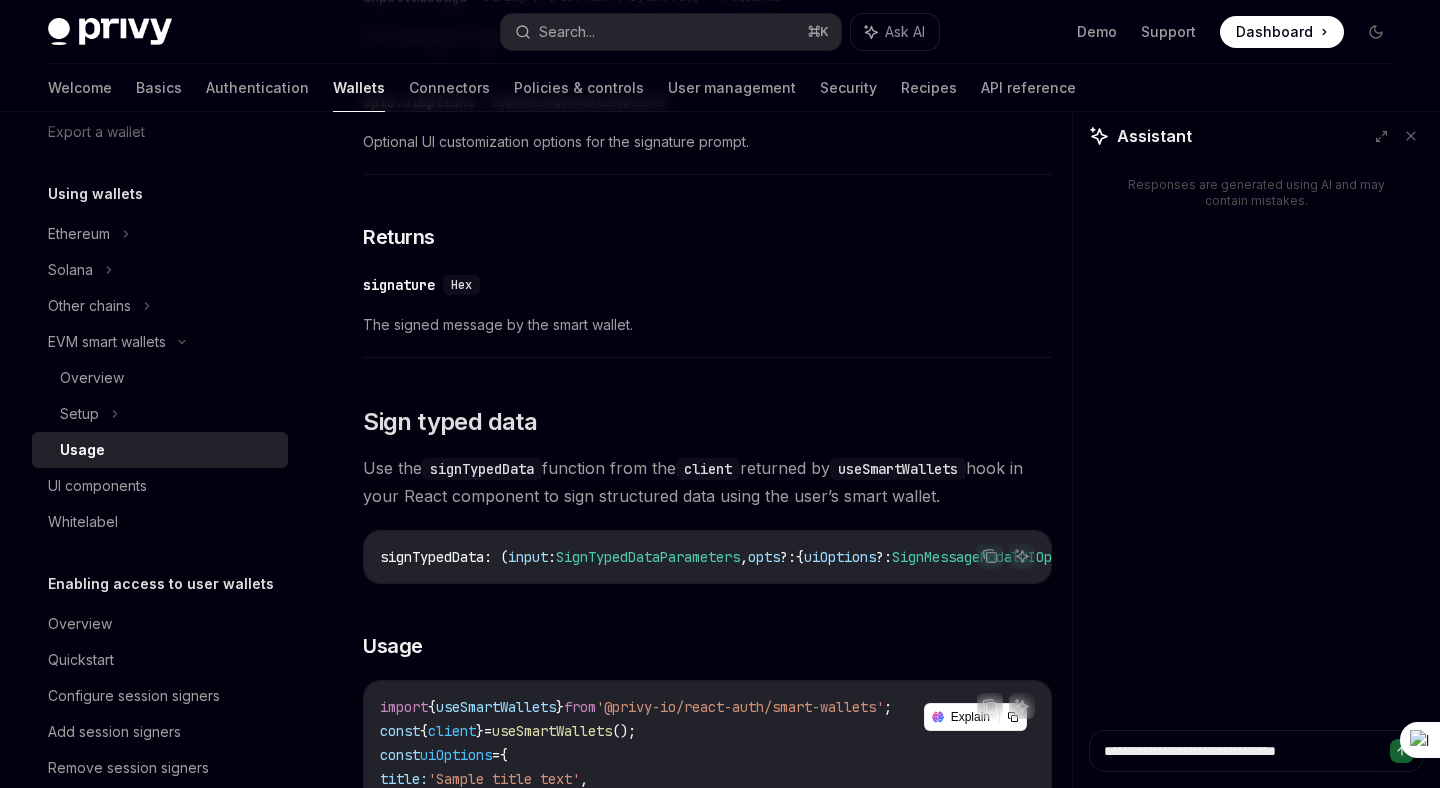 type on "*" 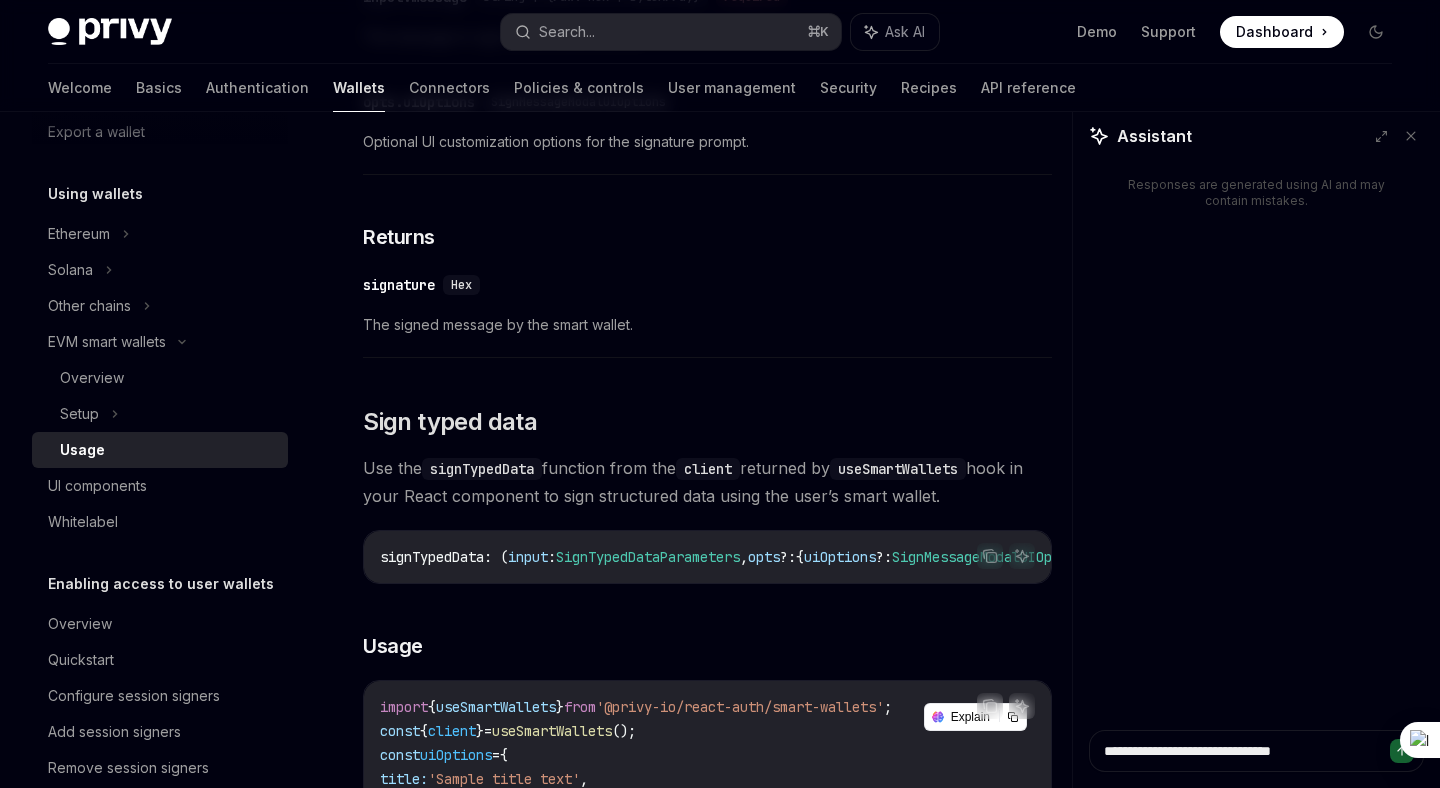 type on "**********" 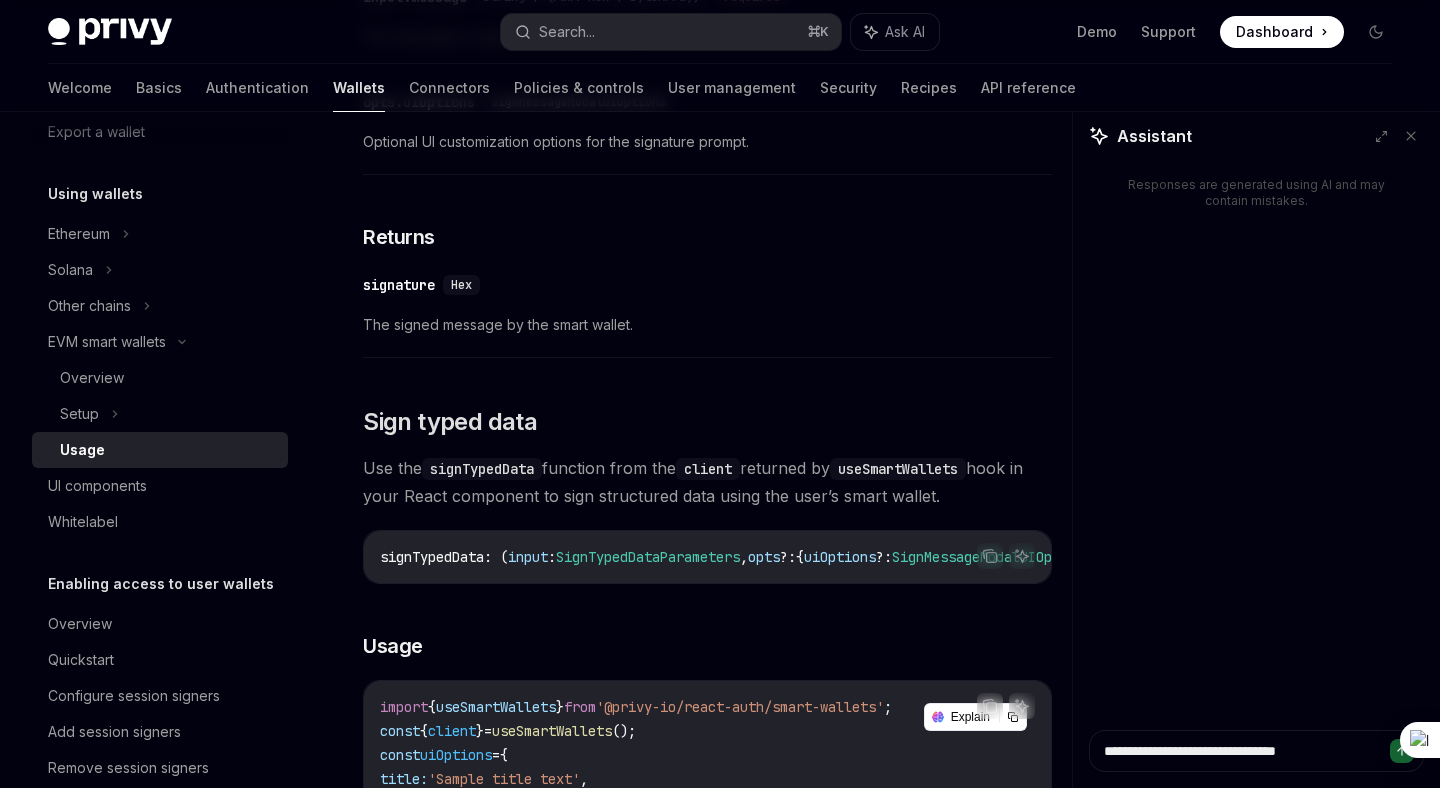 type on "*" 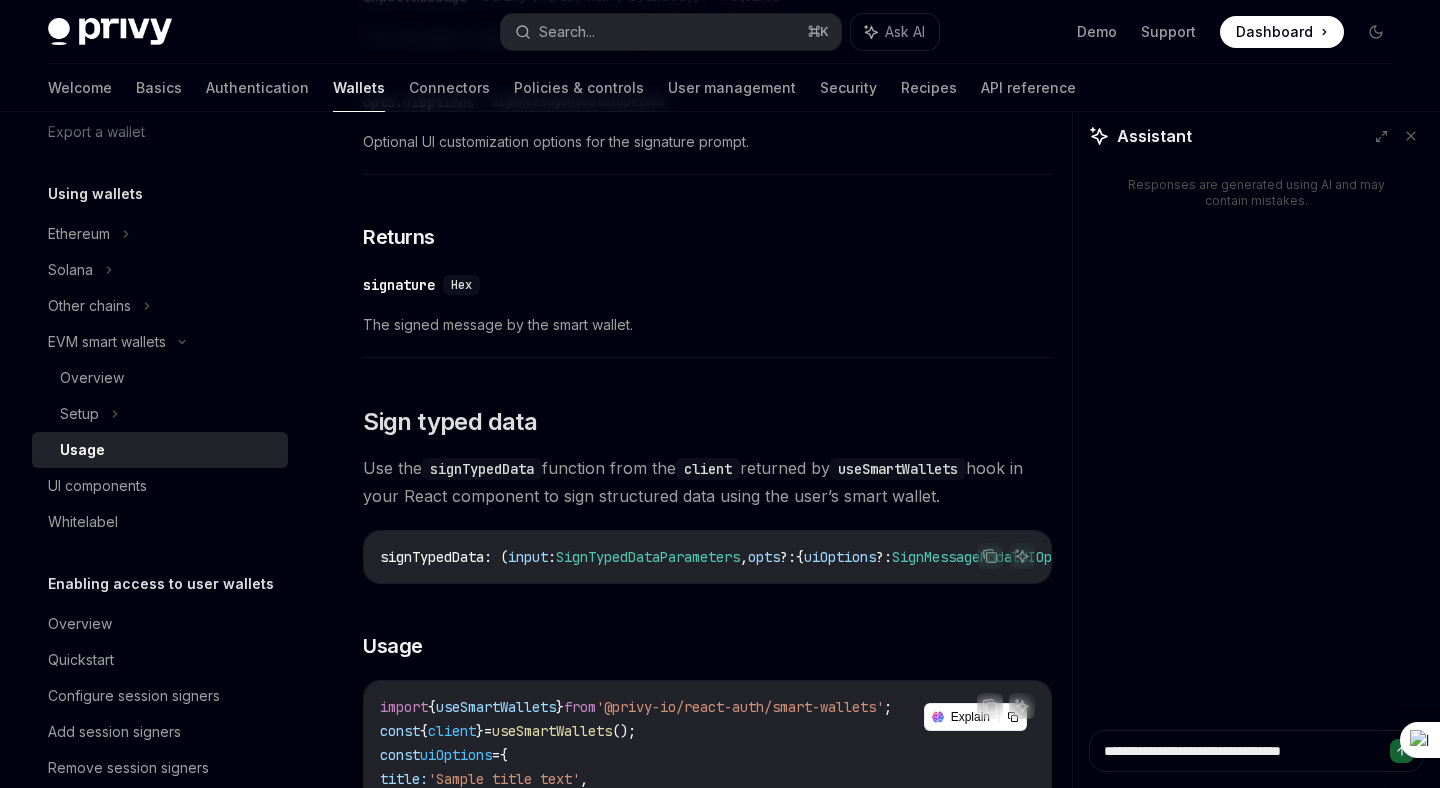 type on "*" 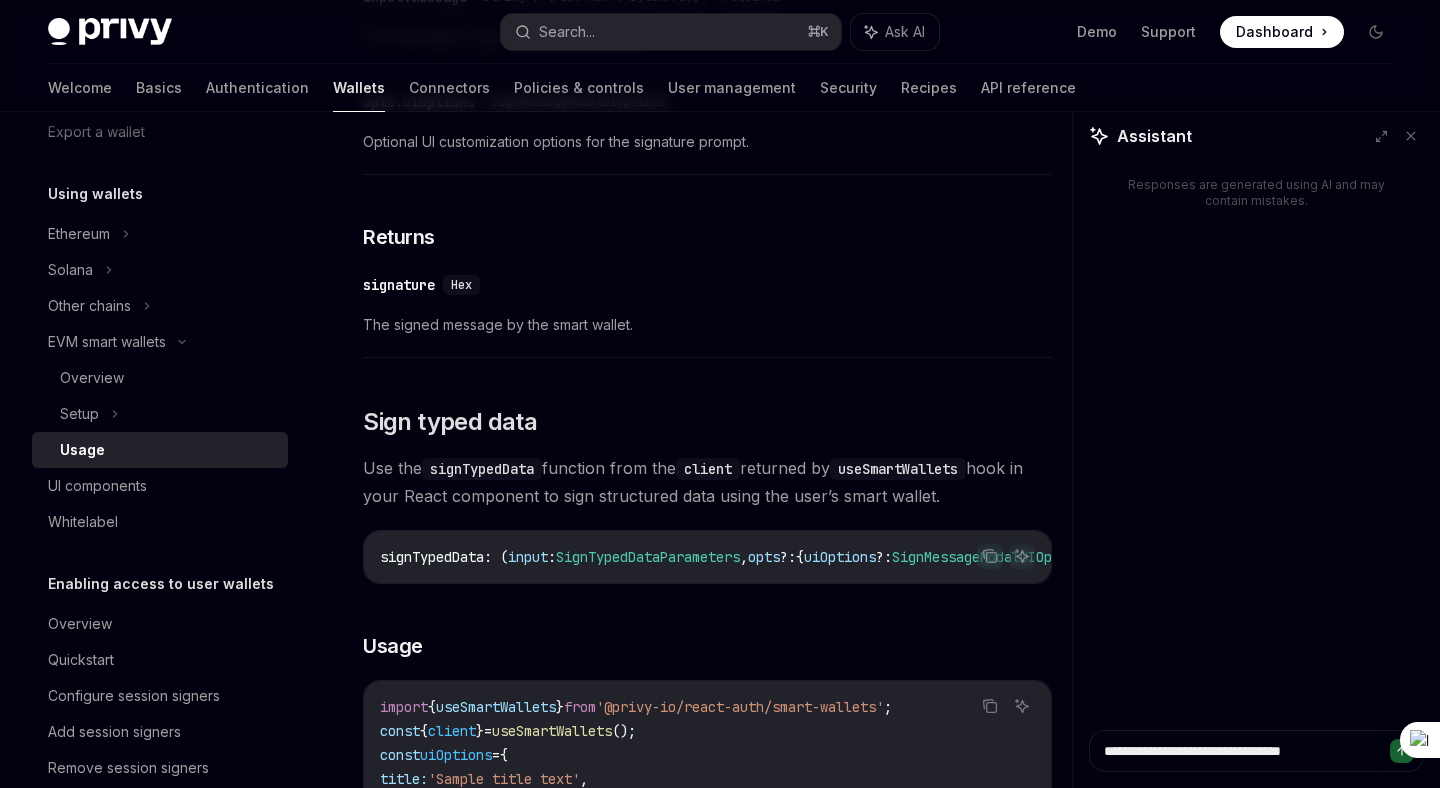 type on "**********" 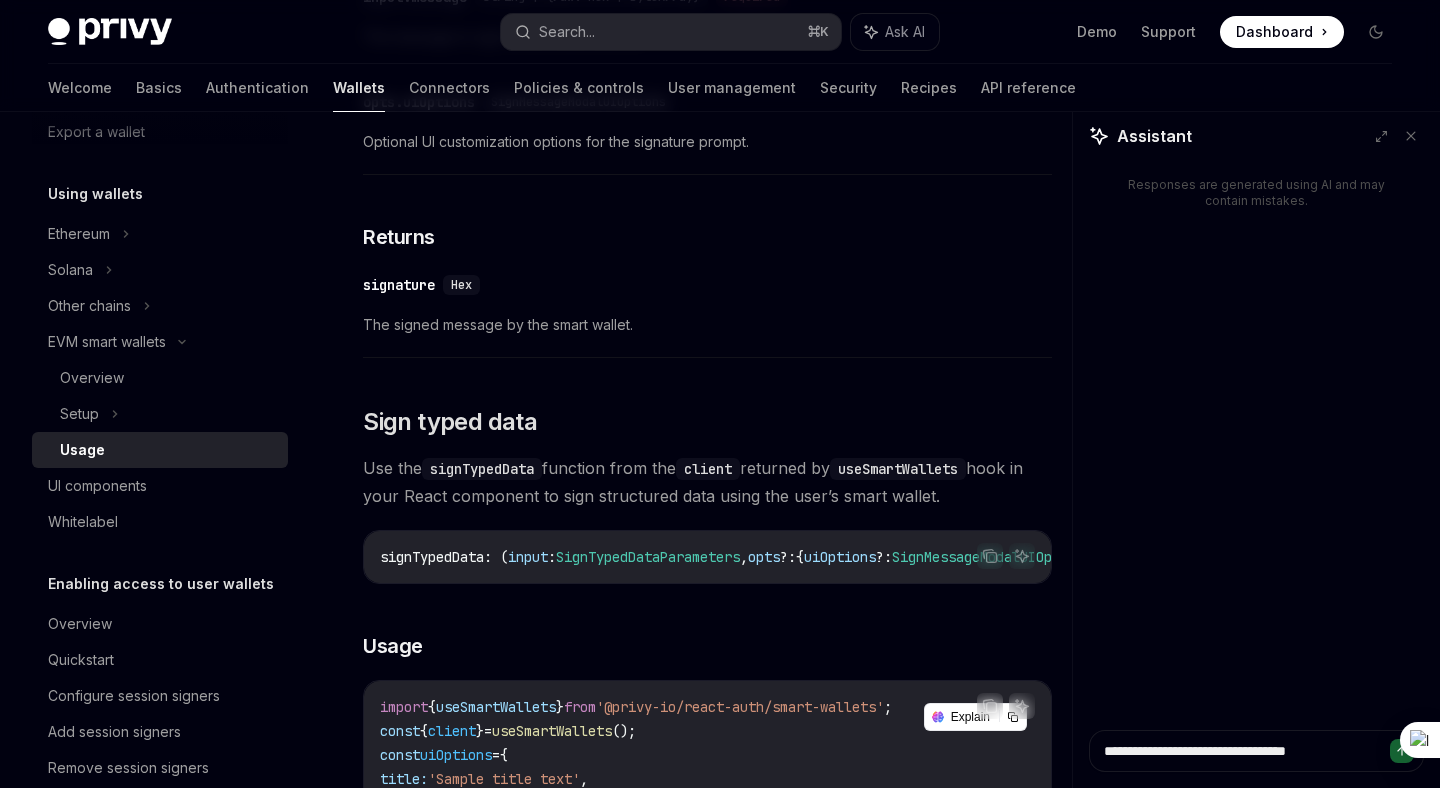type on "*" 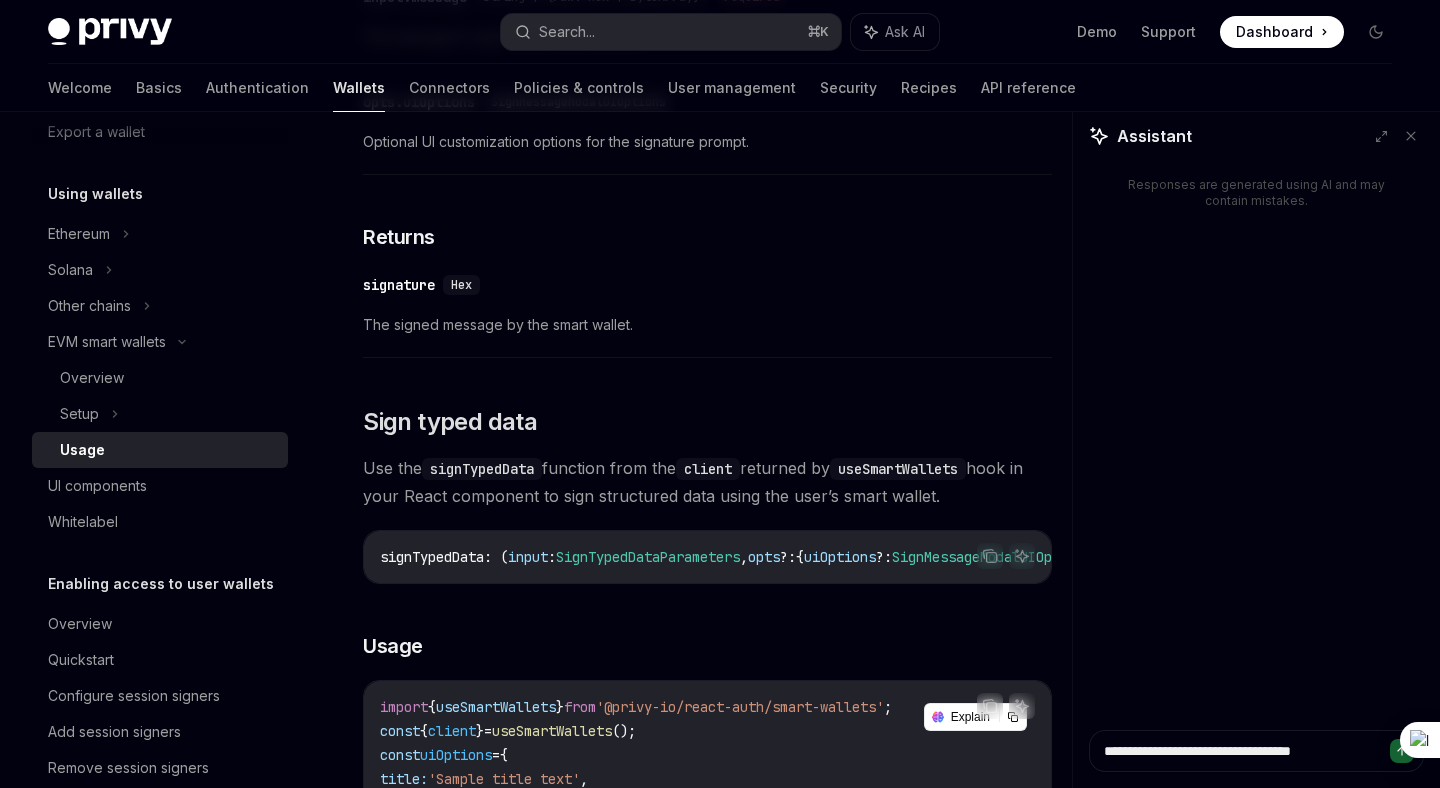 type on "*" 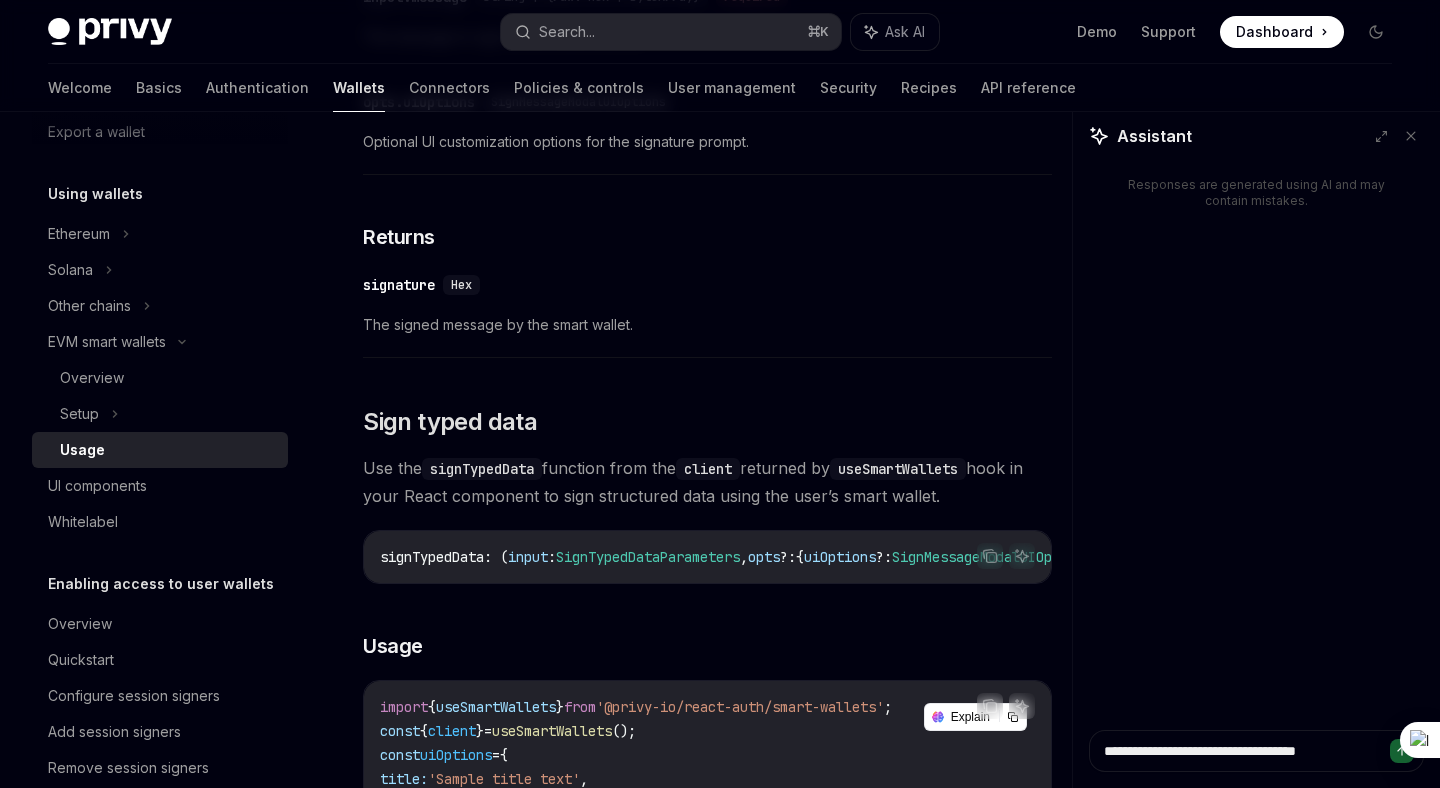type on "*" 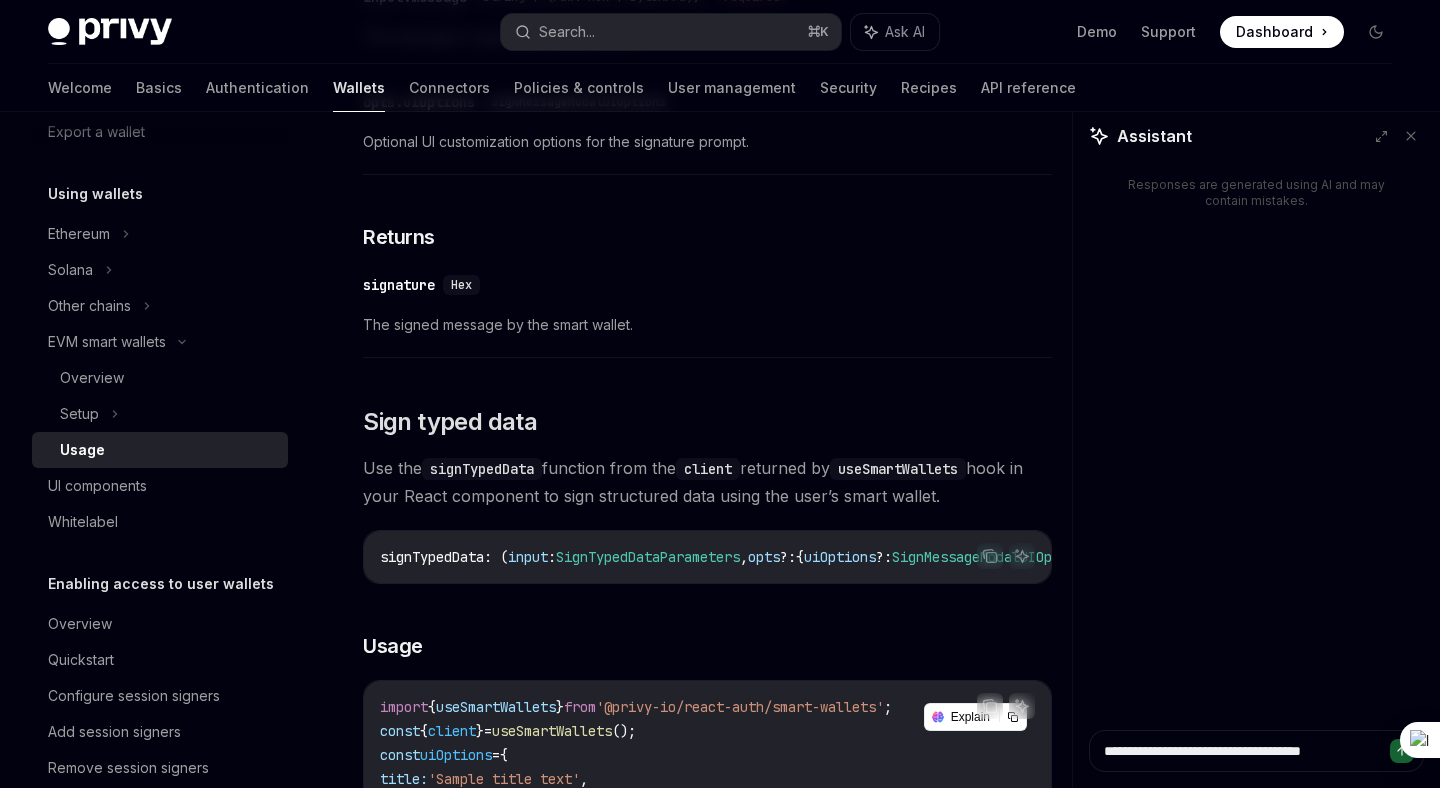 type on "*" 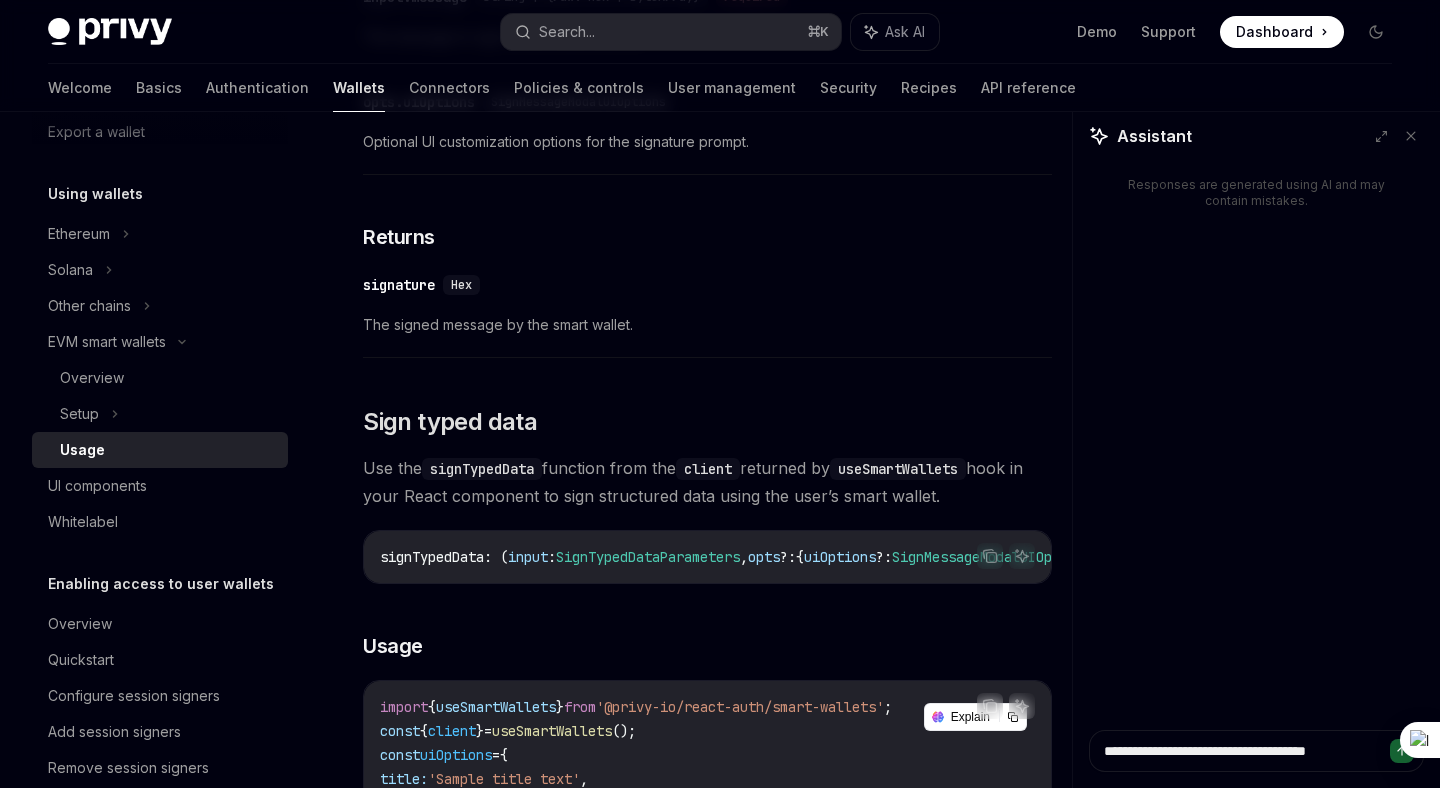 type on "*" 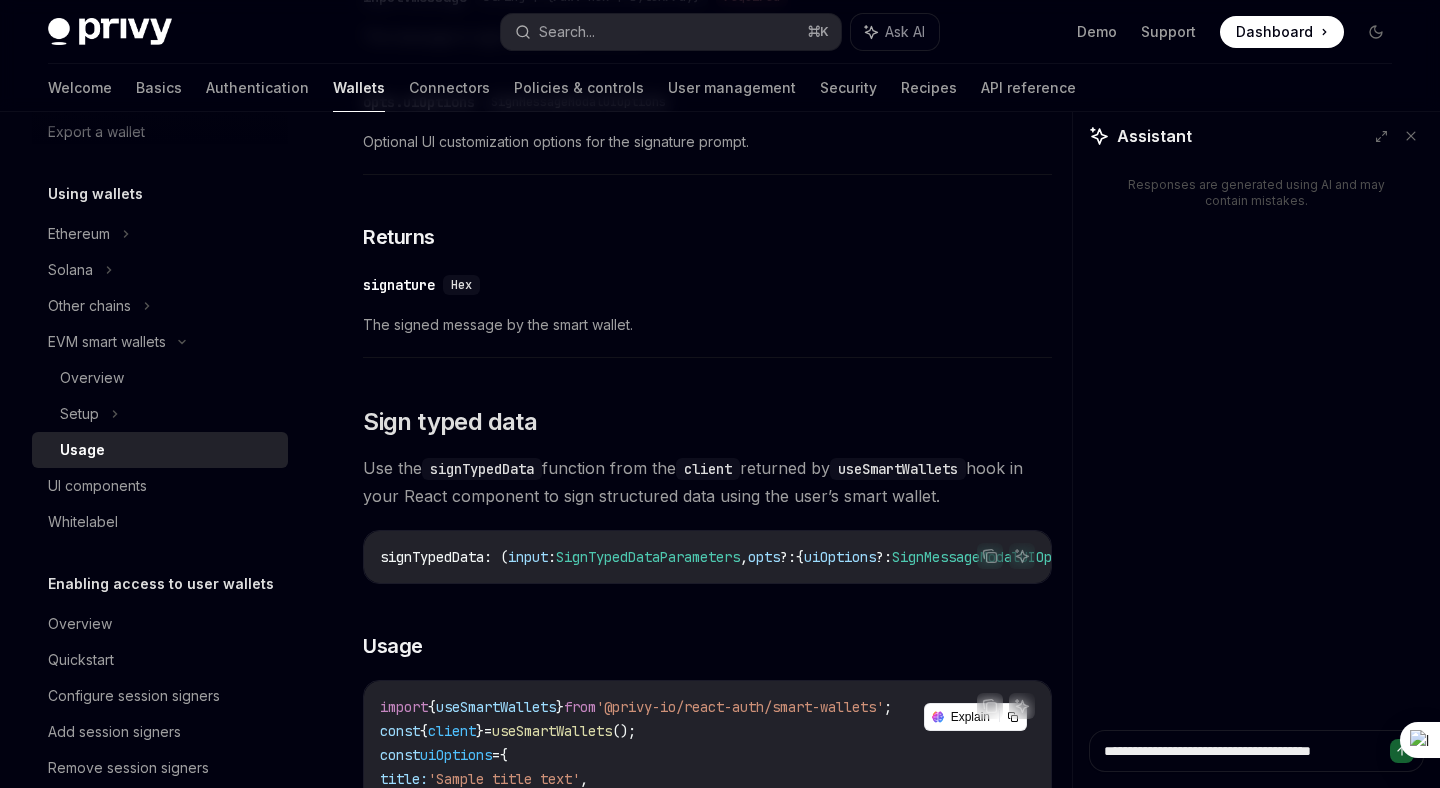 type on "*" 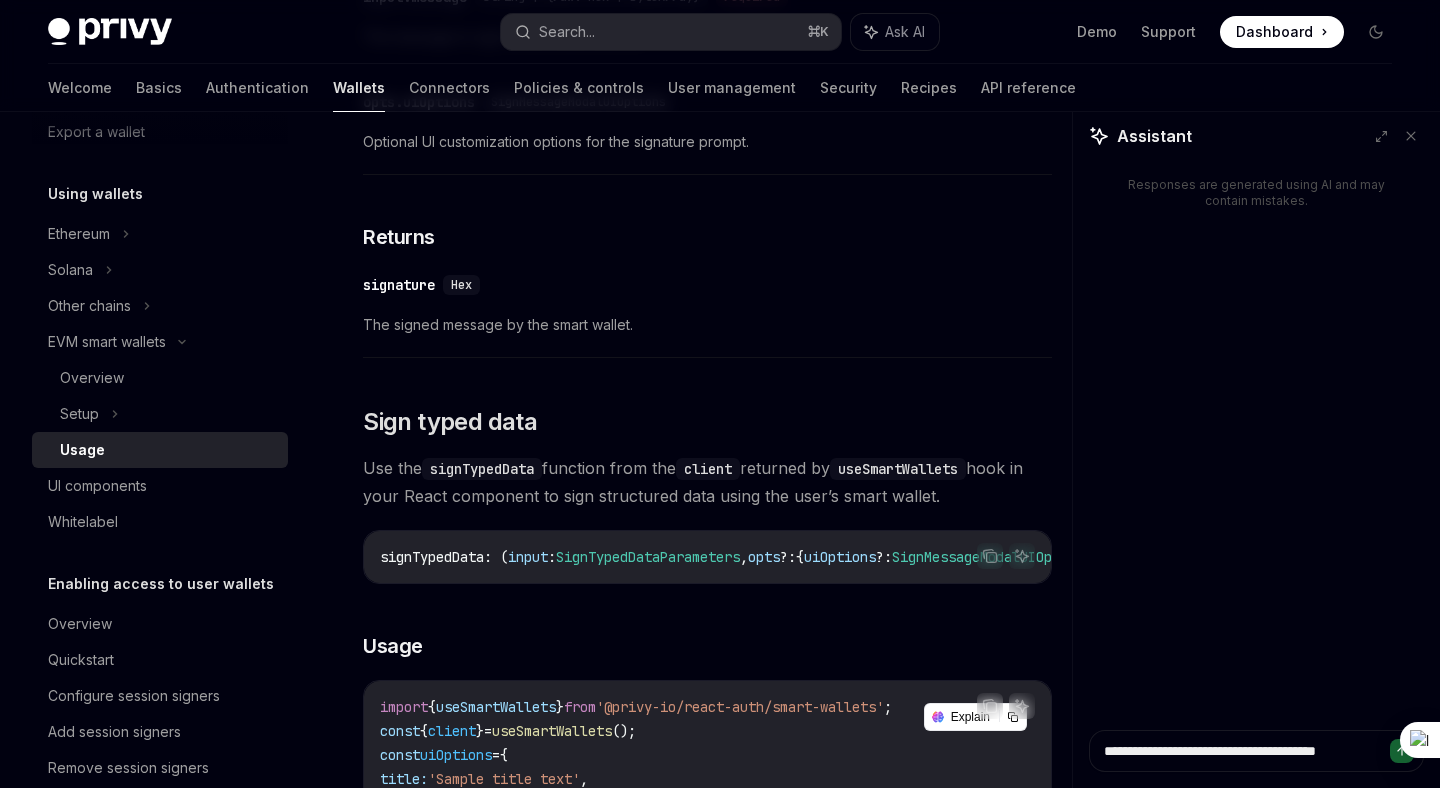 type on "*" 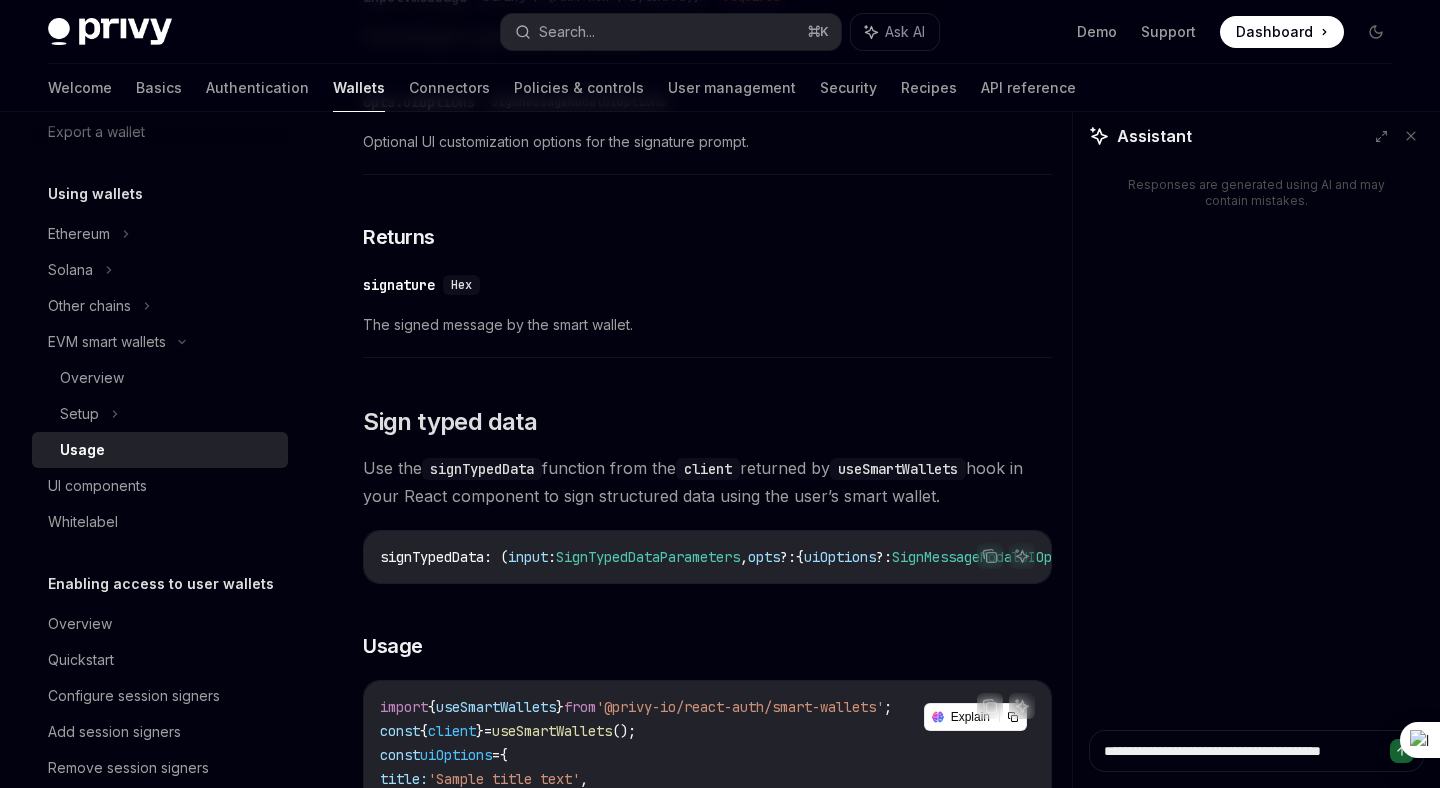 type on "*" 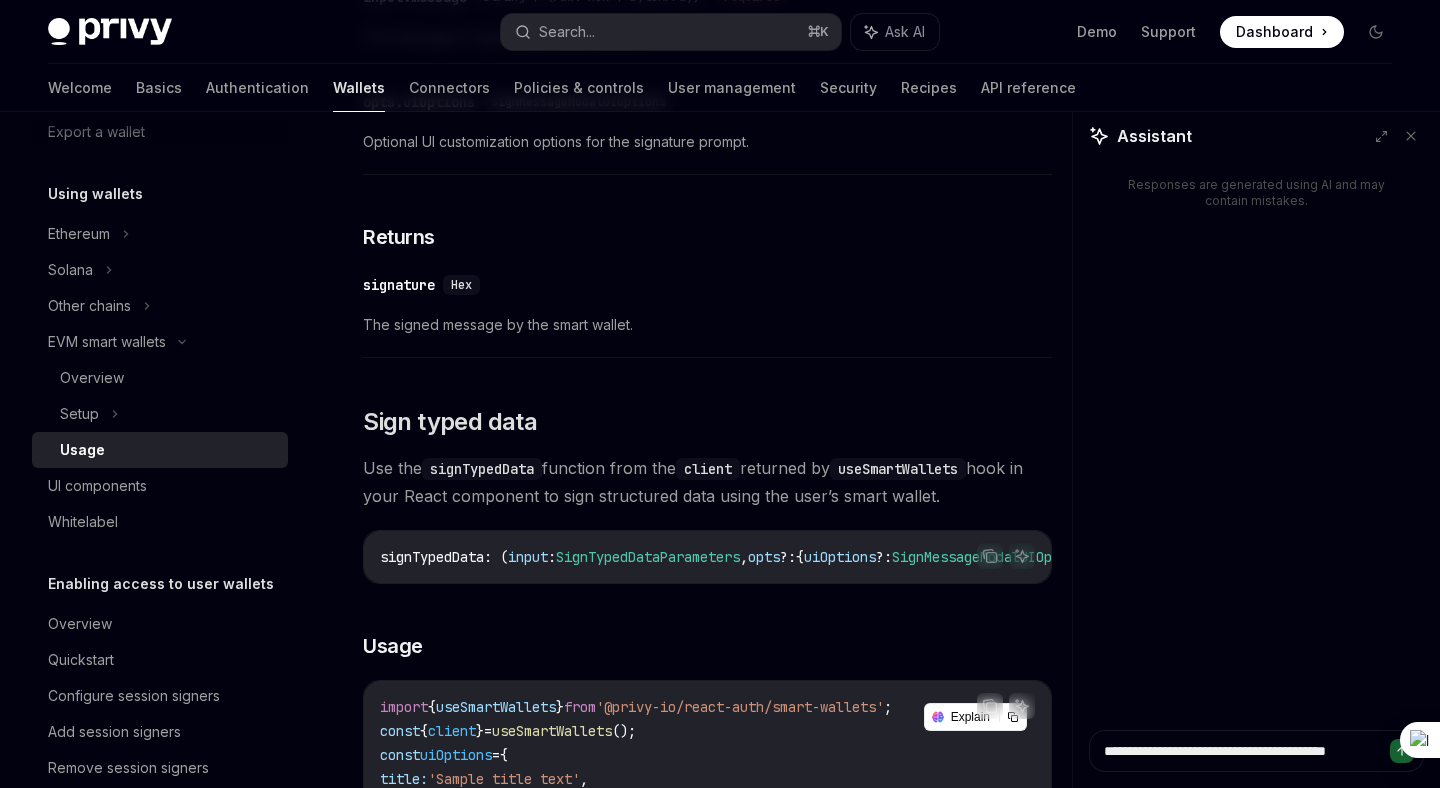 type on "*" 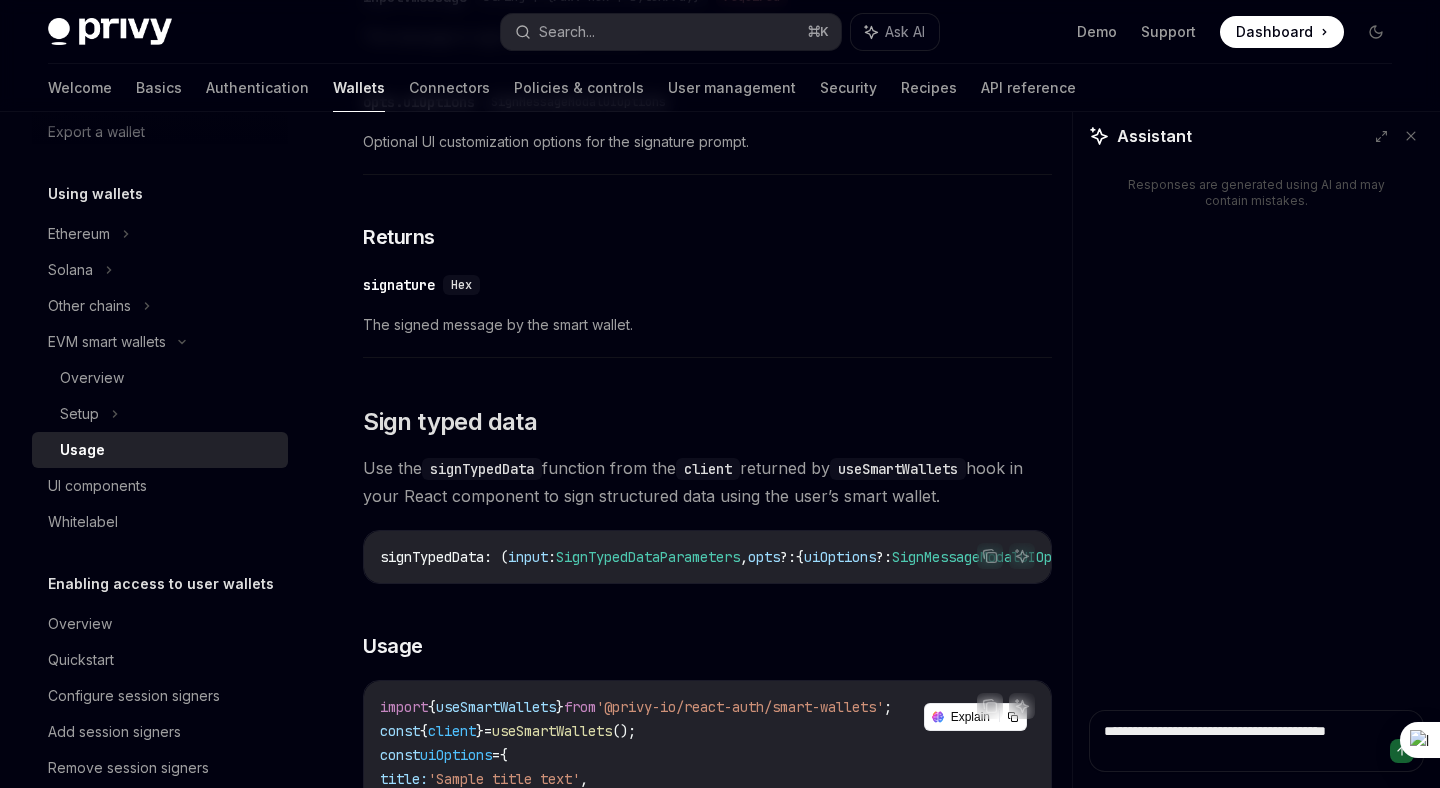 type on "**********" 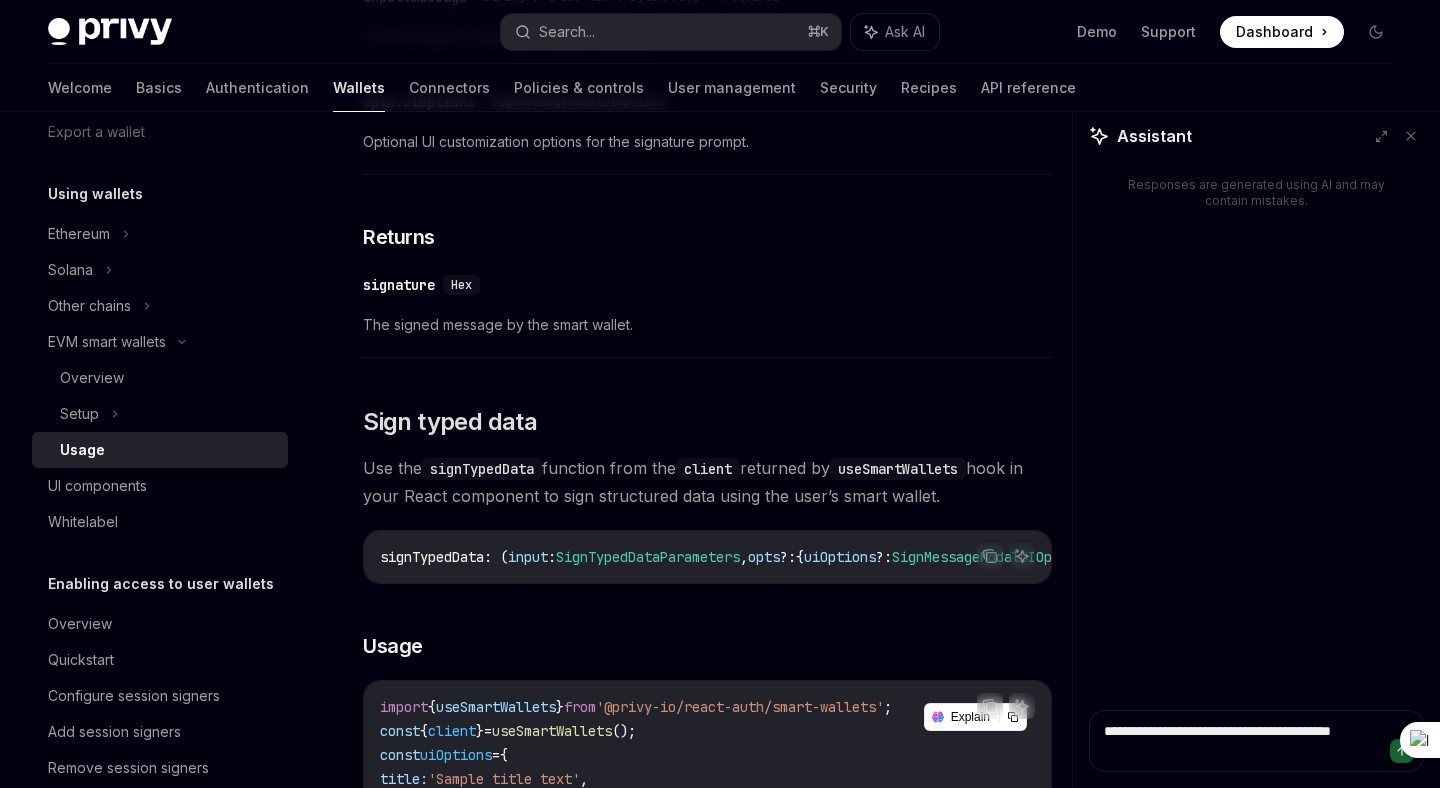 type on "*" 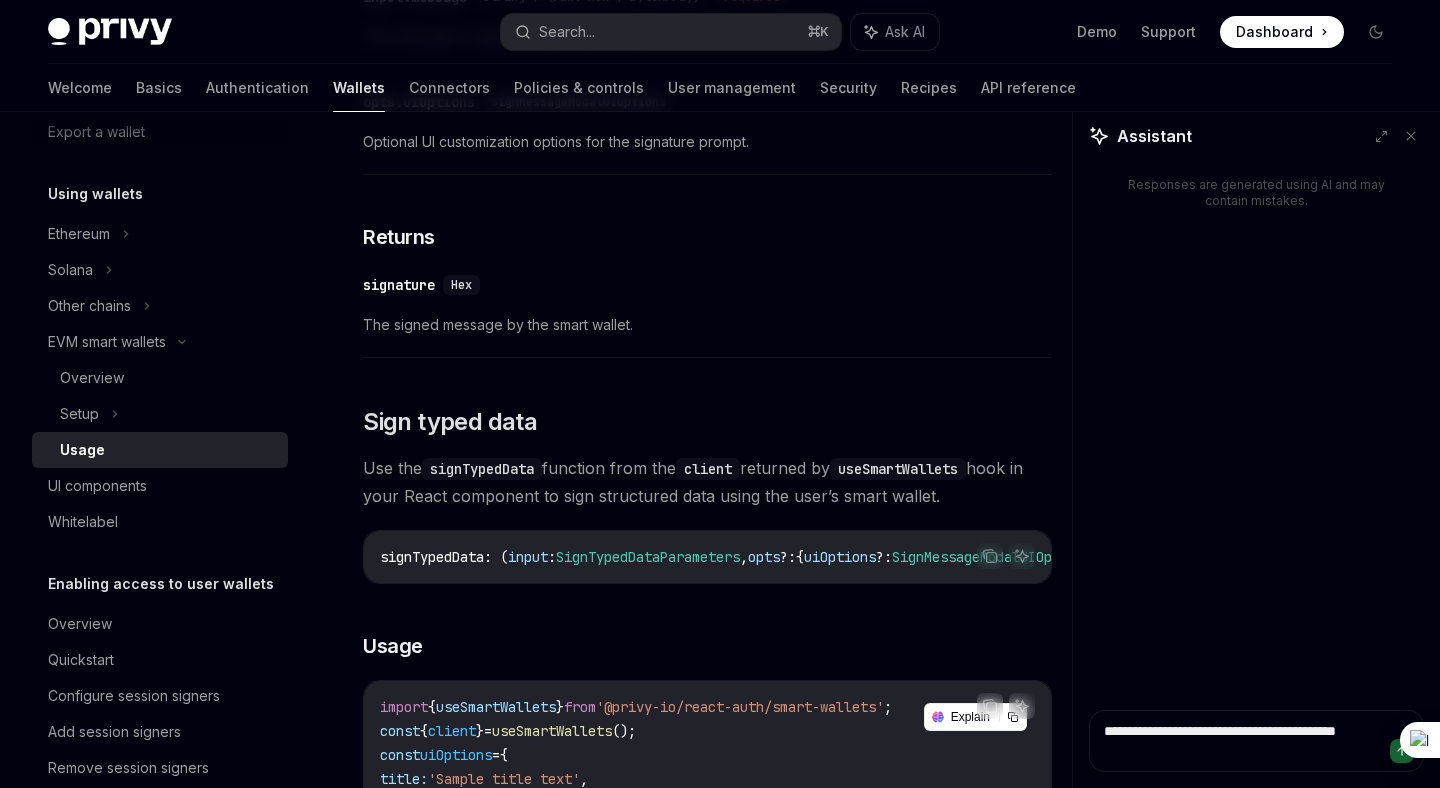 type on "*" 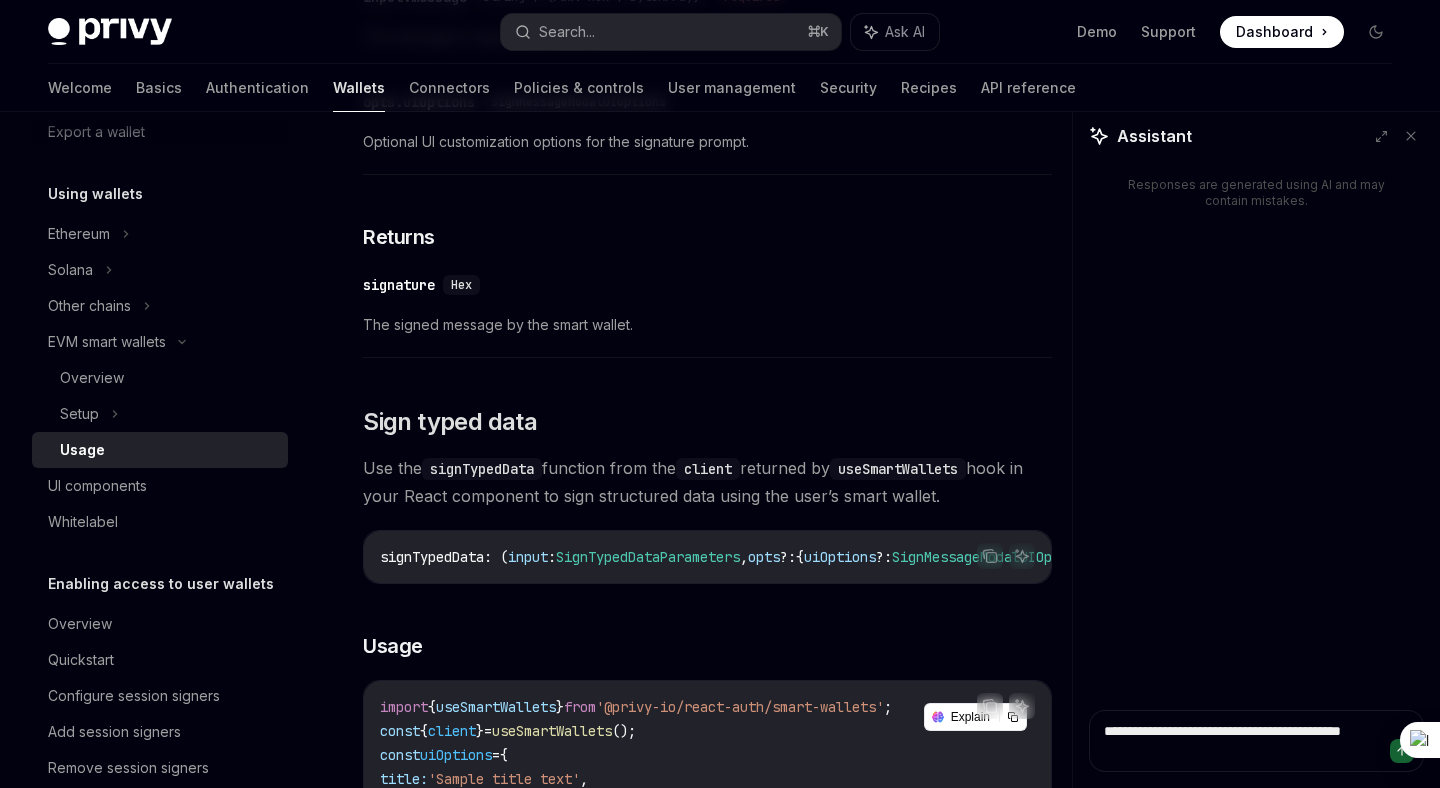 type on "*" 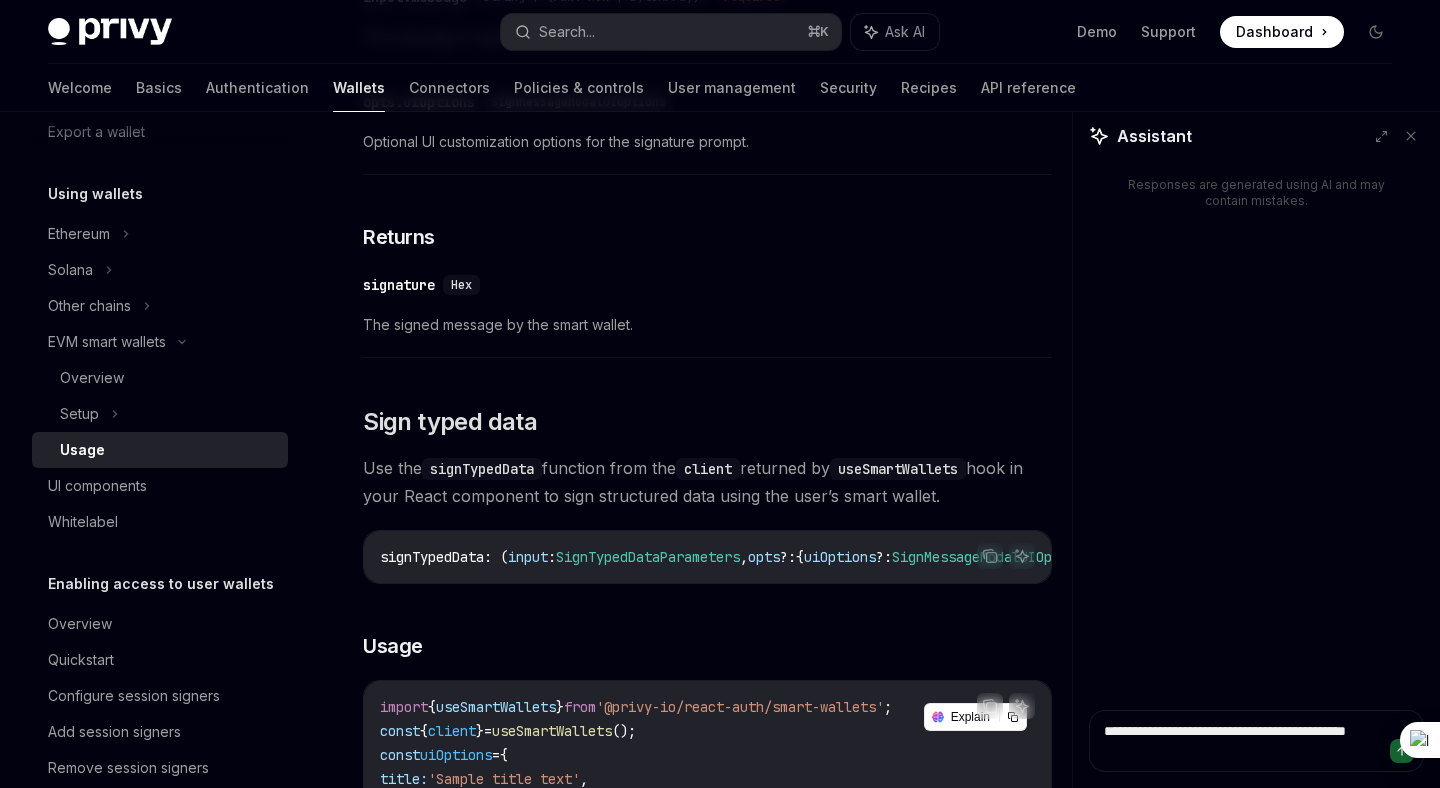 type on "*" 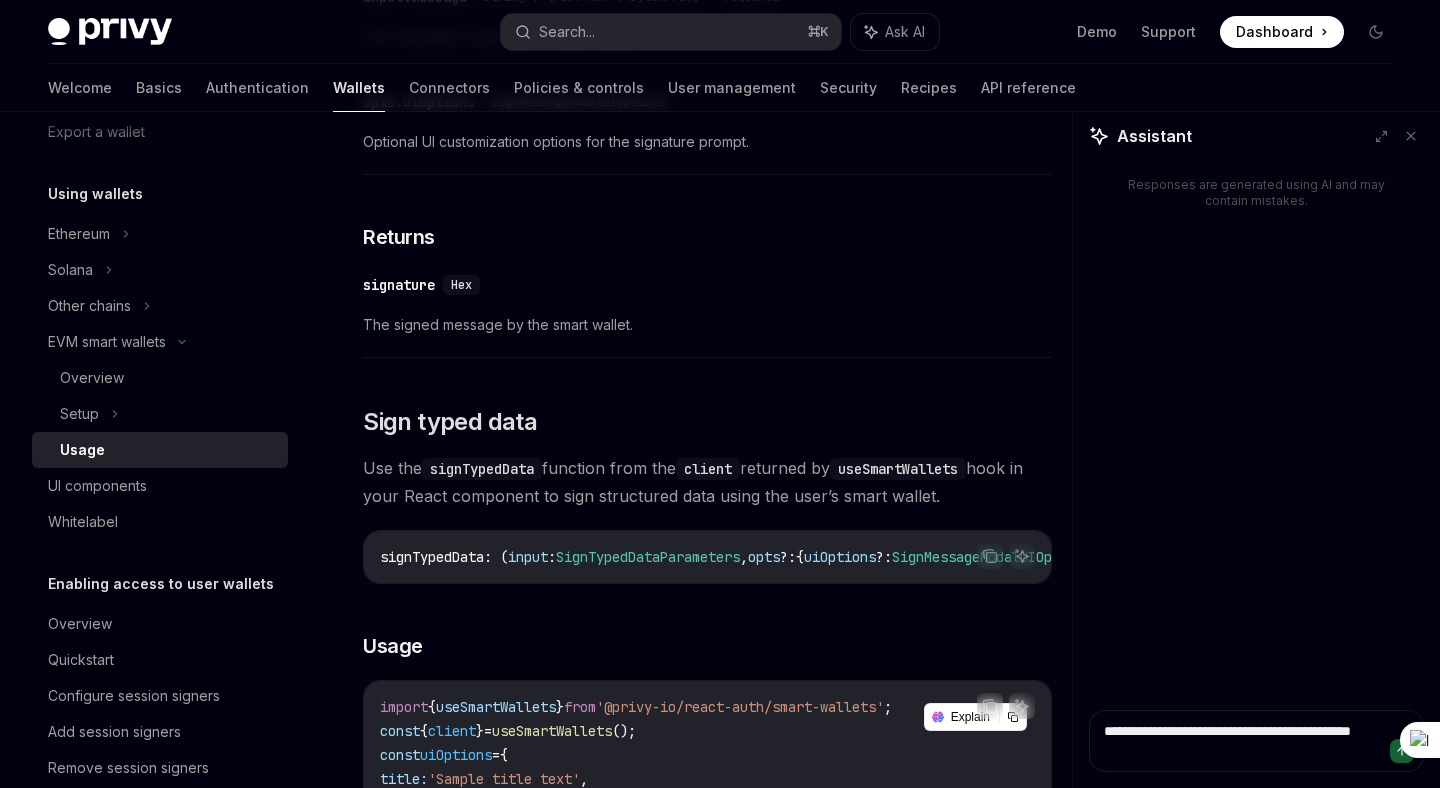 type on "*" 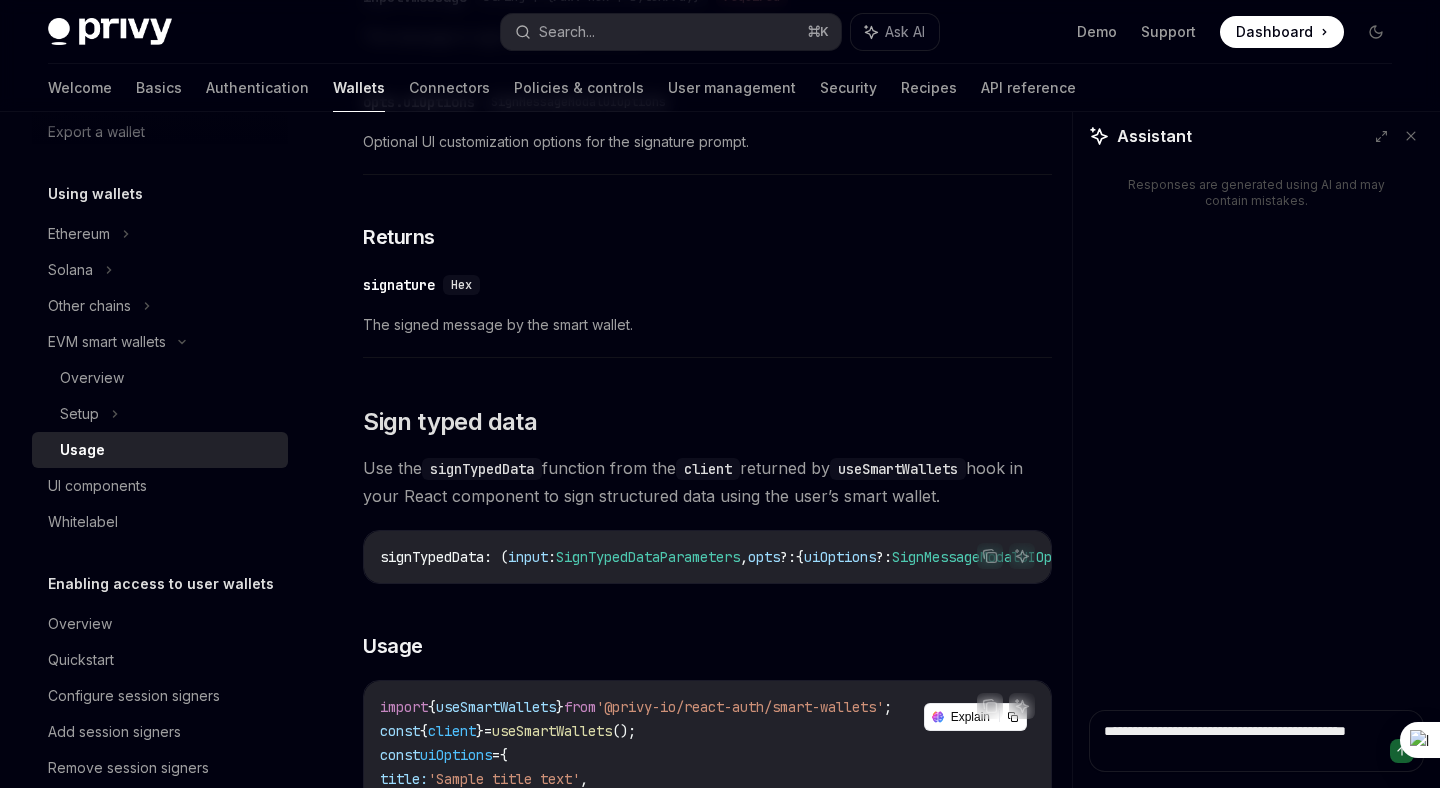 type on "**********" 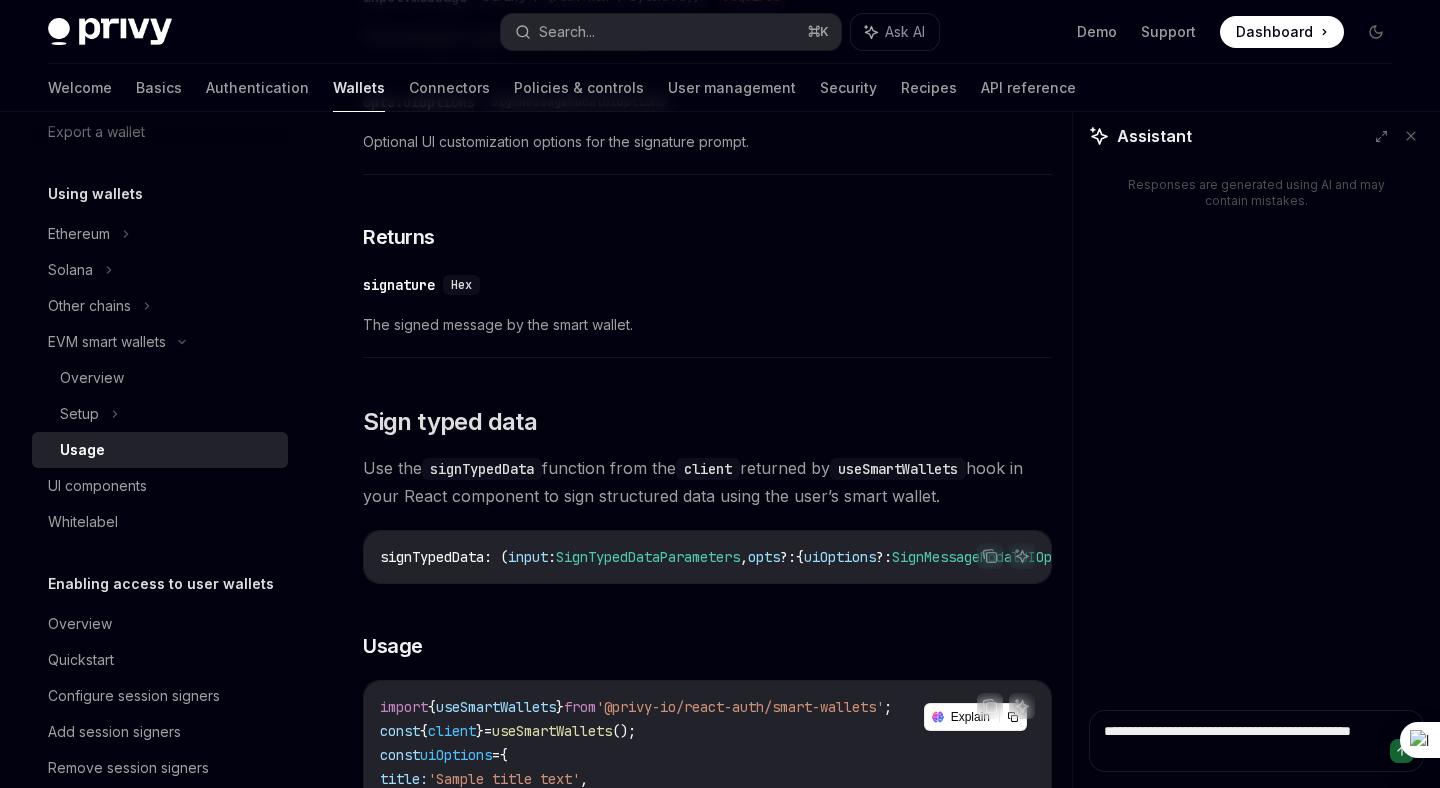 type on "*" 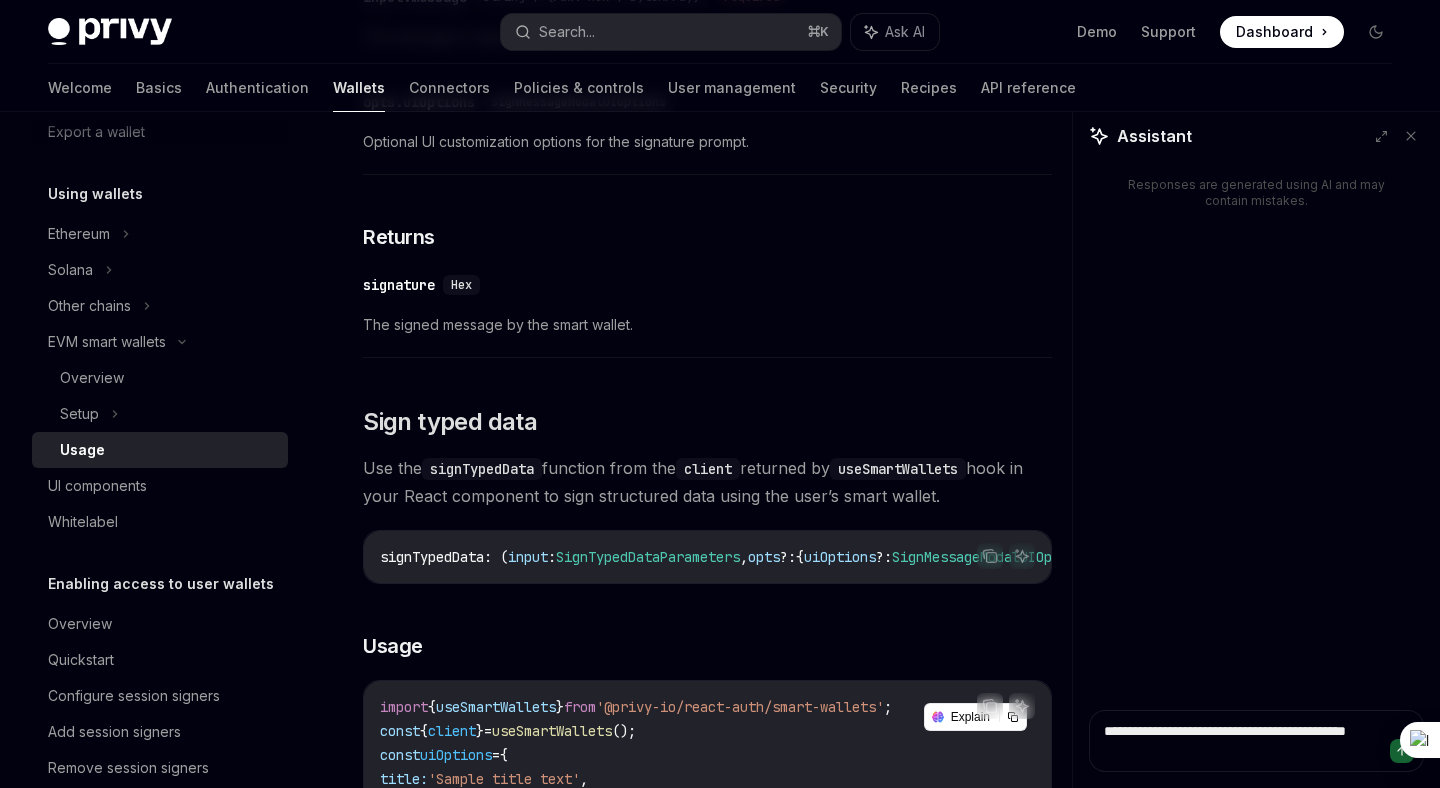 type on "**********" 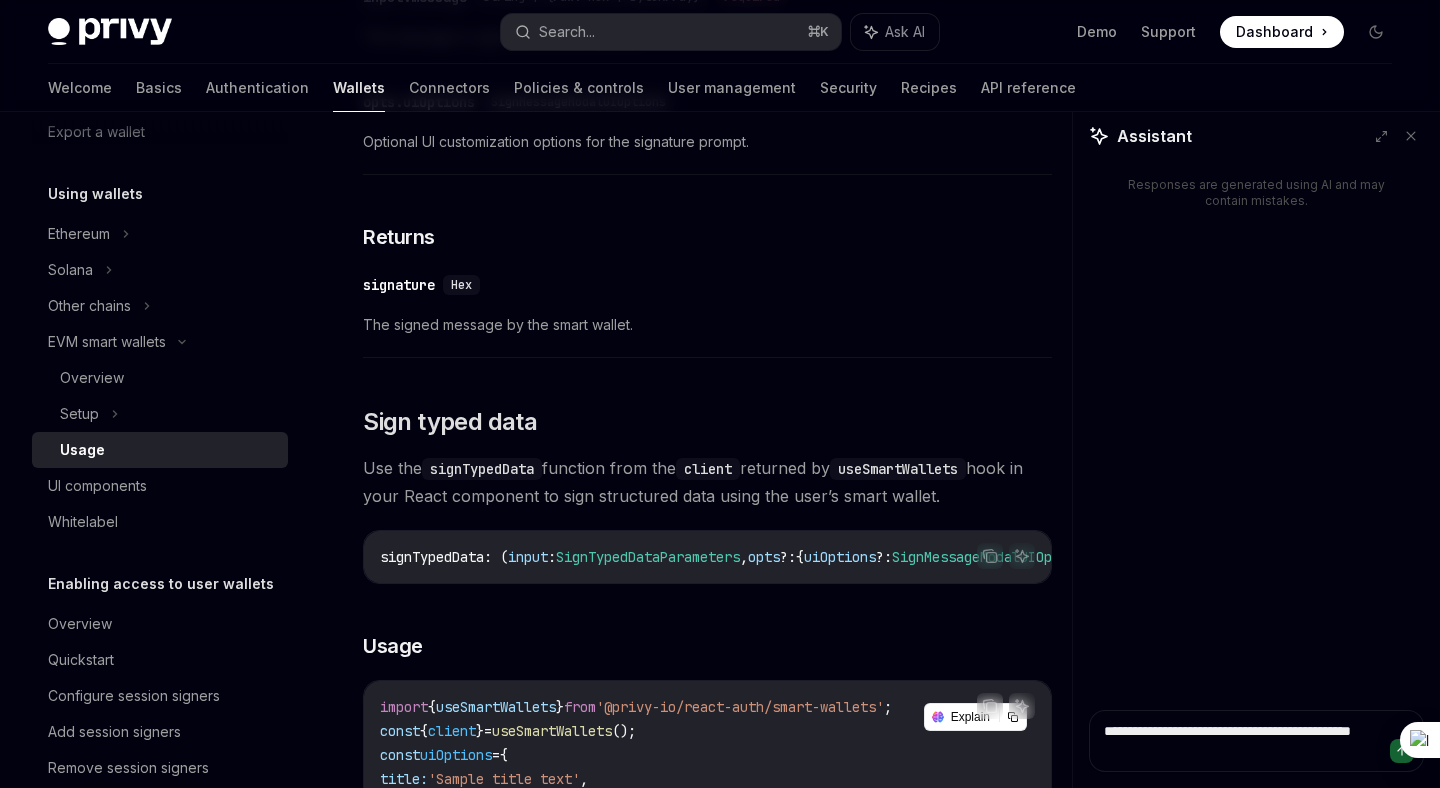 type on "*" 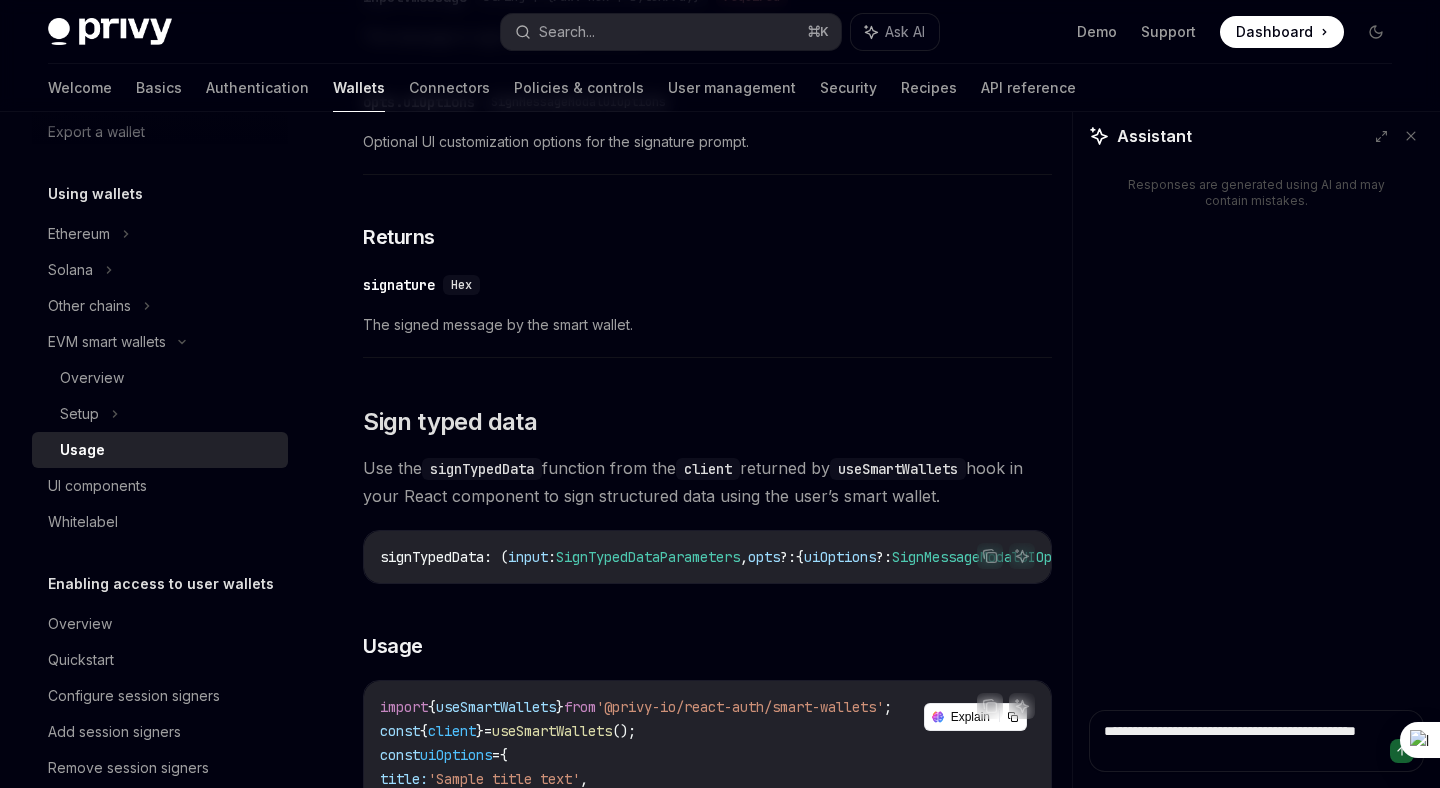 type on "*" 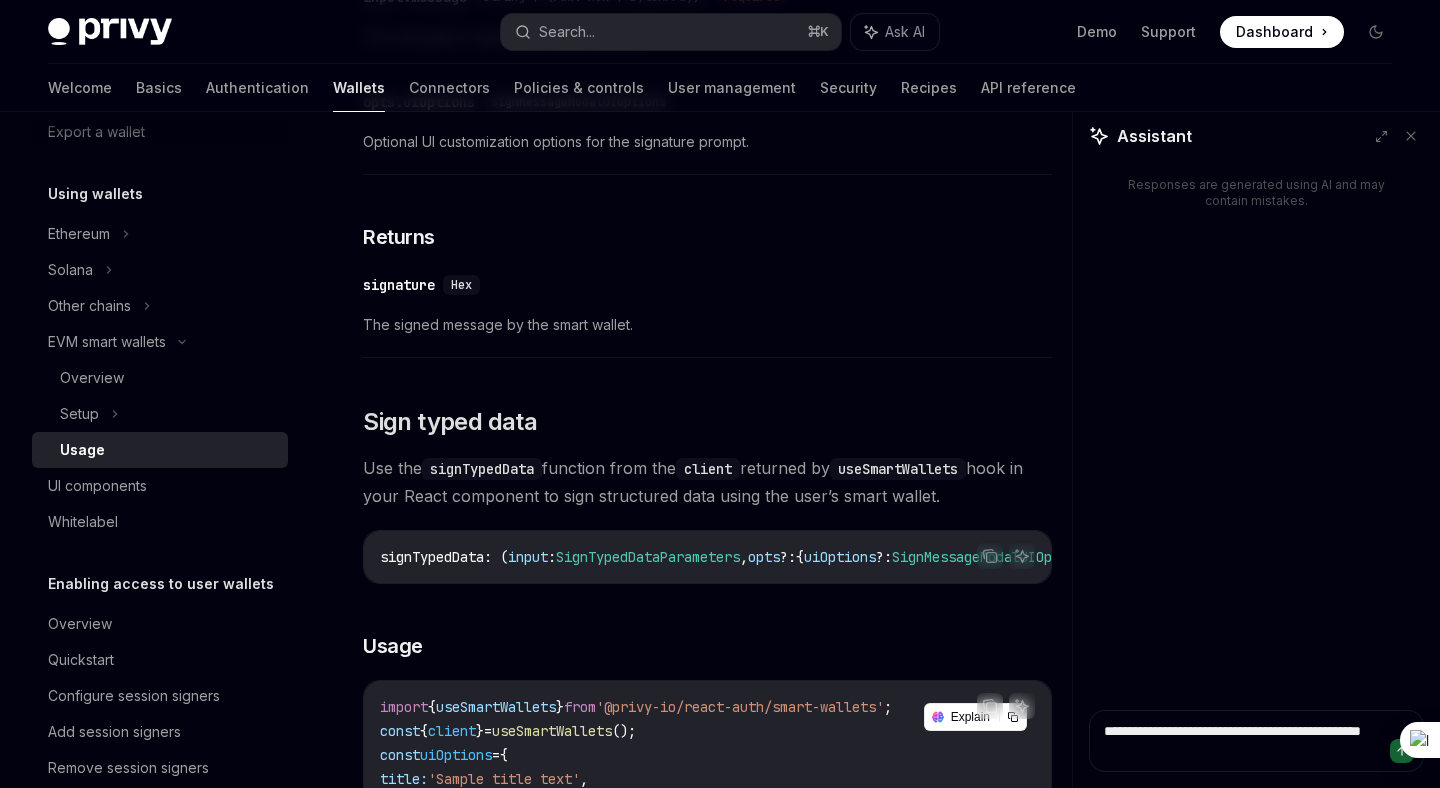 type on "*" 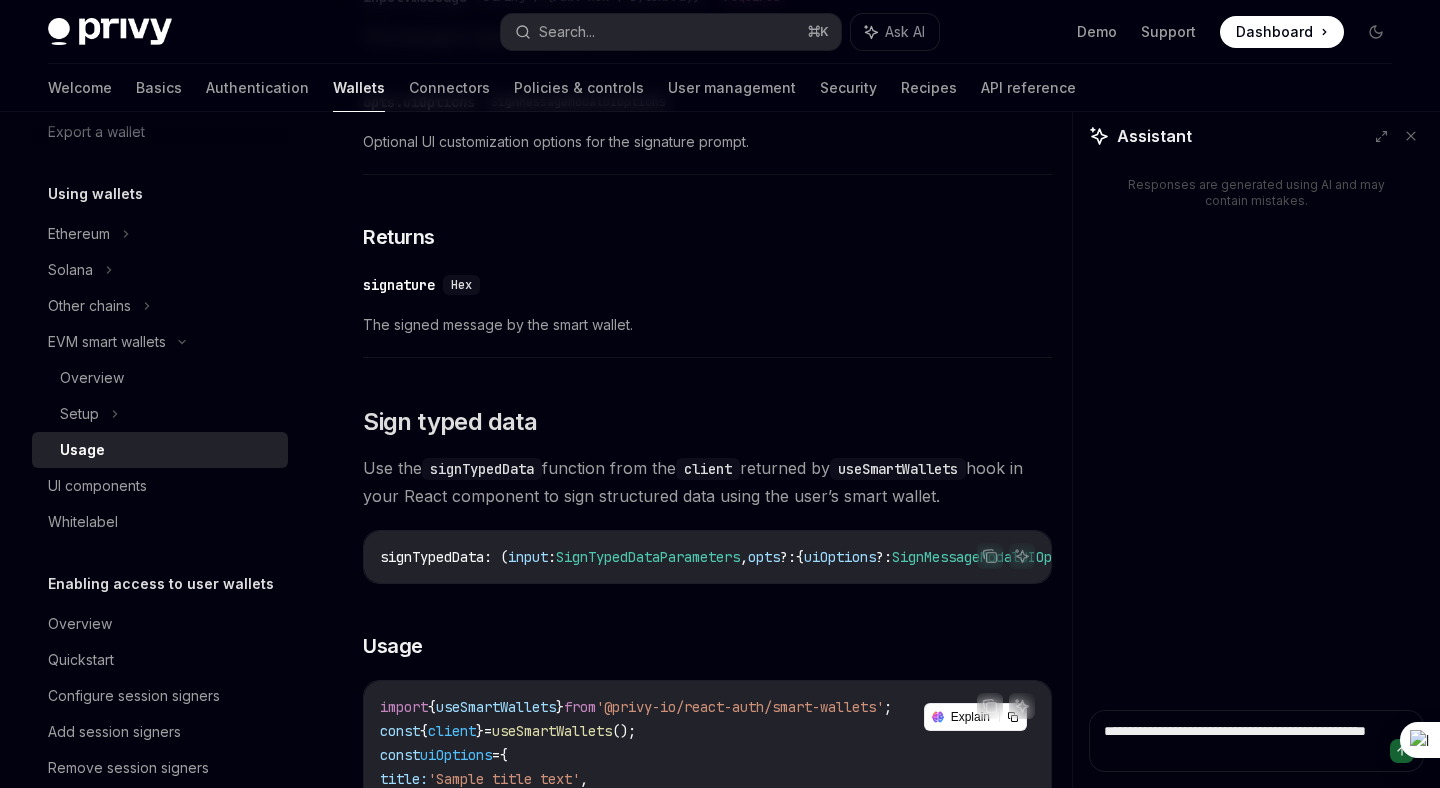 type on "*" 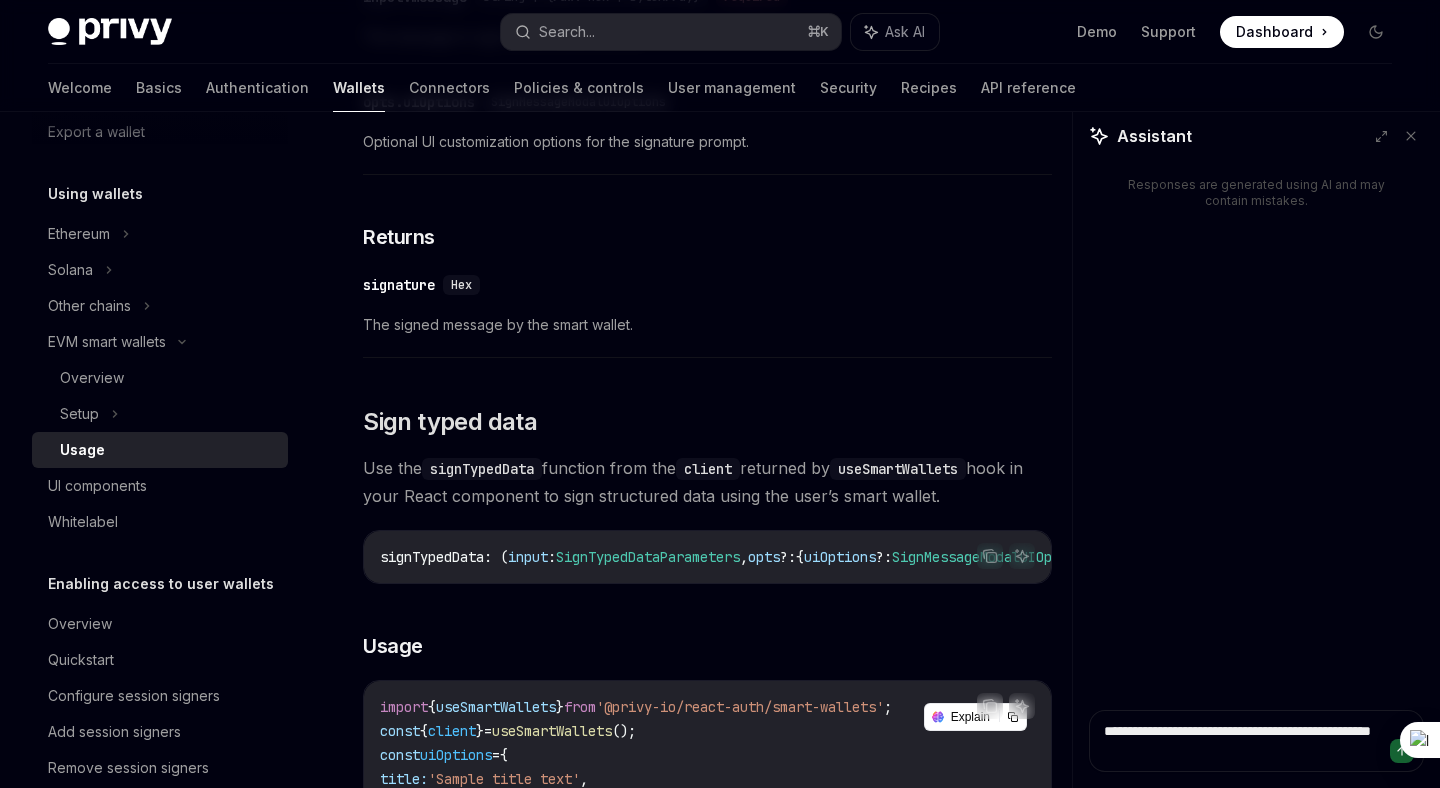 type on "*" 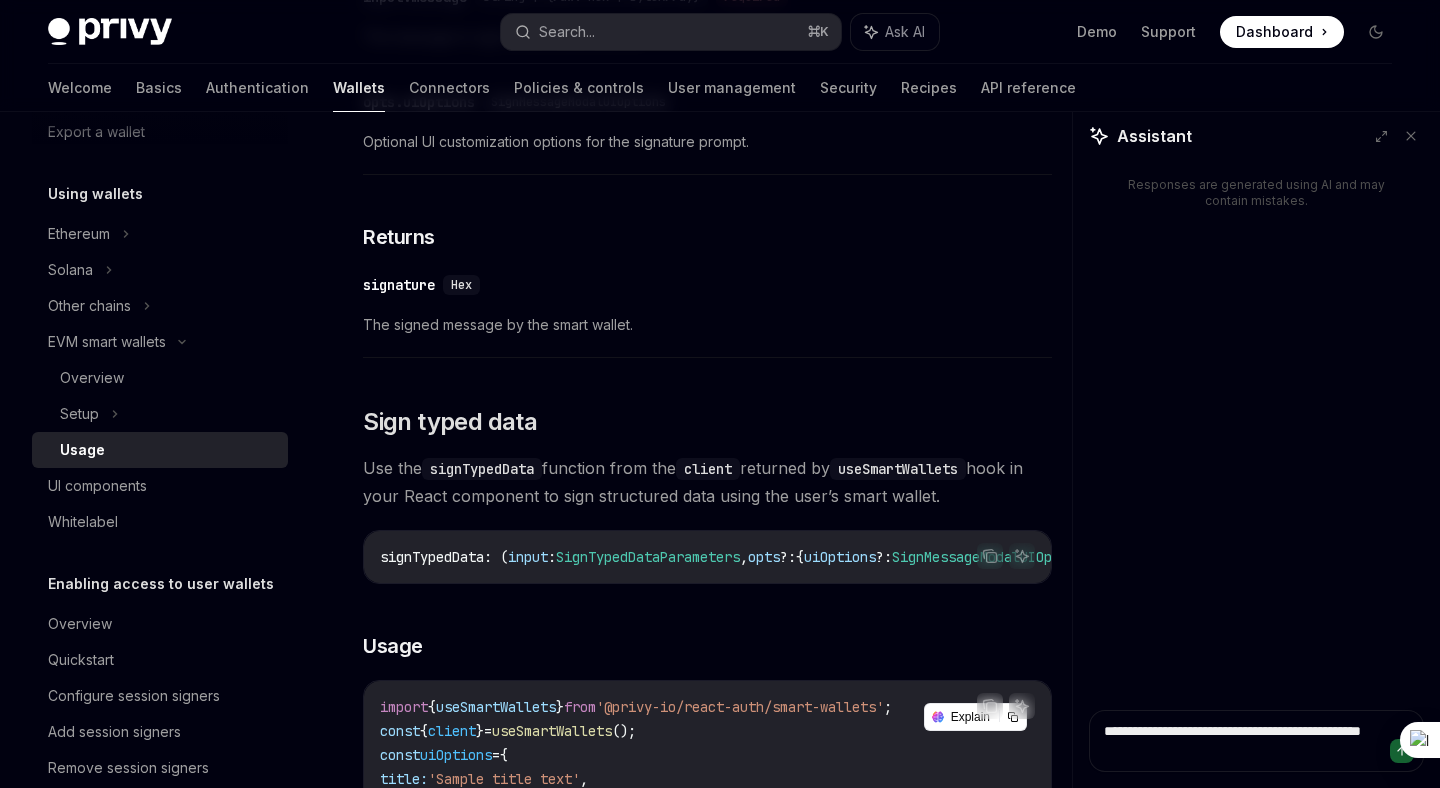 type on "**********" 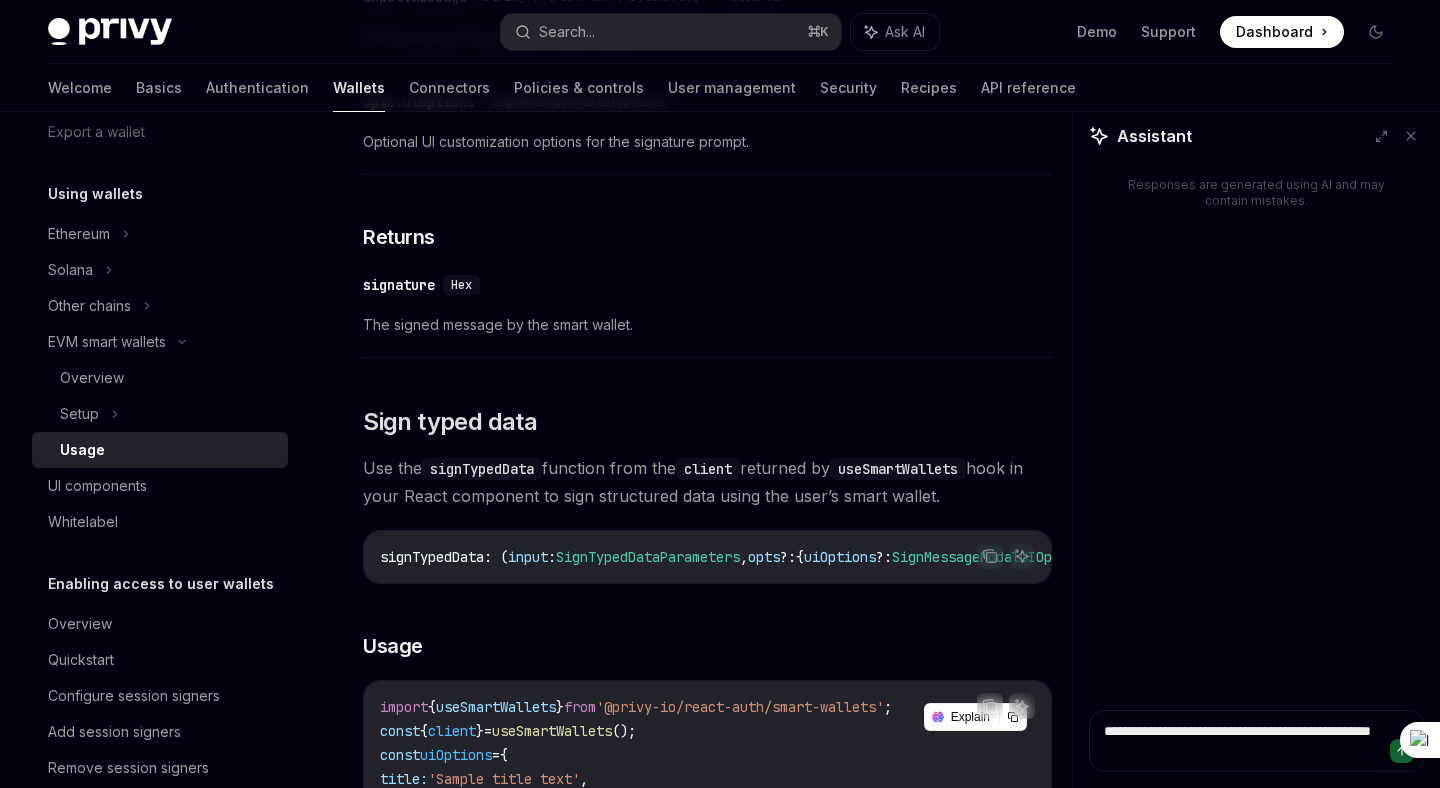 type on "*" 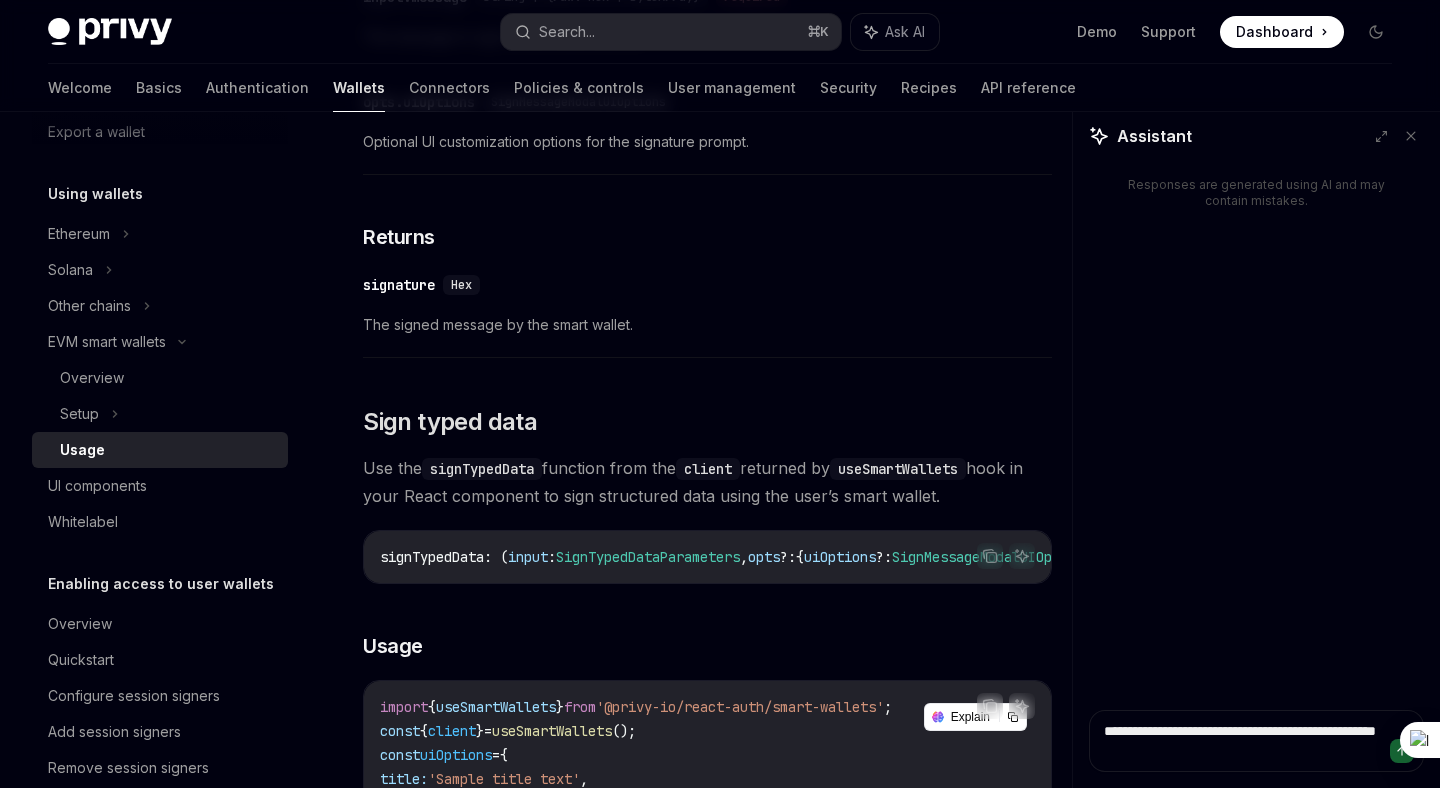 type on "*" 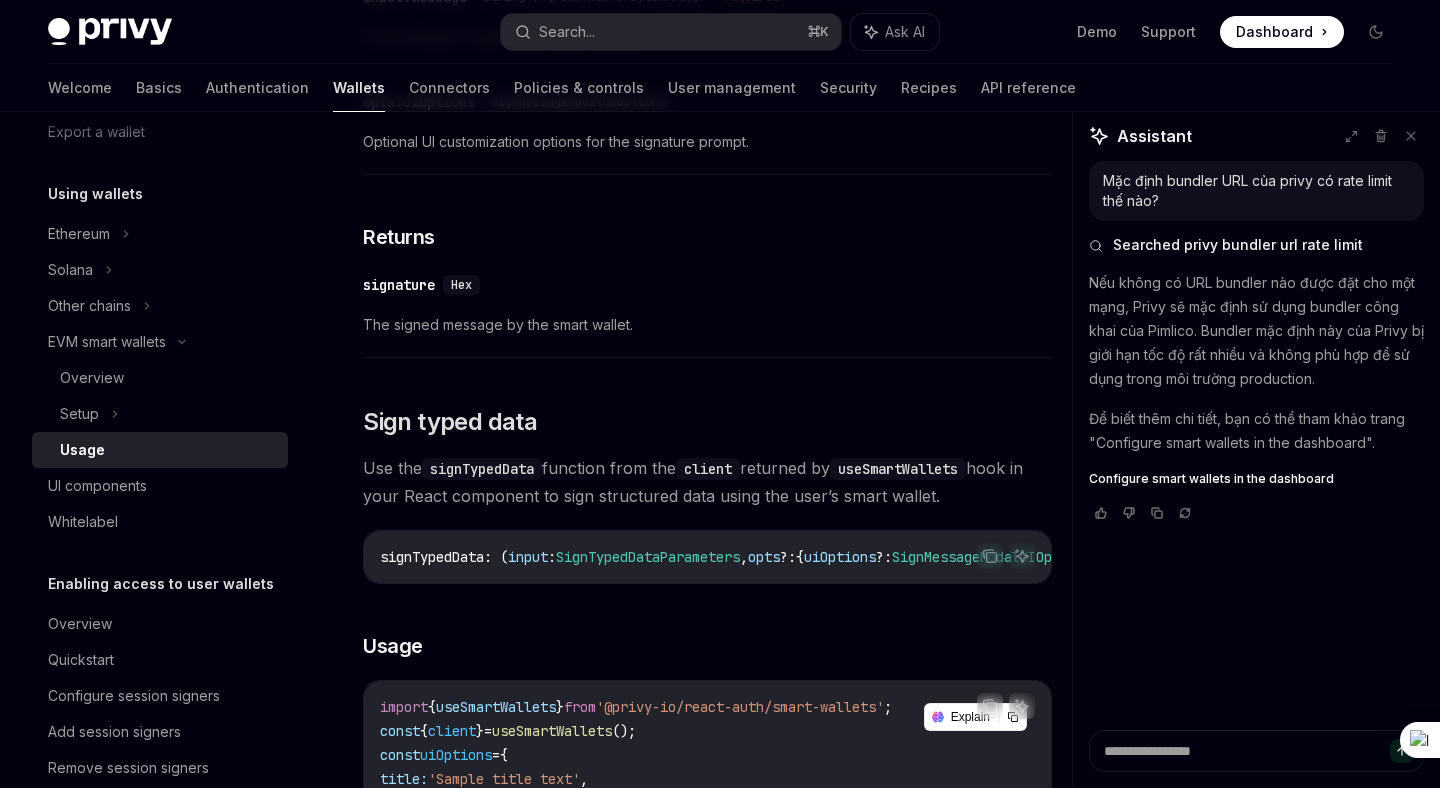 type on "*" 